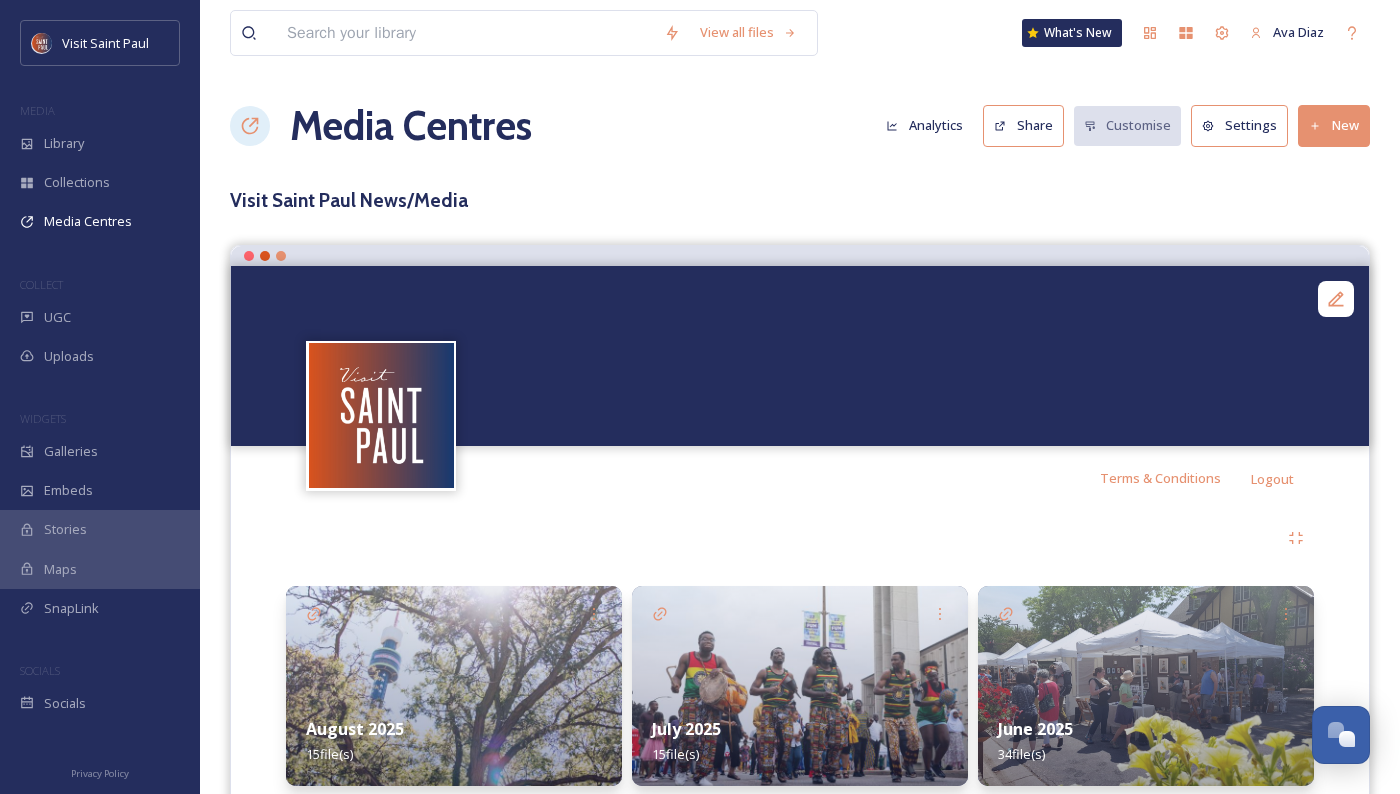 scroll, scrollTop: 491, scrollLeft: 0, axis: vertical 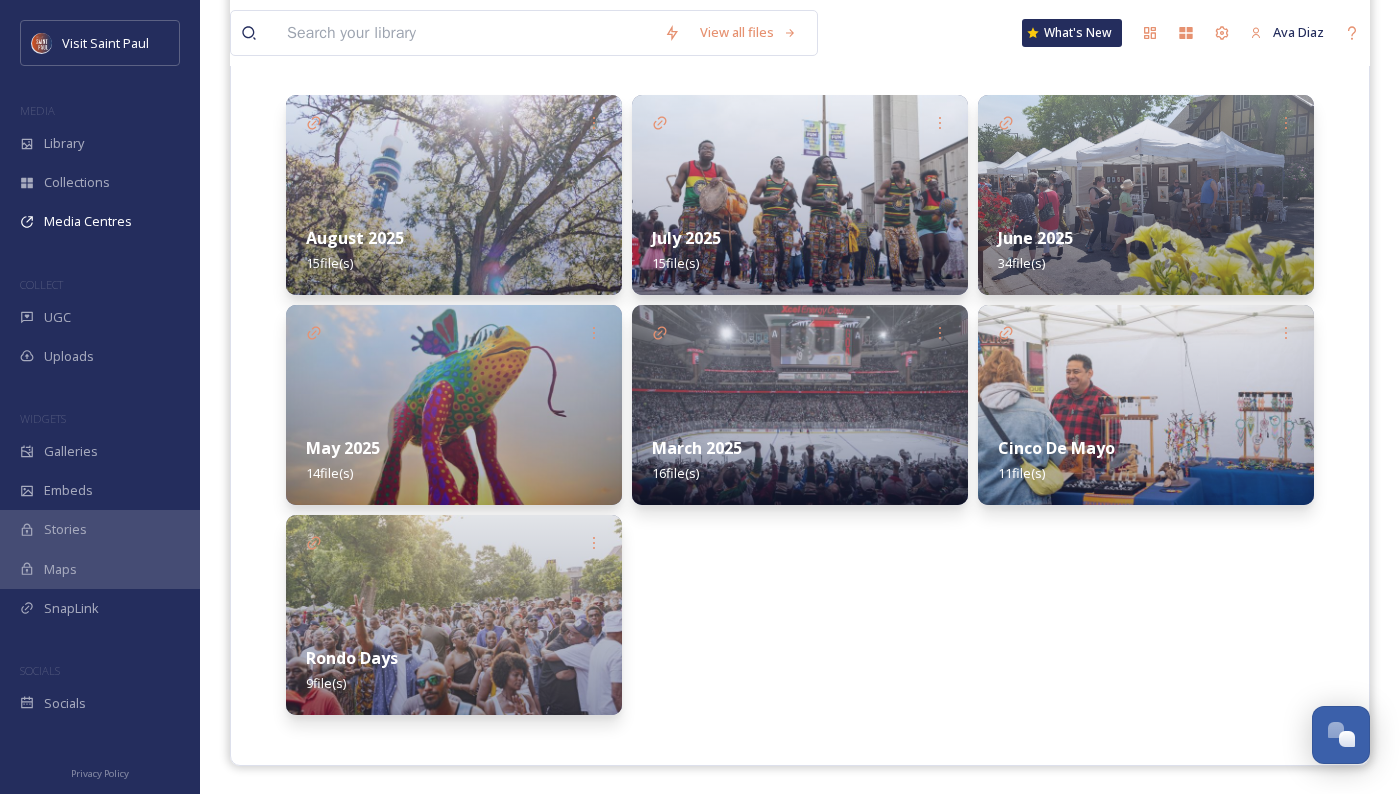 click on "Collections" at bounding box center [100, 182] 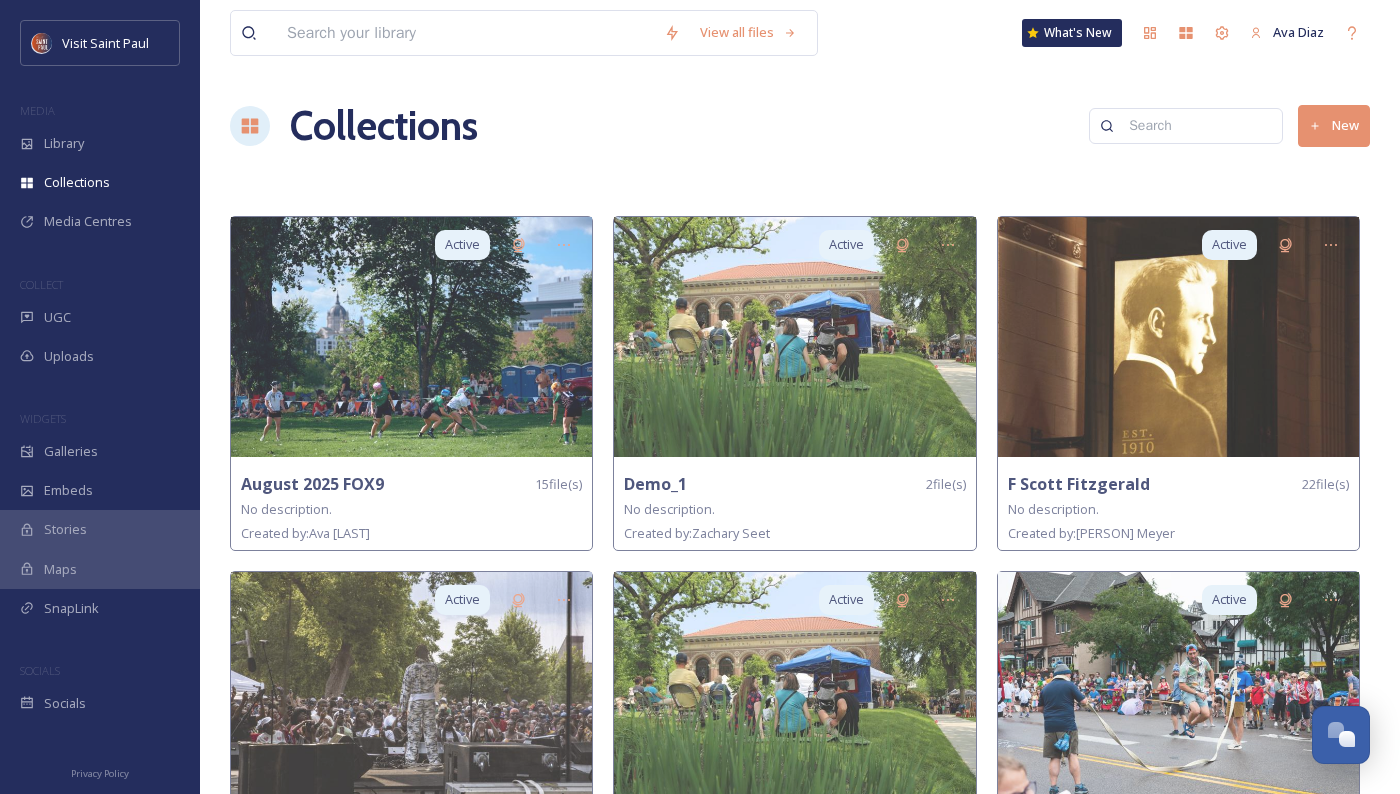 click on "Library" at bounding box center [100, 143] 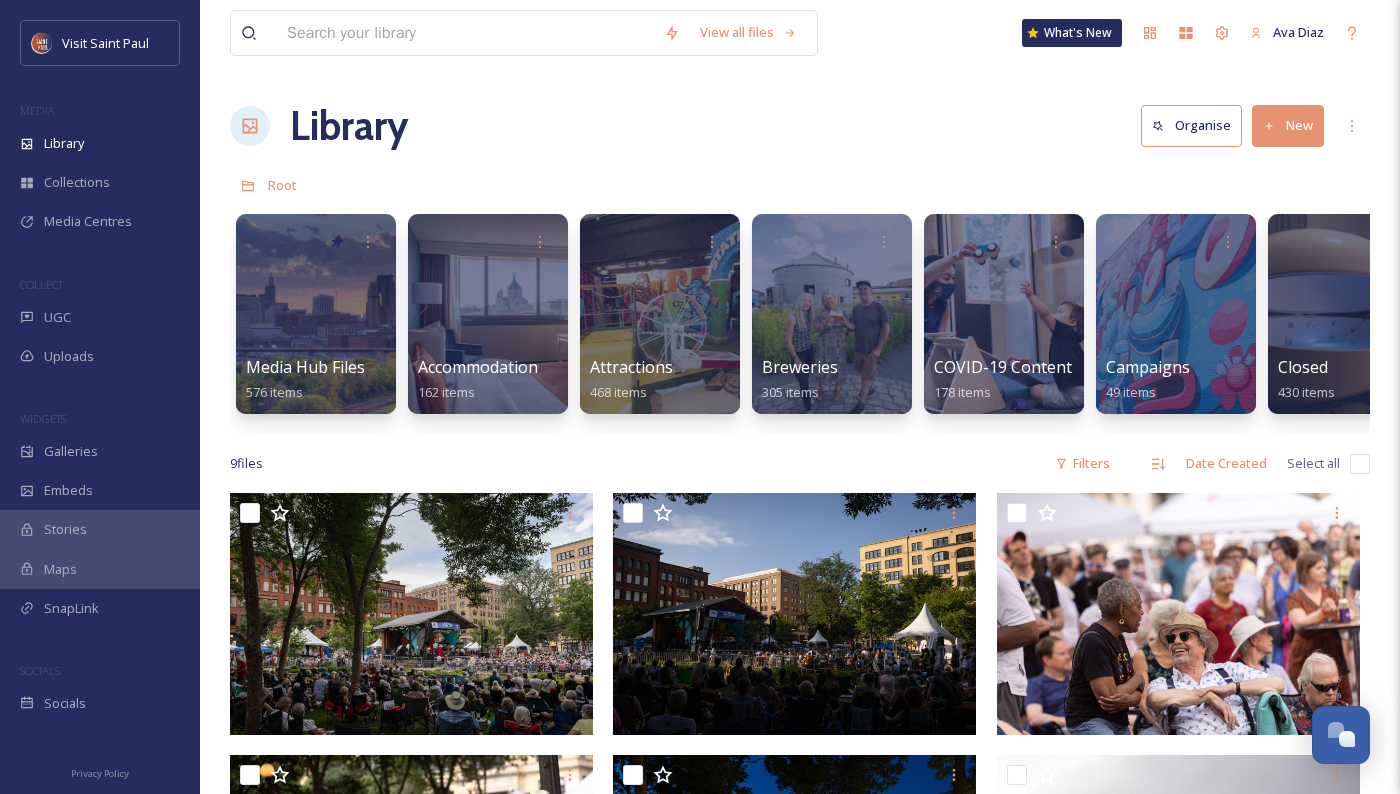 click on "Collections" at bounding box center [100, 182] 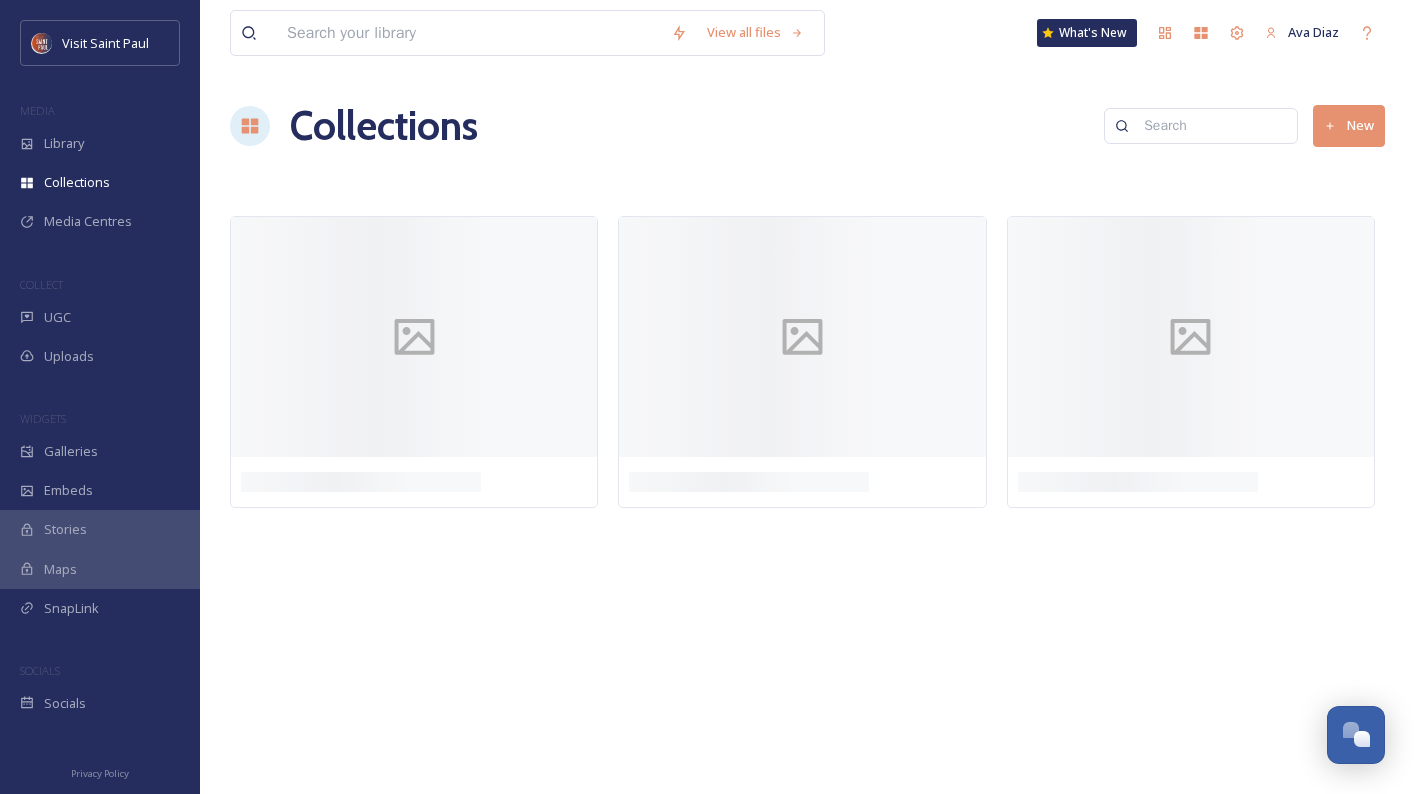 click on "Media Centres" at bounding box center [100, 221] 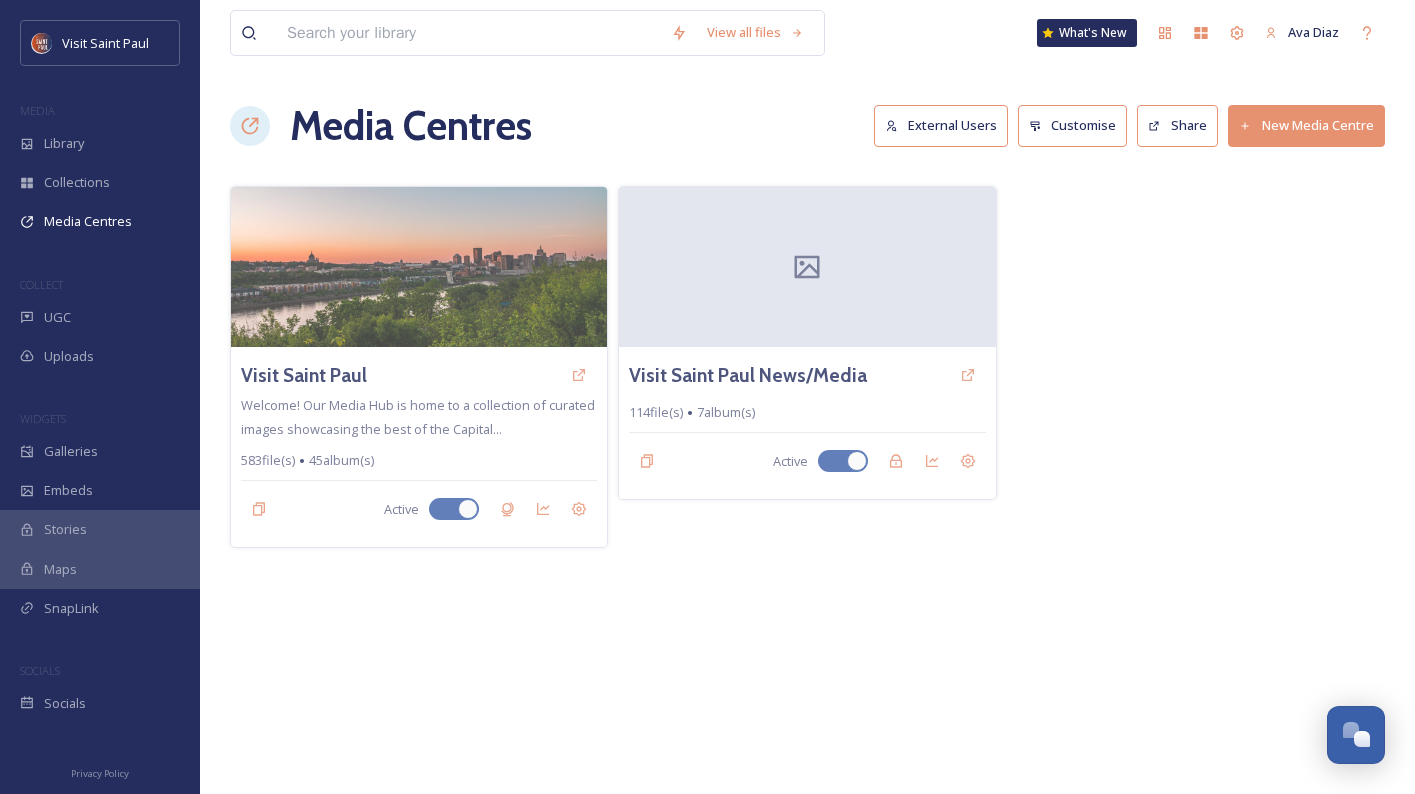 click at bounding box center [807, 267] 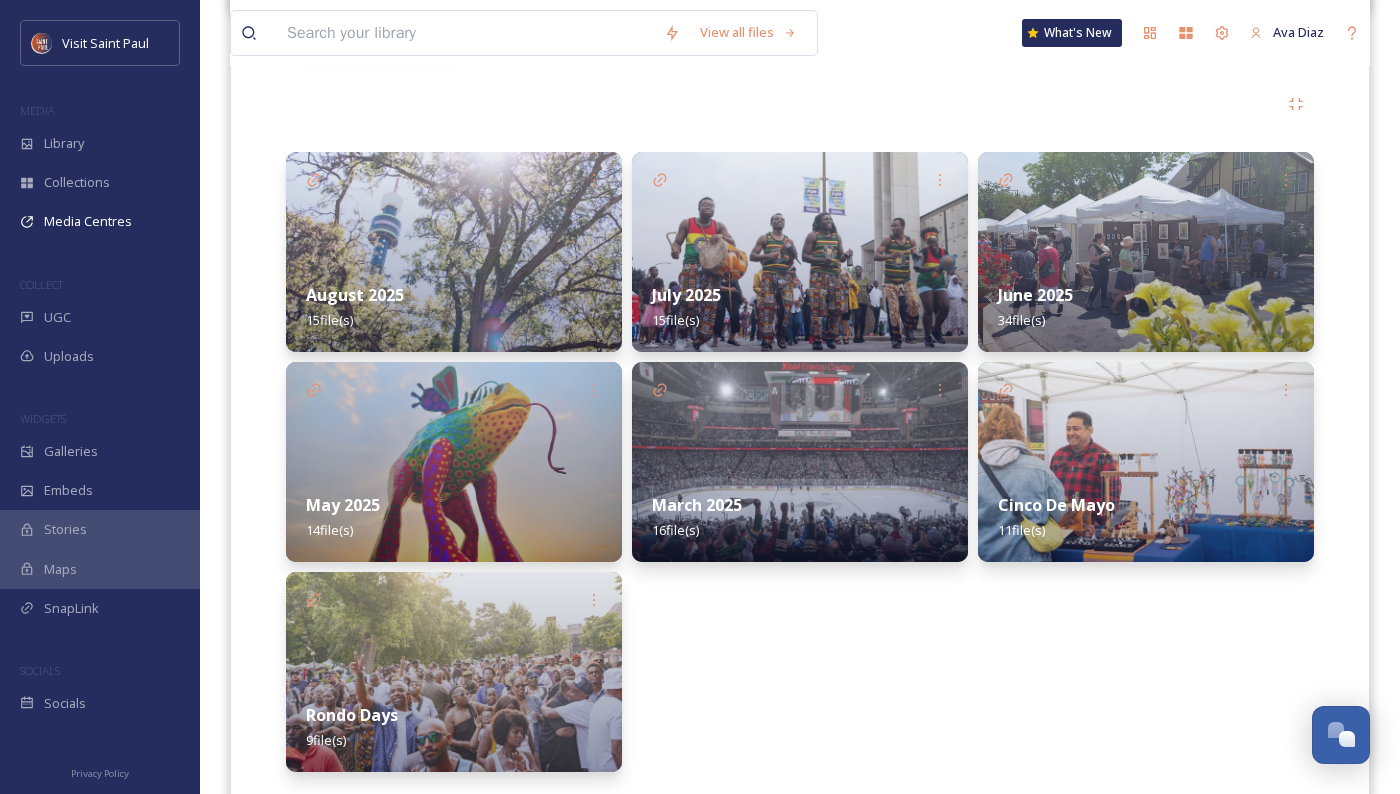 scroll, scrollTop: 493, scrollLeft: 0, axis: vertical 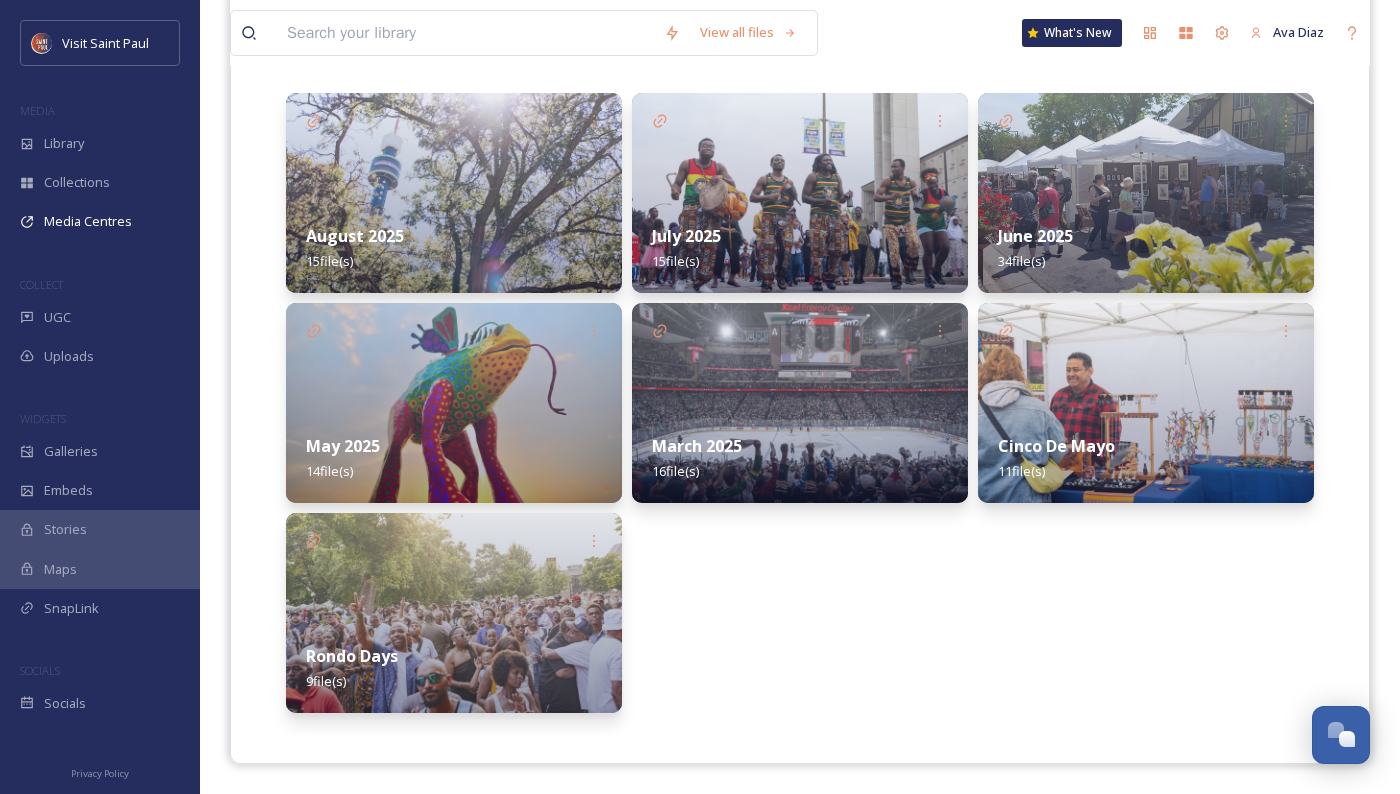 click on "[MONTH] [YEAR] [NUMBER] file(s)" at bounding box center (454, 248) 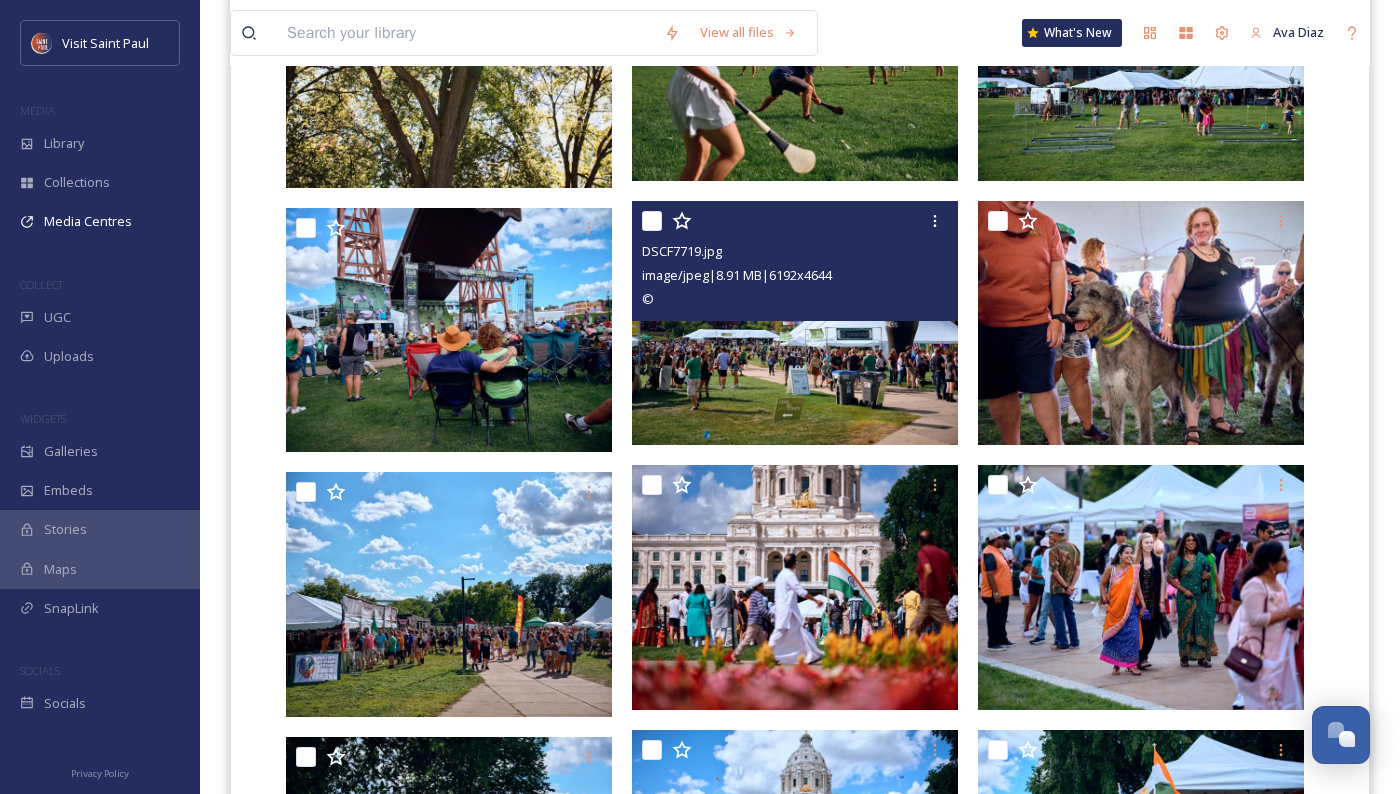 scroll, scrollTop: 800, scrollLeft: 0, axis: vertical 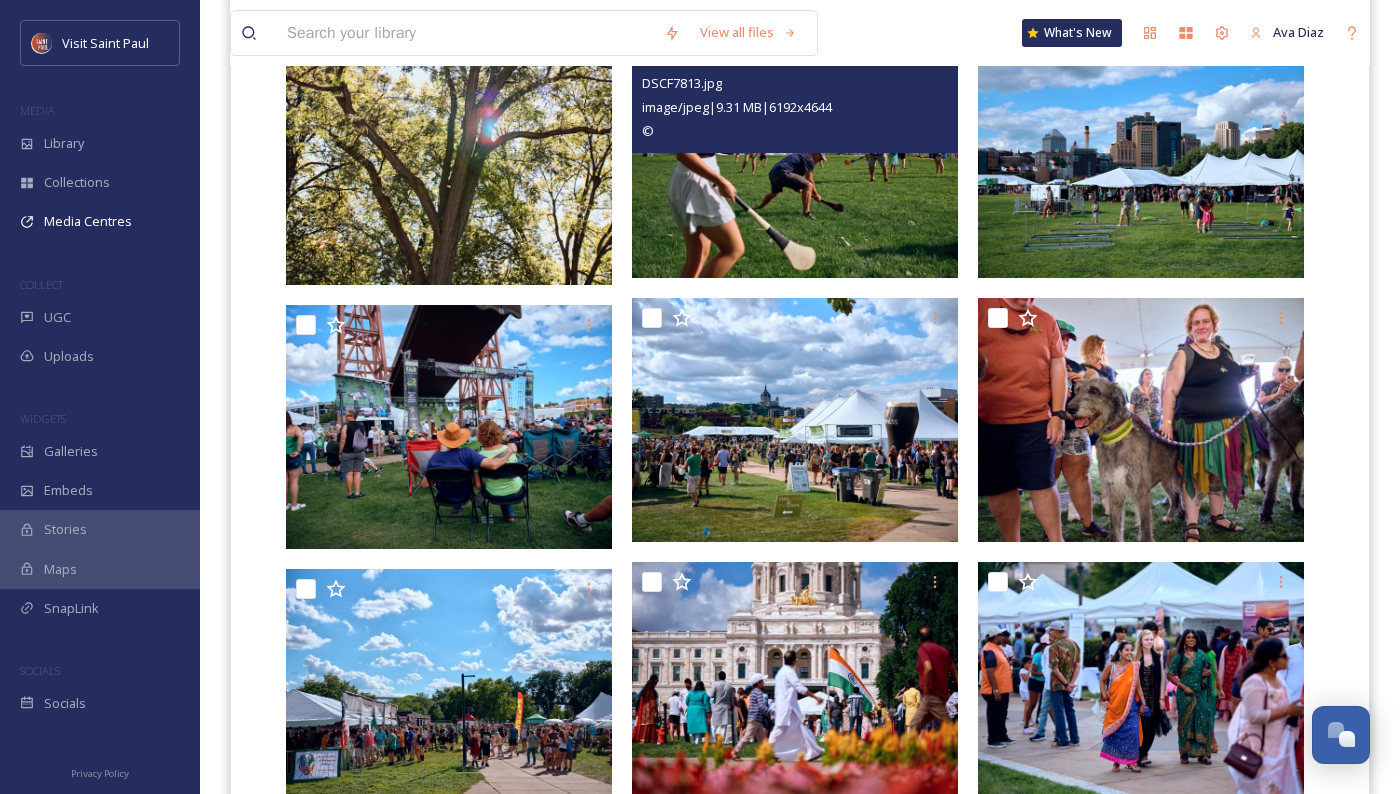 click at bounding box center (795, 155) 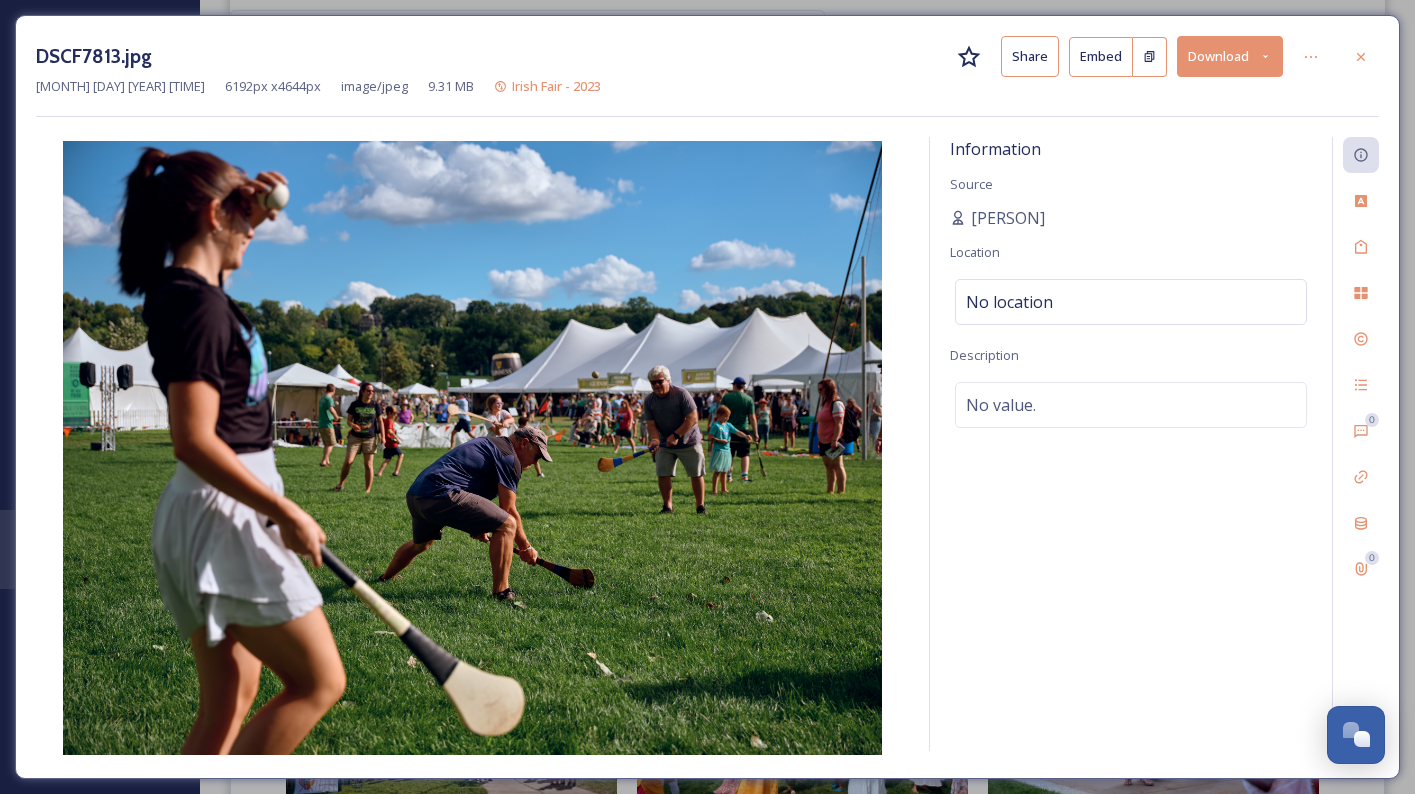 click on "No location" at bounding box center (1131, 302) 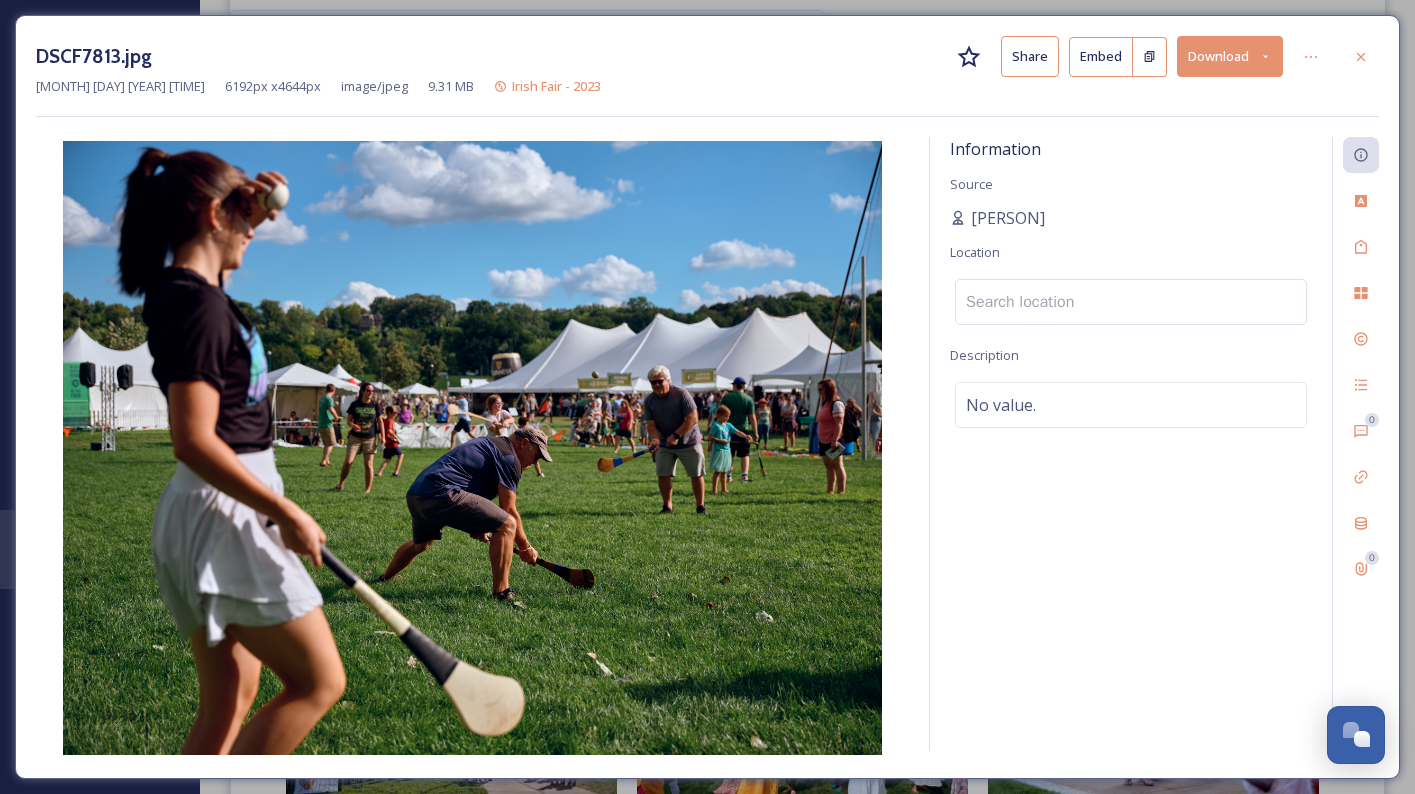 click at bounding box center [1131, 302] 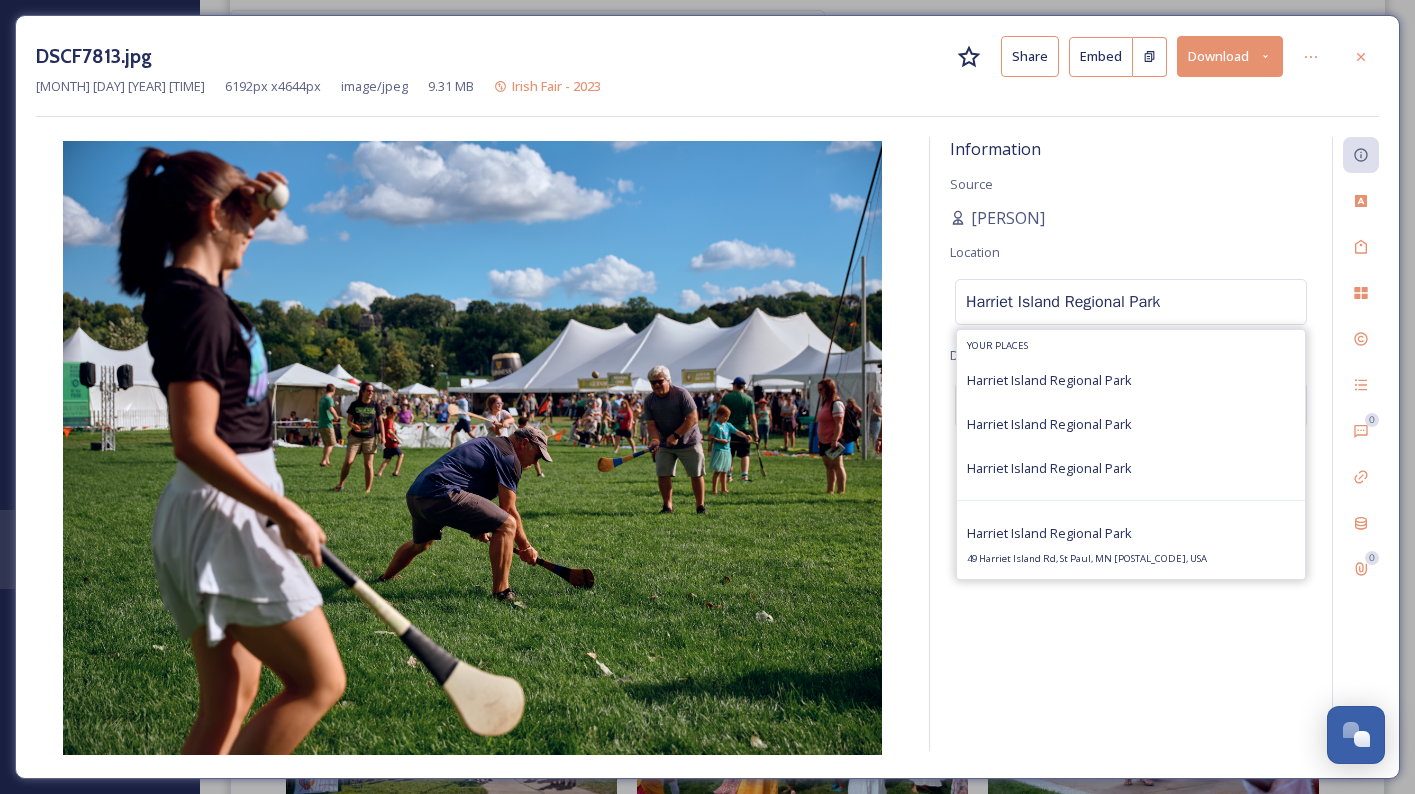 type on "Harriet Island Regional Park" 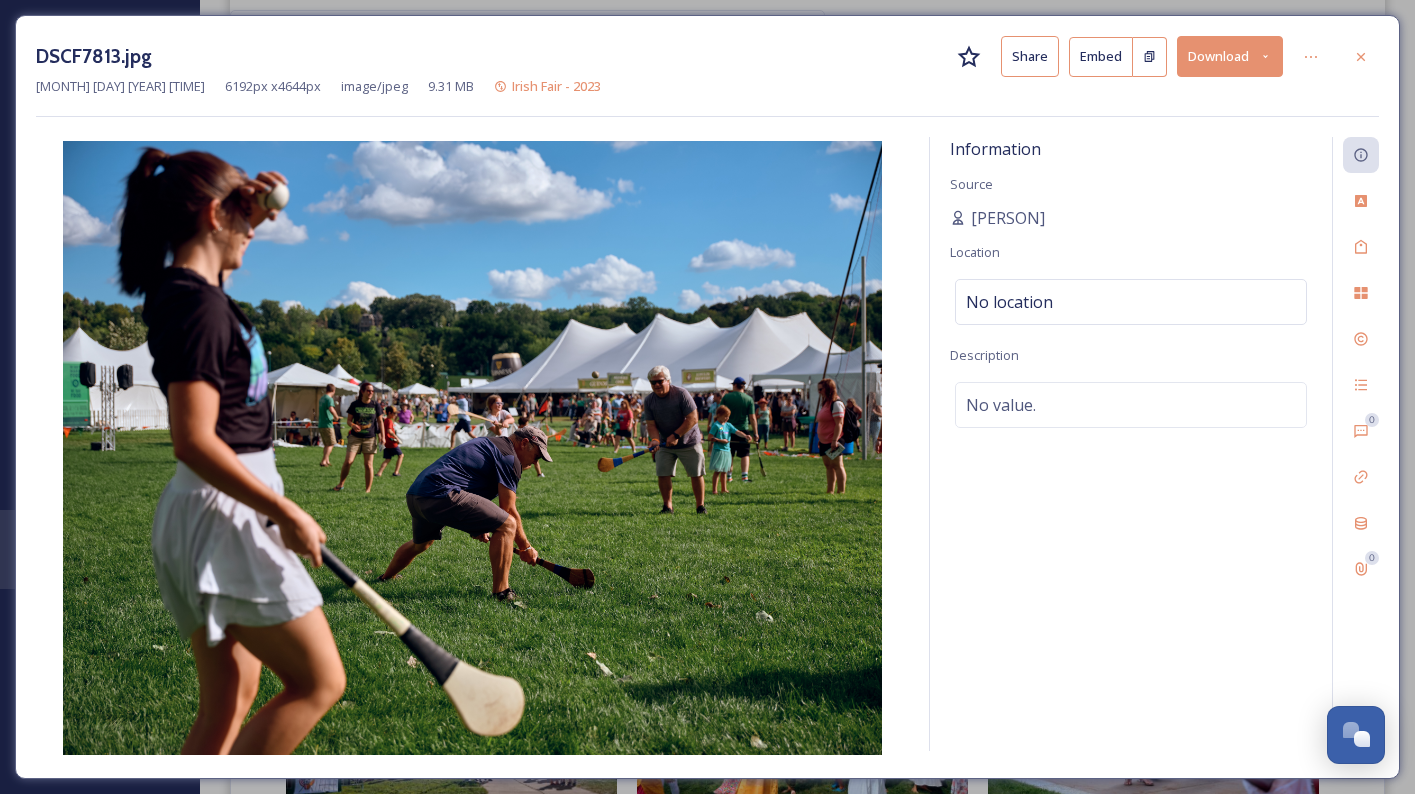 click on "No location" at bounding box center [1131, 302] 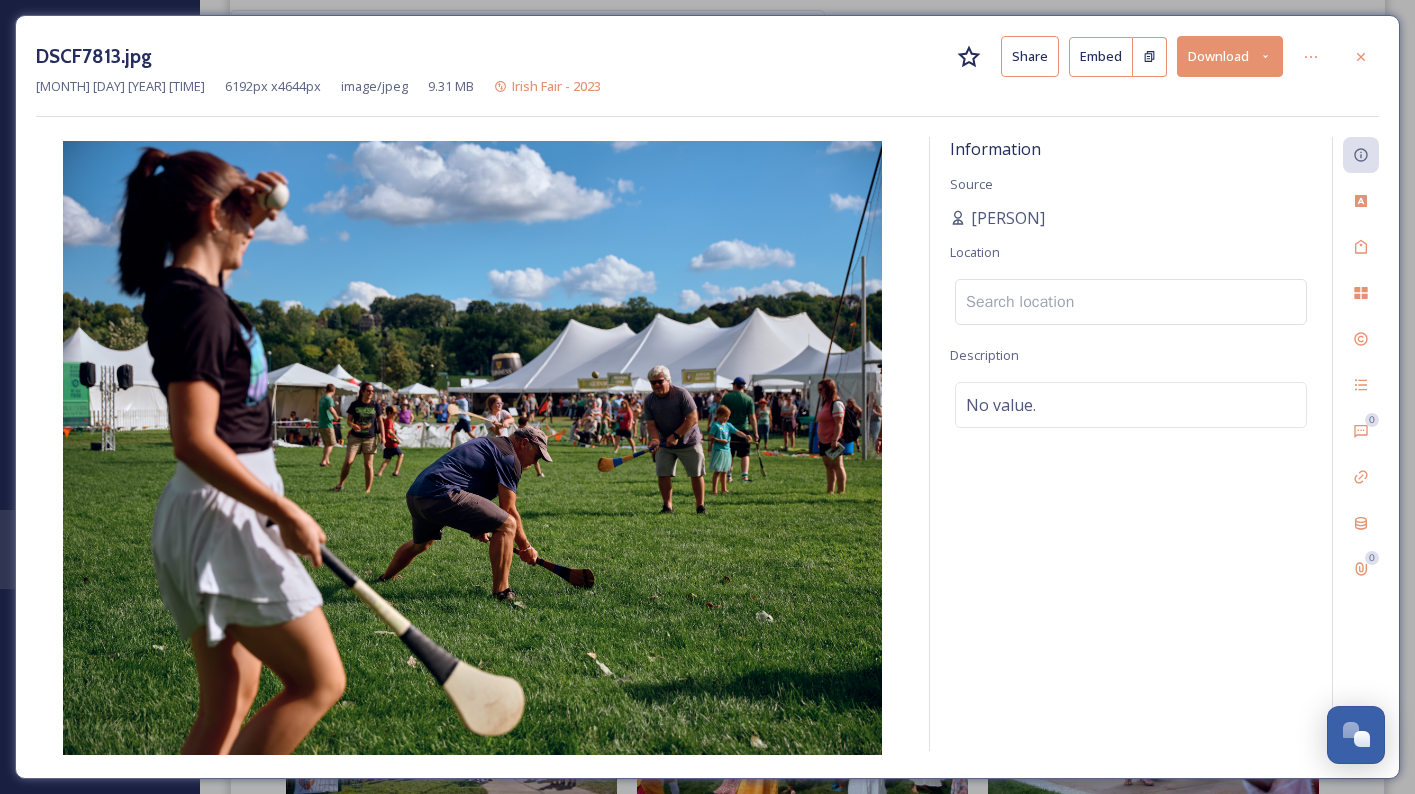 click at bounding box center [1131, 302] 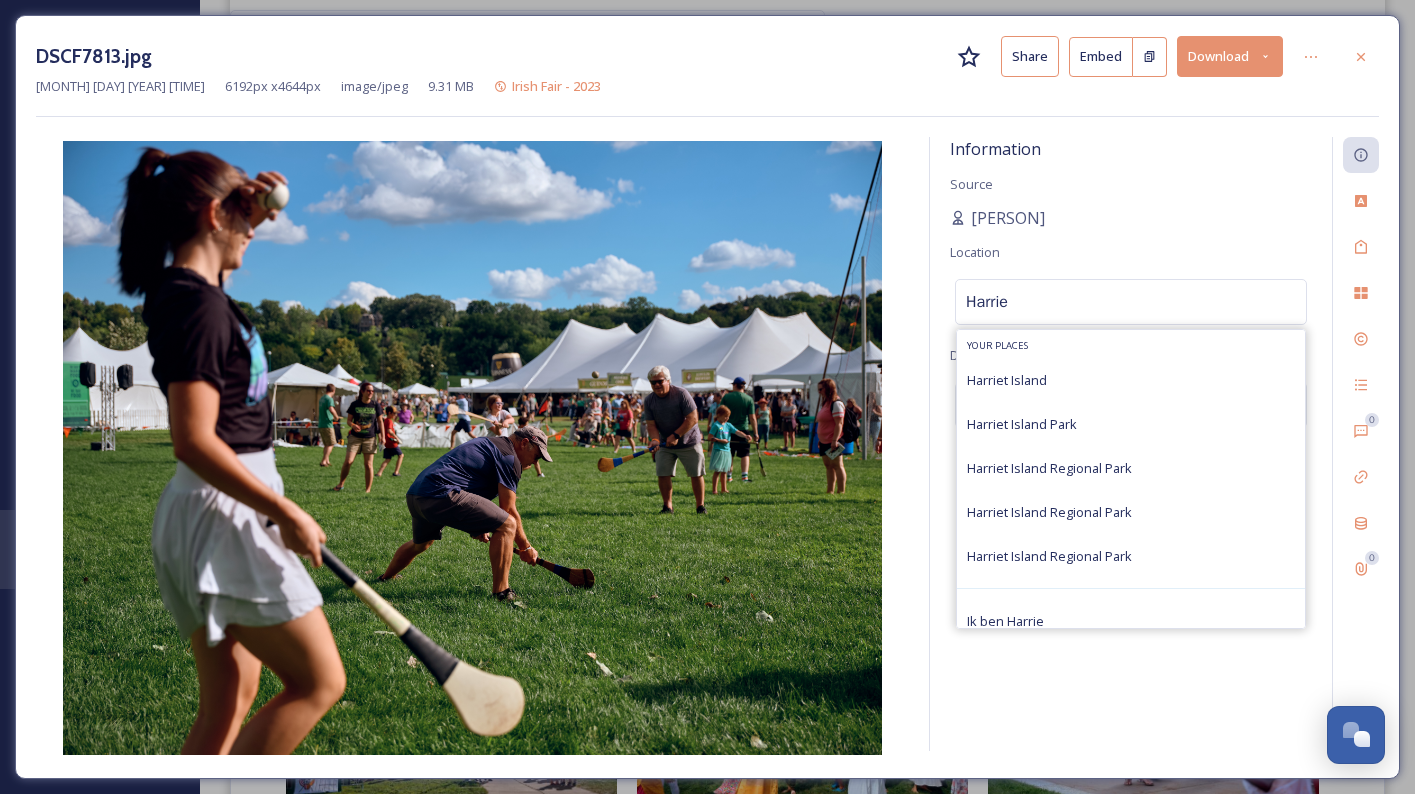 type on "Harrie" 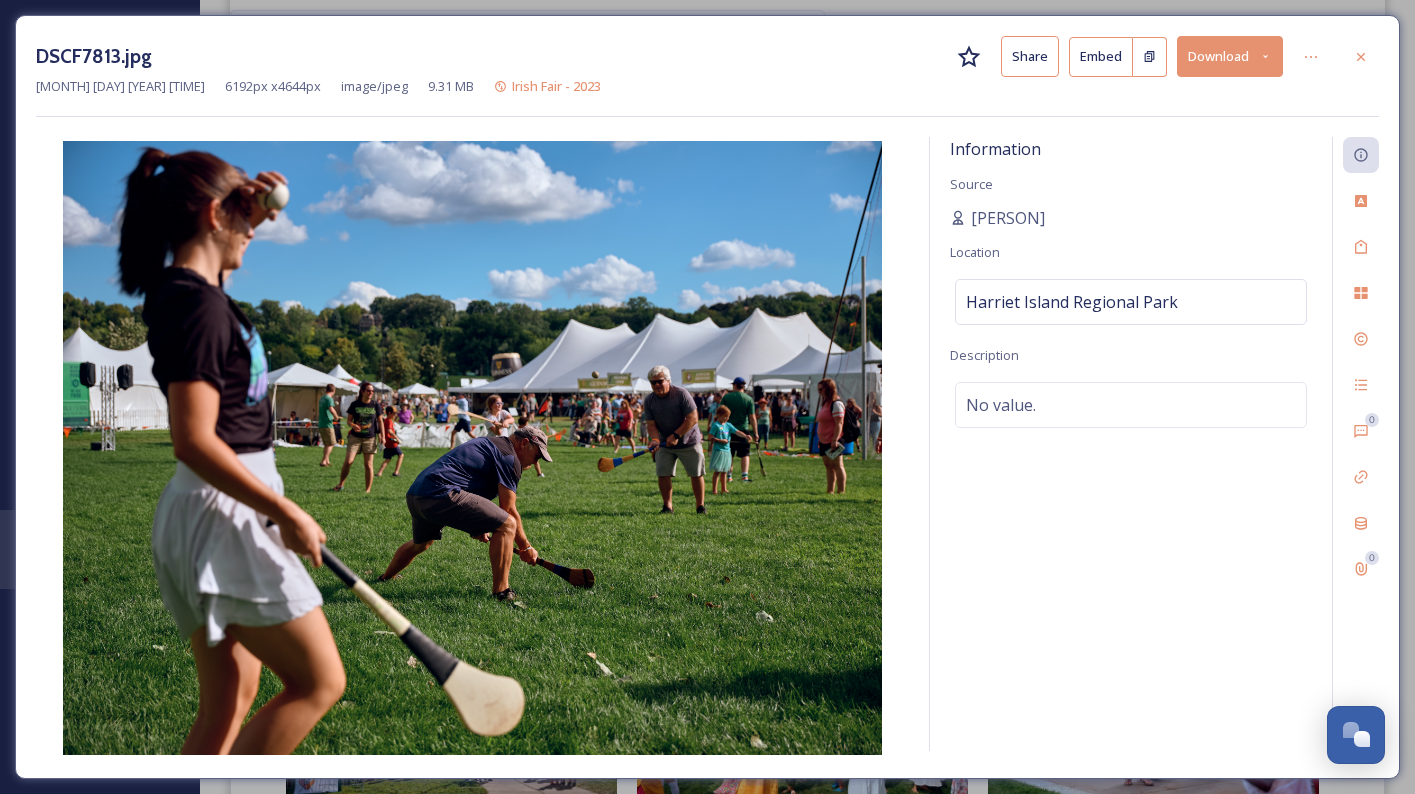 click on "No value." at bounding box center [1131, 405] 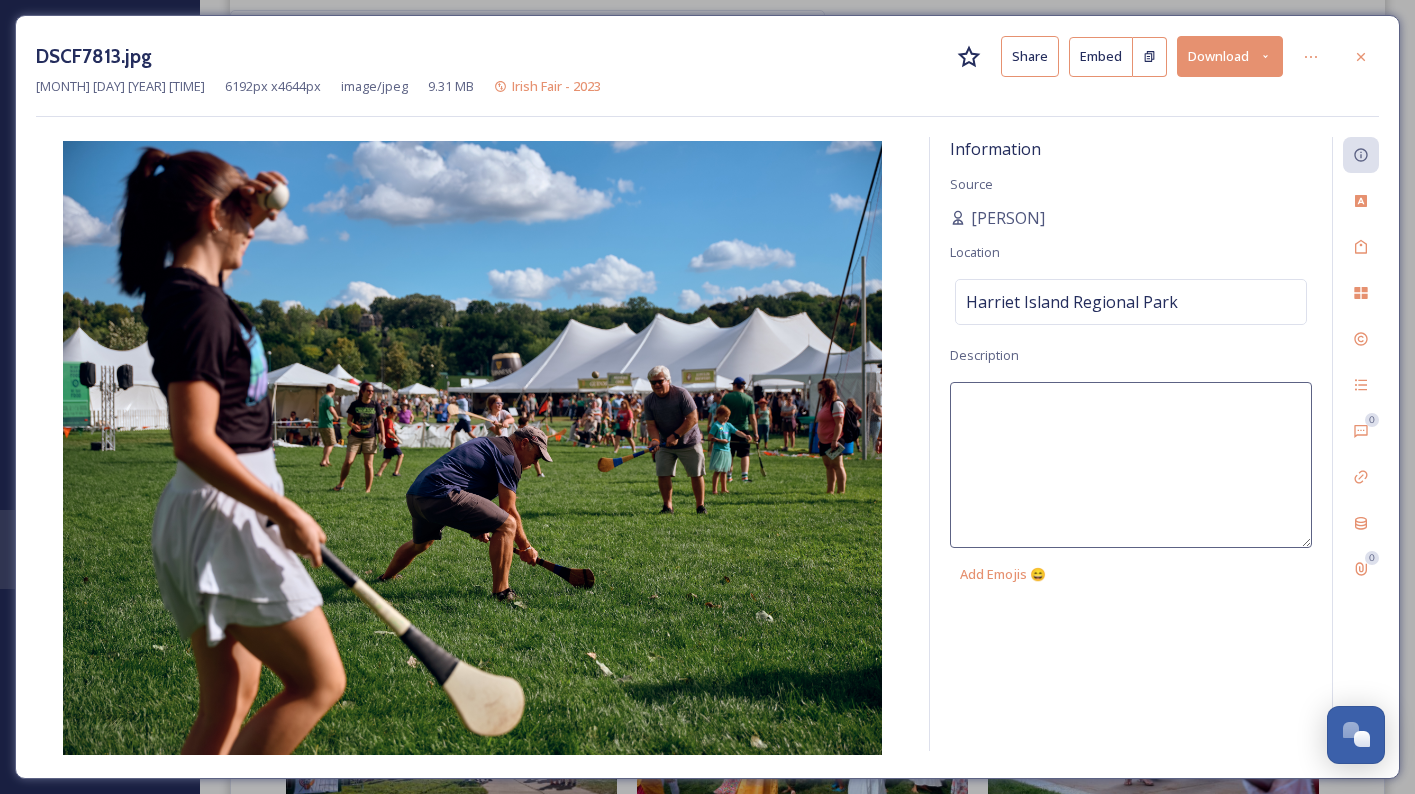 click at bounding box center (1131, 465) 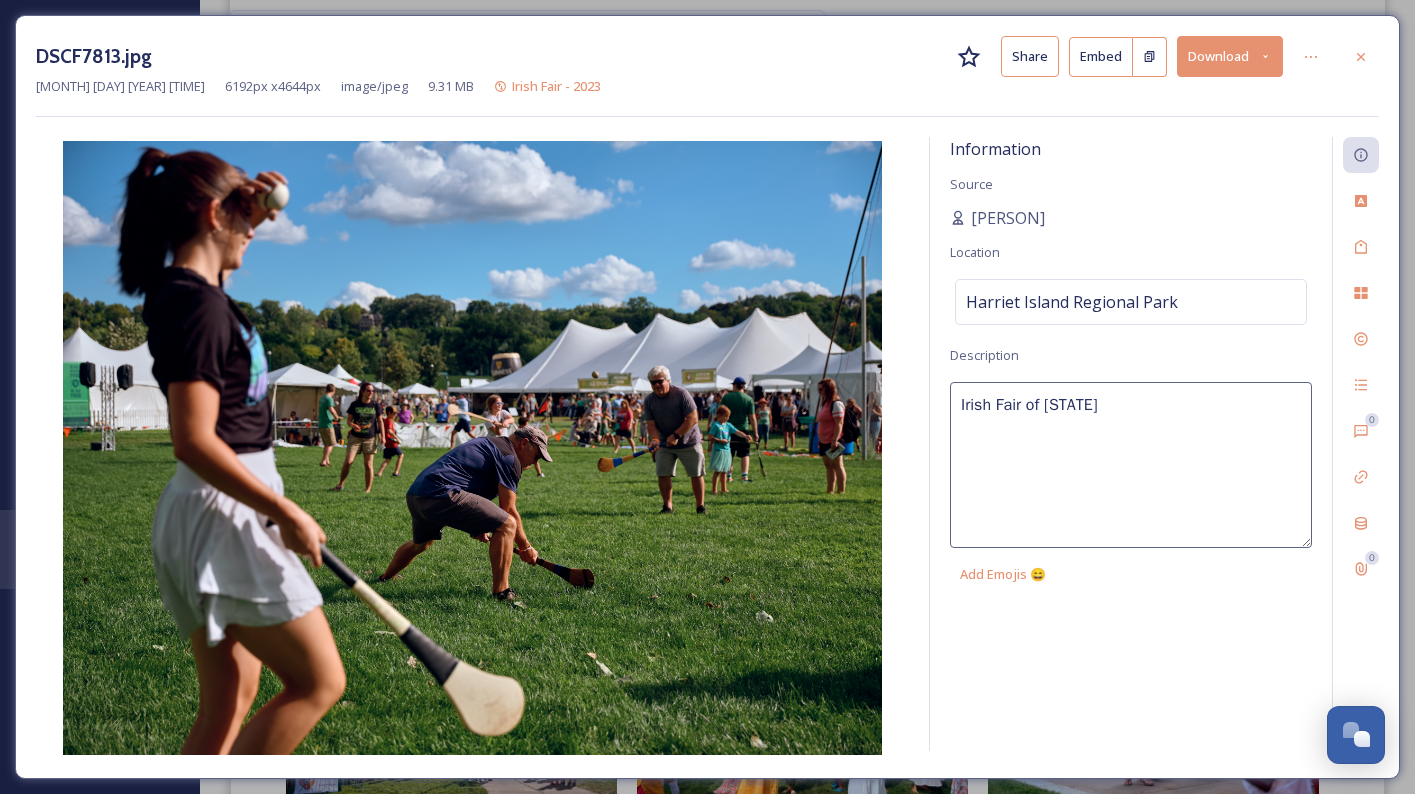 type on "Irish Fair of [STATE]" 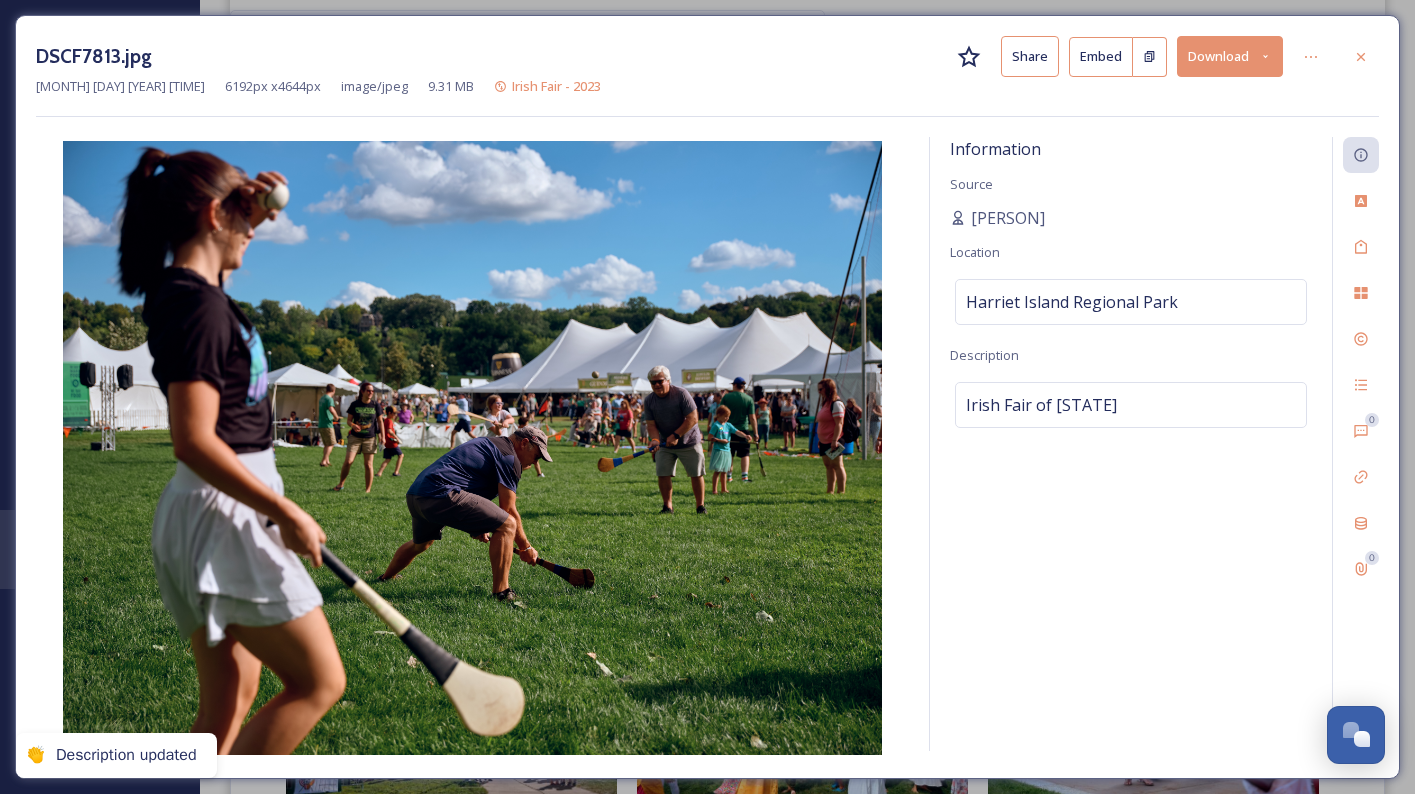 click 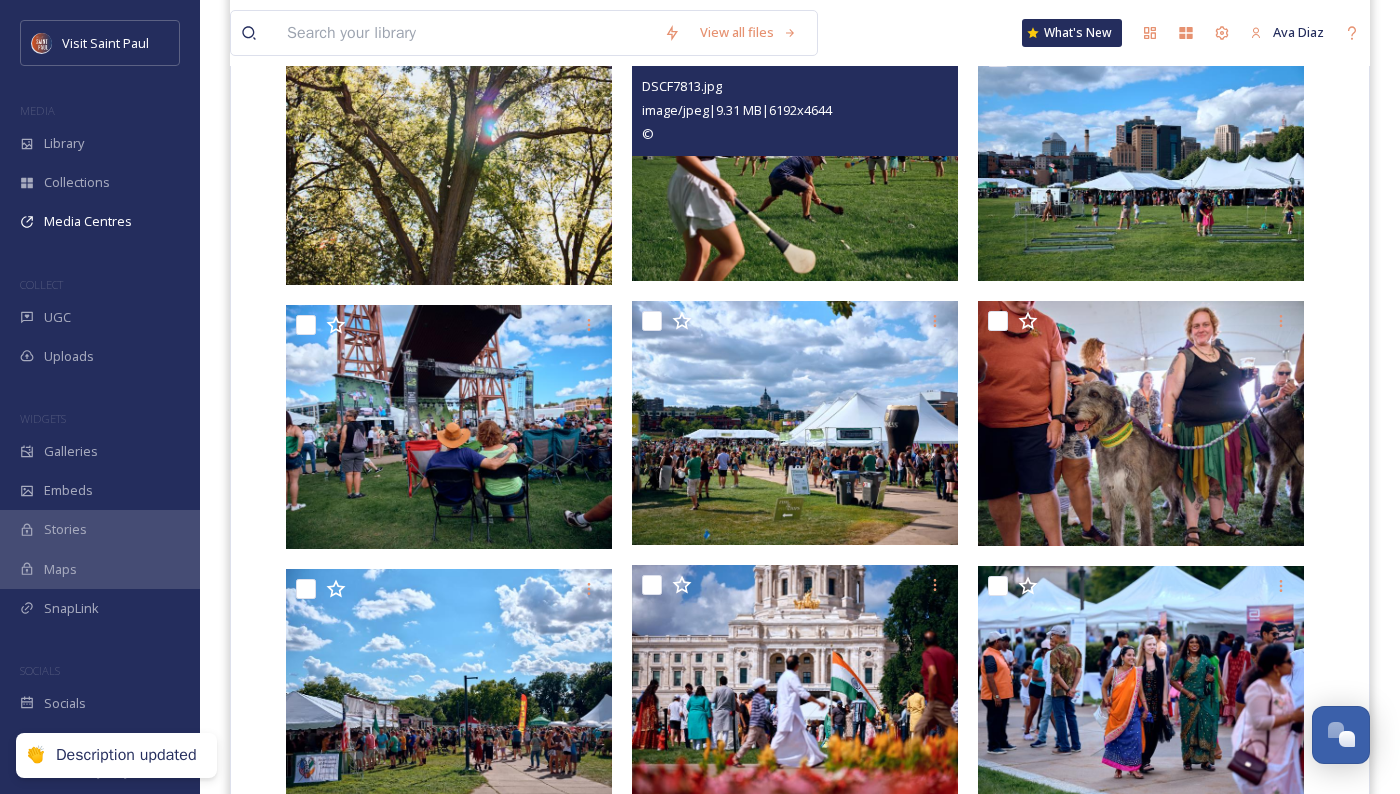 click at bounding box center (449, 40) 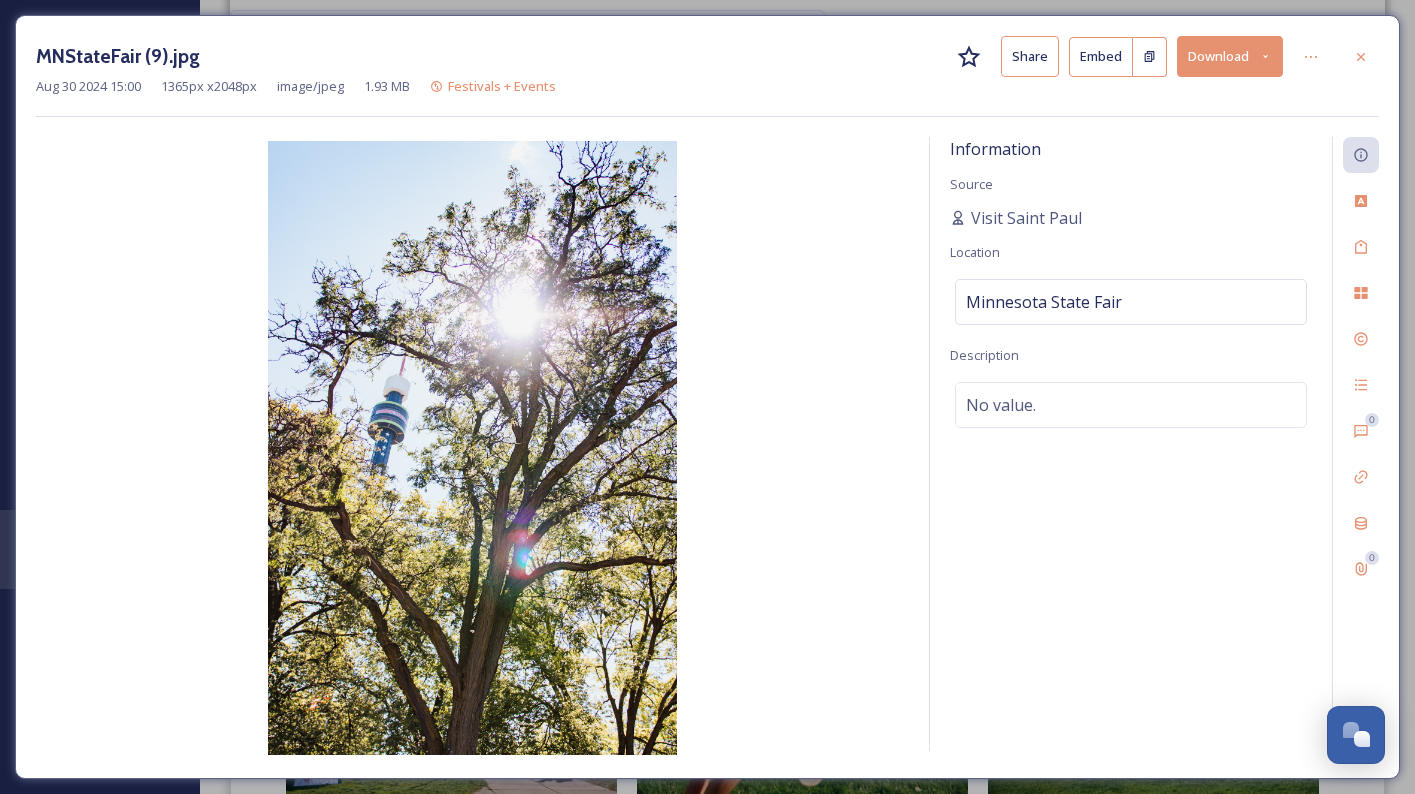 click on "No value." at bounding box center (1131, 405) 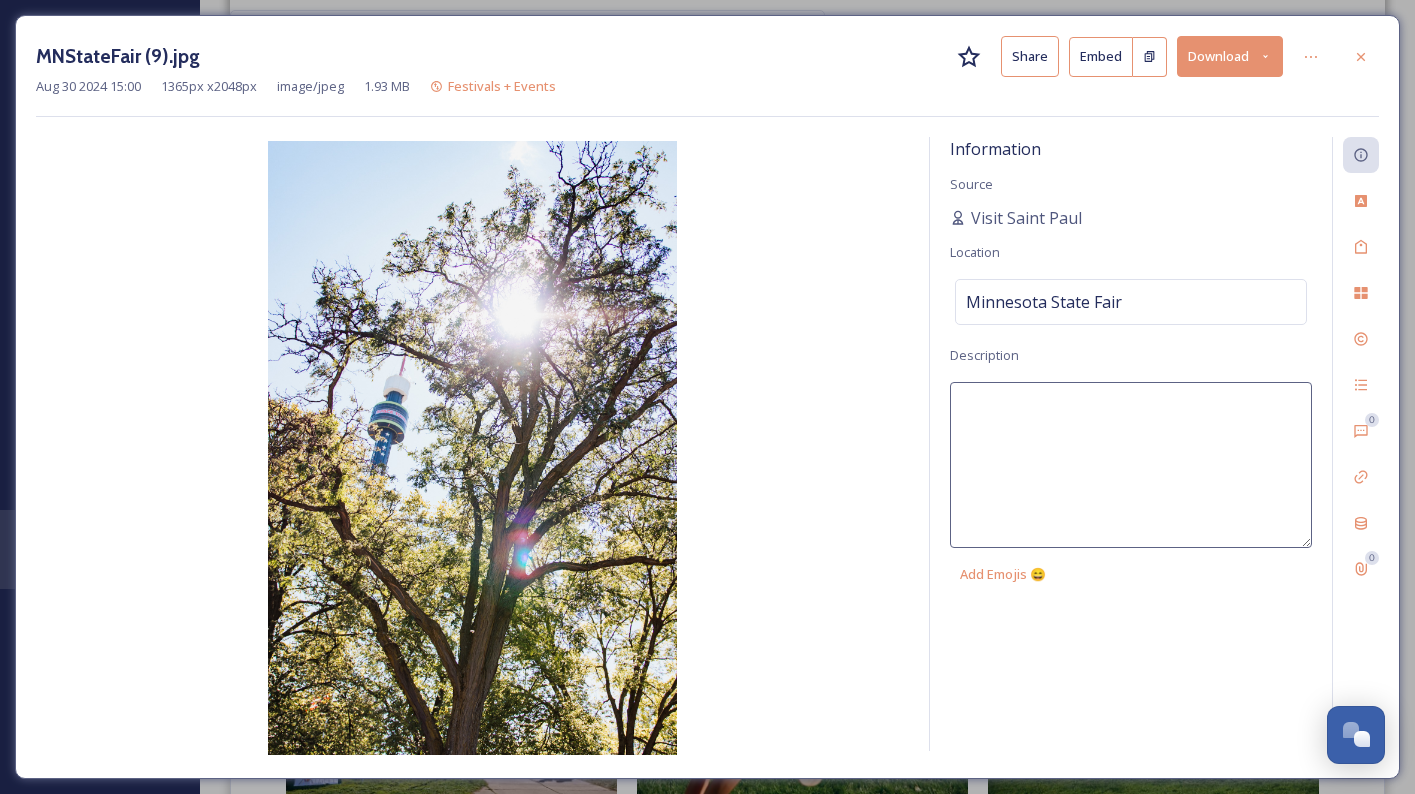 click at bounding box center (1131, 465) 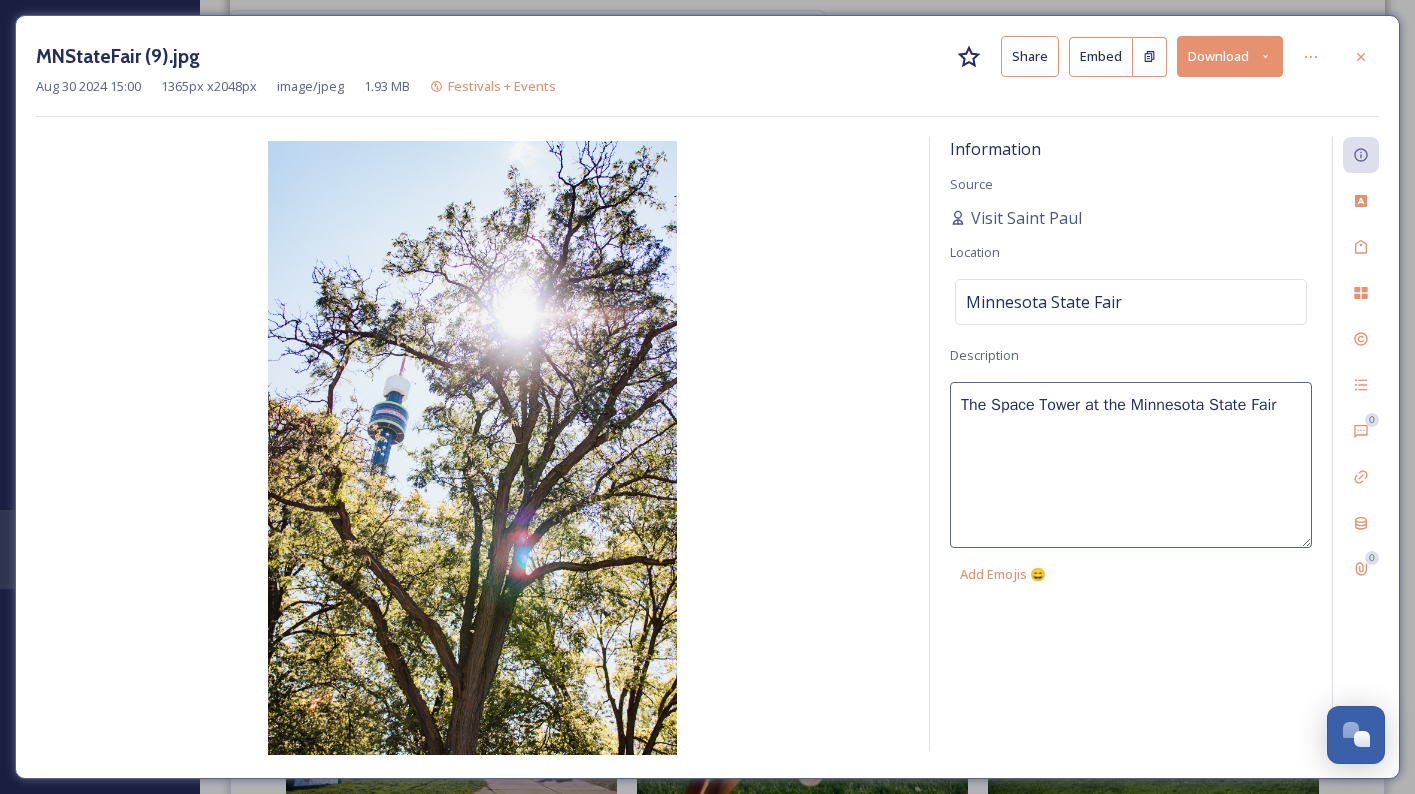 type on "The Space Tower at the Minnesota State Fair" 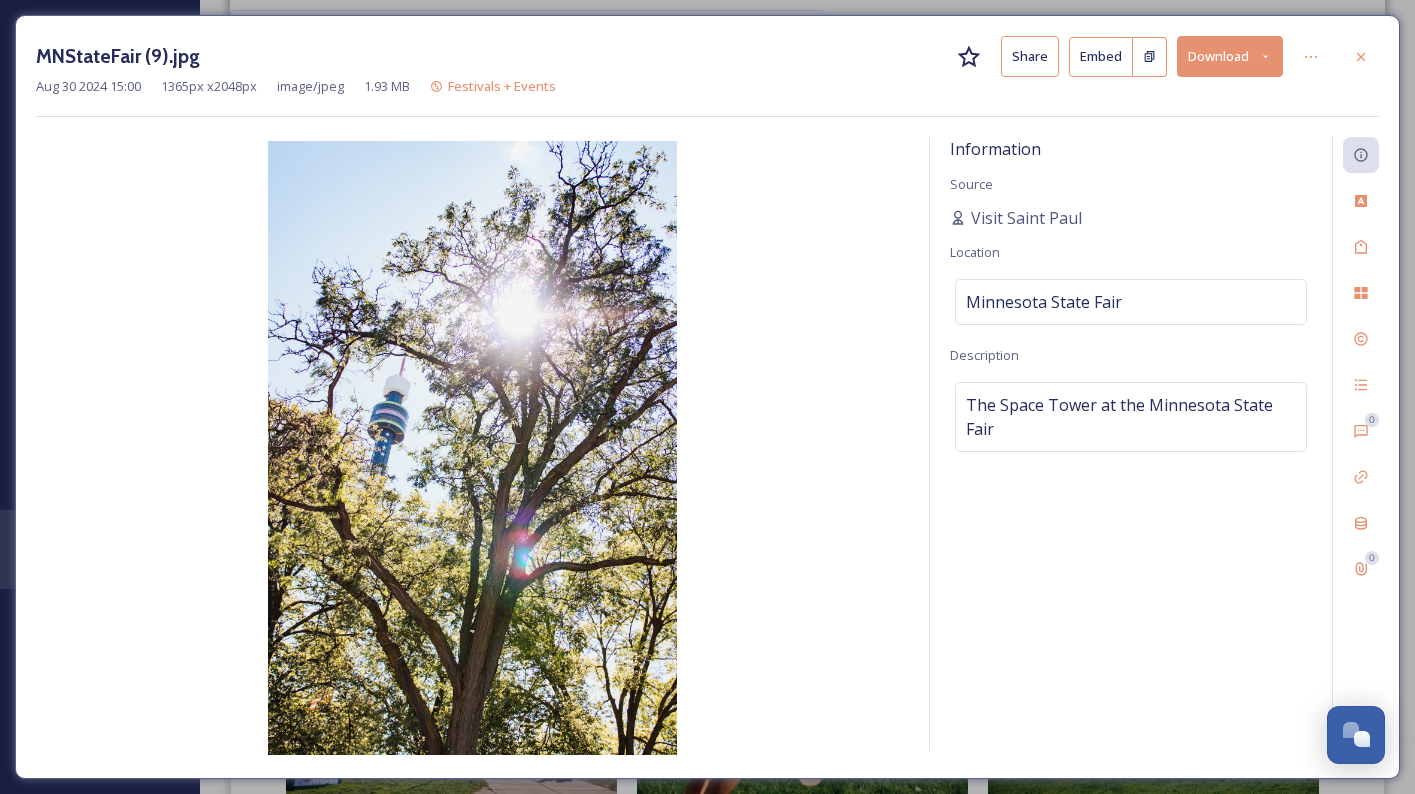click at bounding box center (1361, 57) 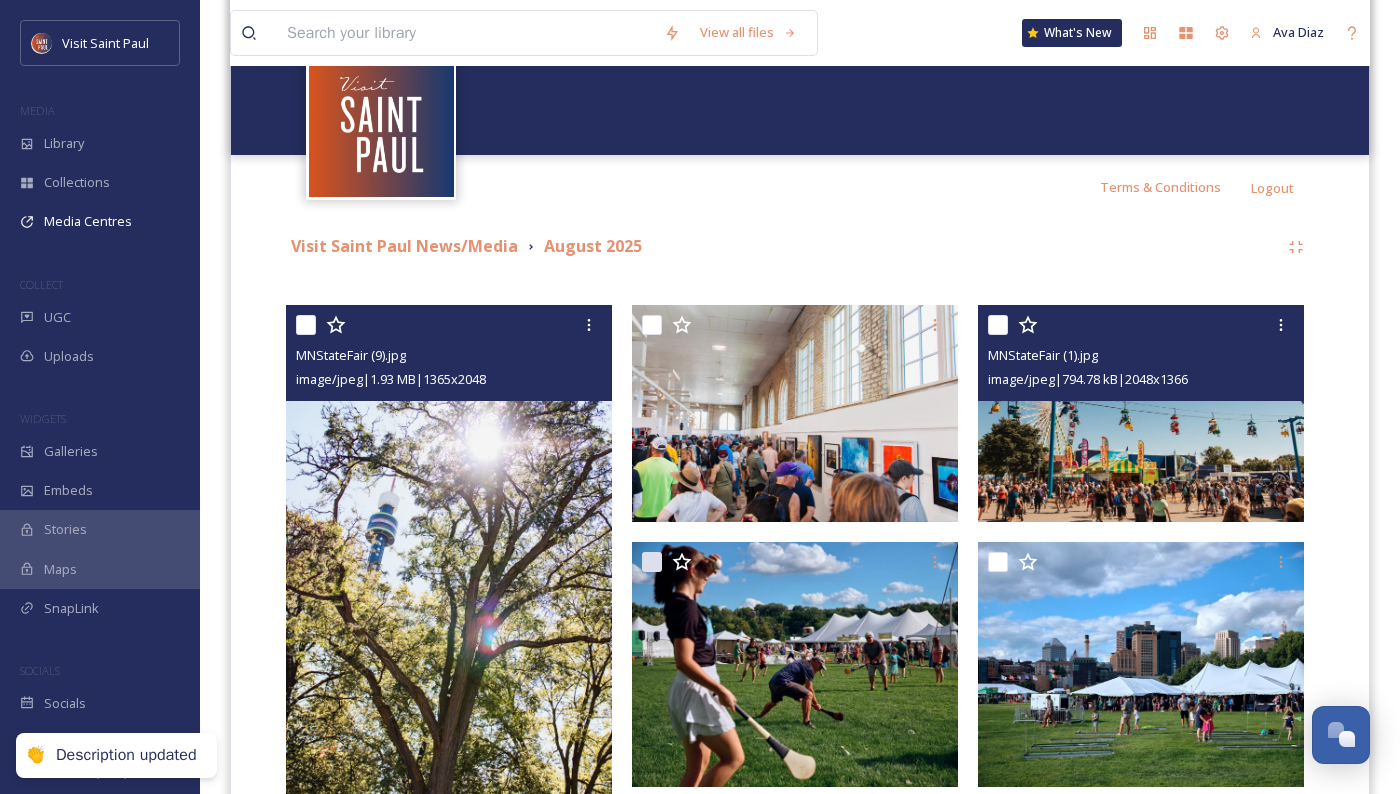 click at bounding box center [1141, 413] 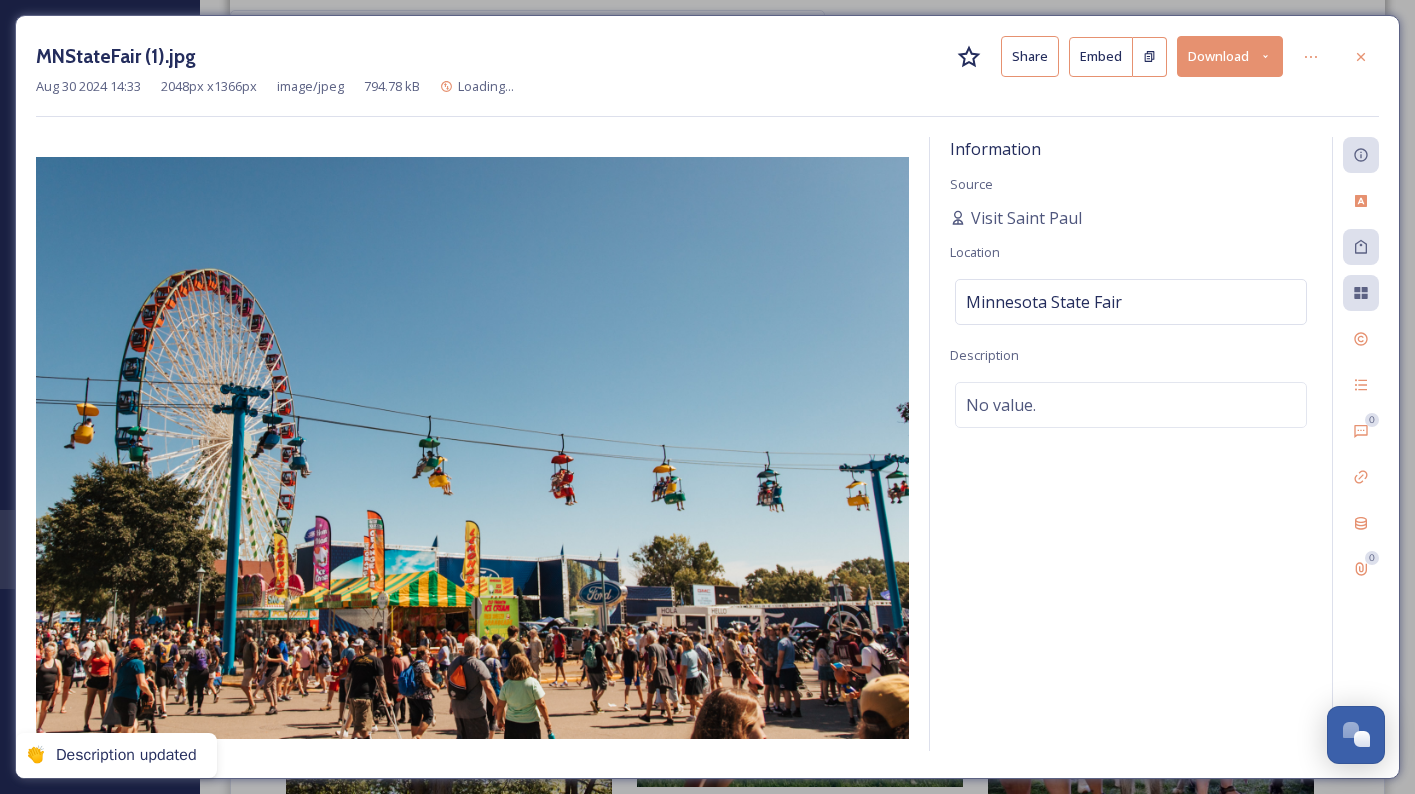 click on "No value." at bounding box center [1131, 405] 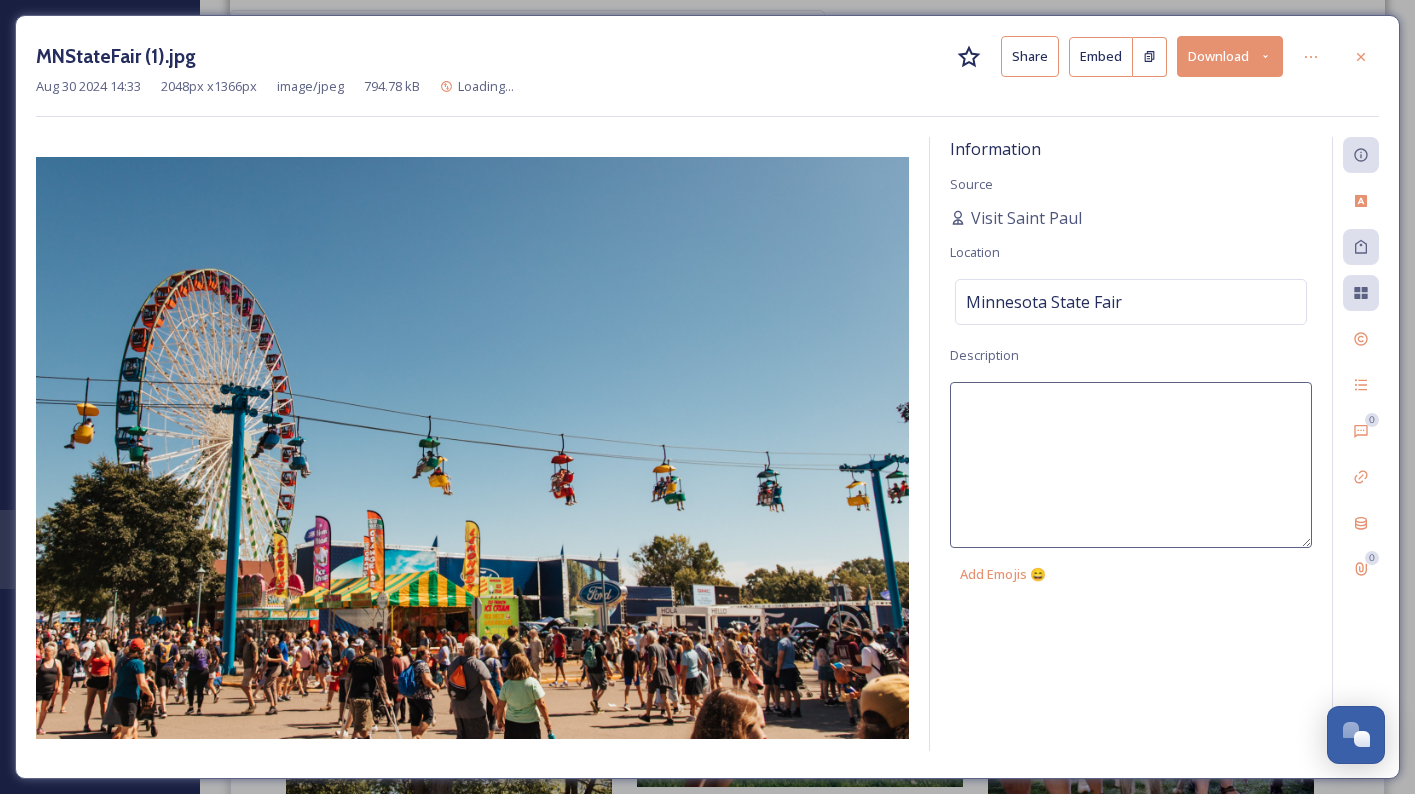 click at bounding box center [1131, 465] 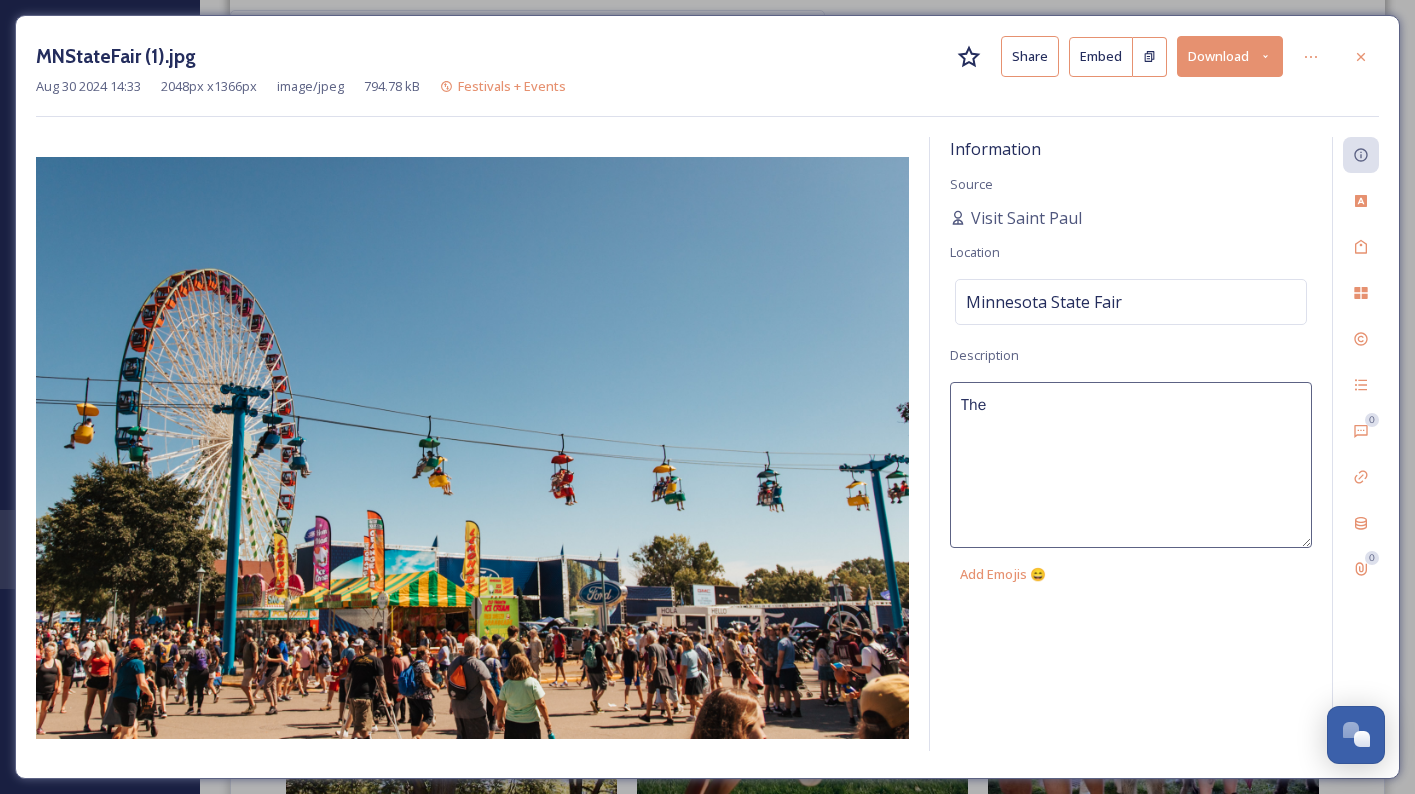 click on "The" at bounding box center (1131, 465) 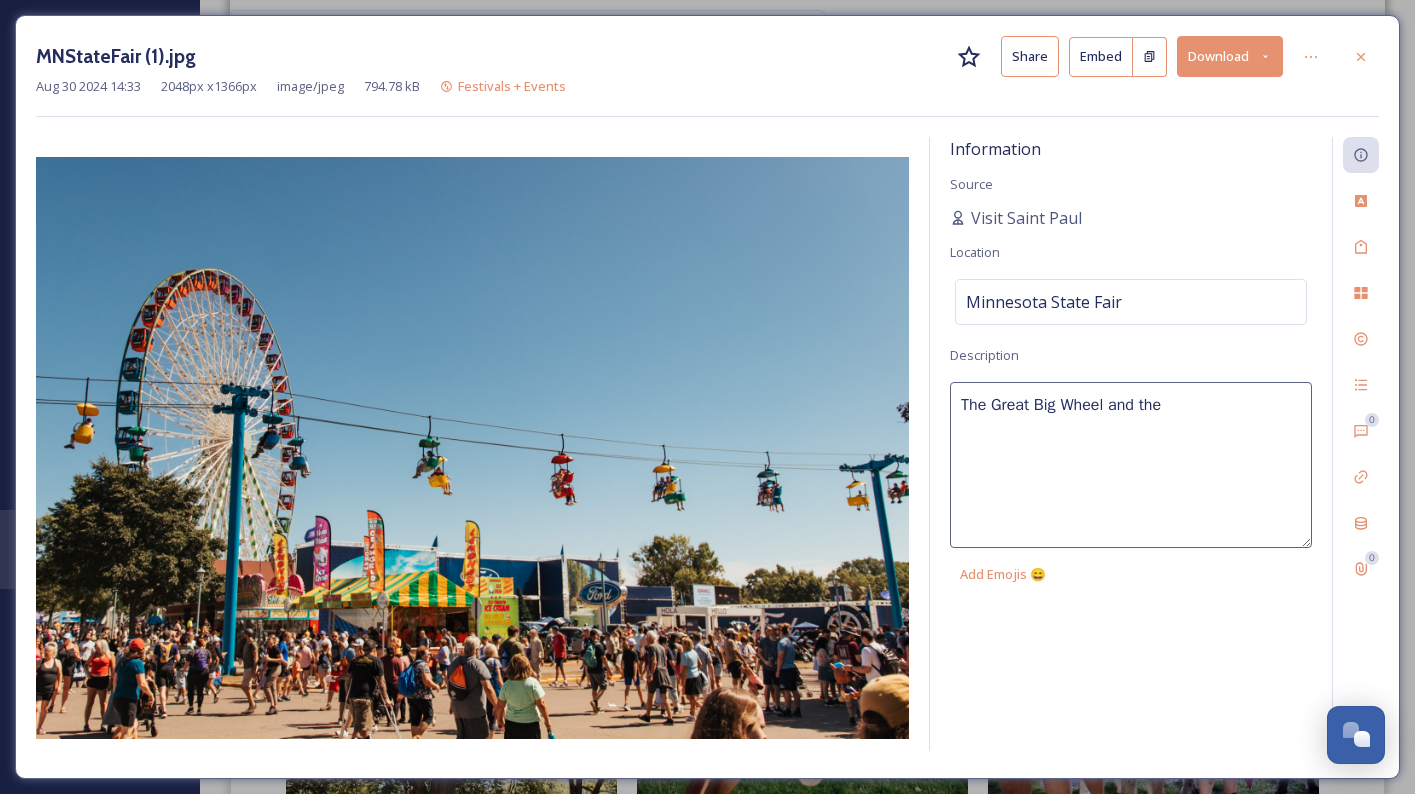click on "The Great Big Wheel and the" at bounding box center [1131, 465] 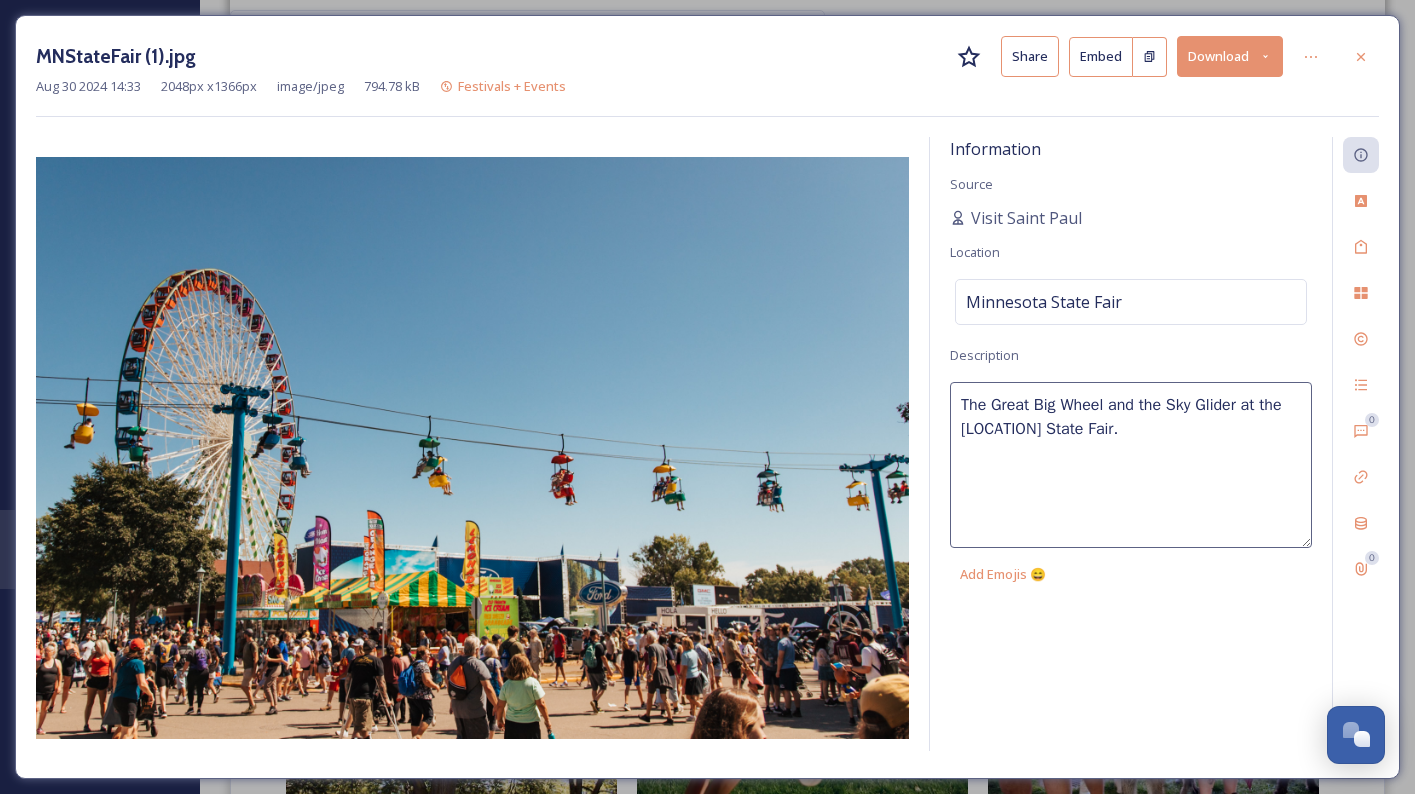 type on "The Great Big Wheel and the Sky Glider at the [LOCATION] State Fair." 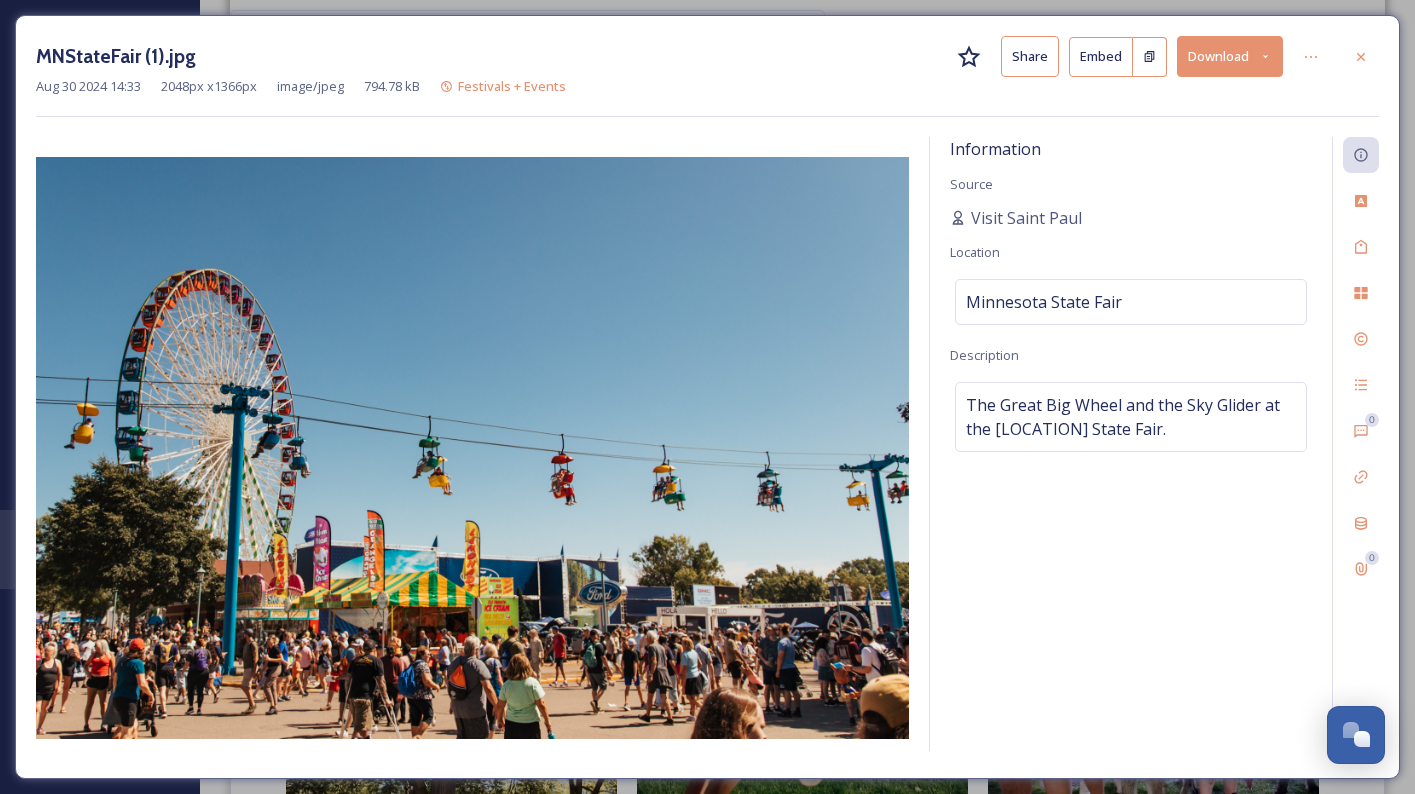 click at bounding box center [1361, 57] 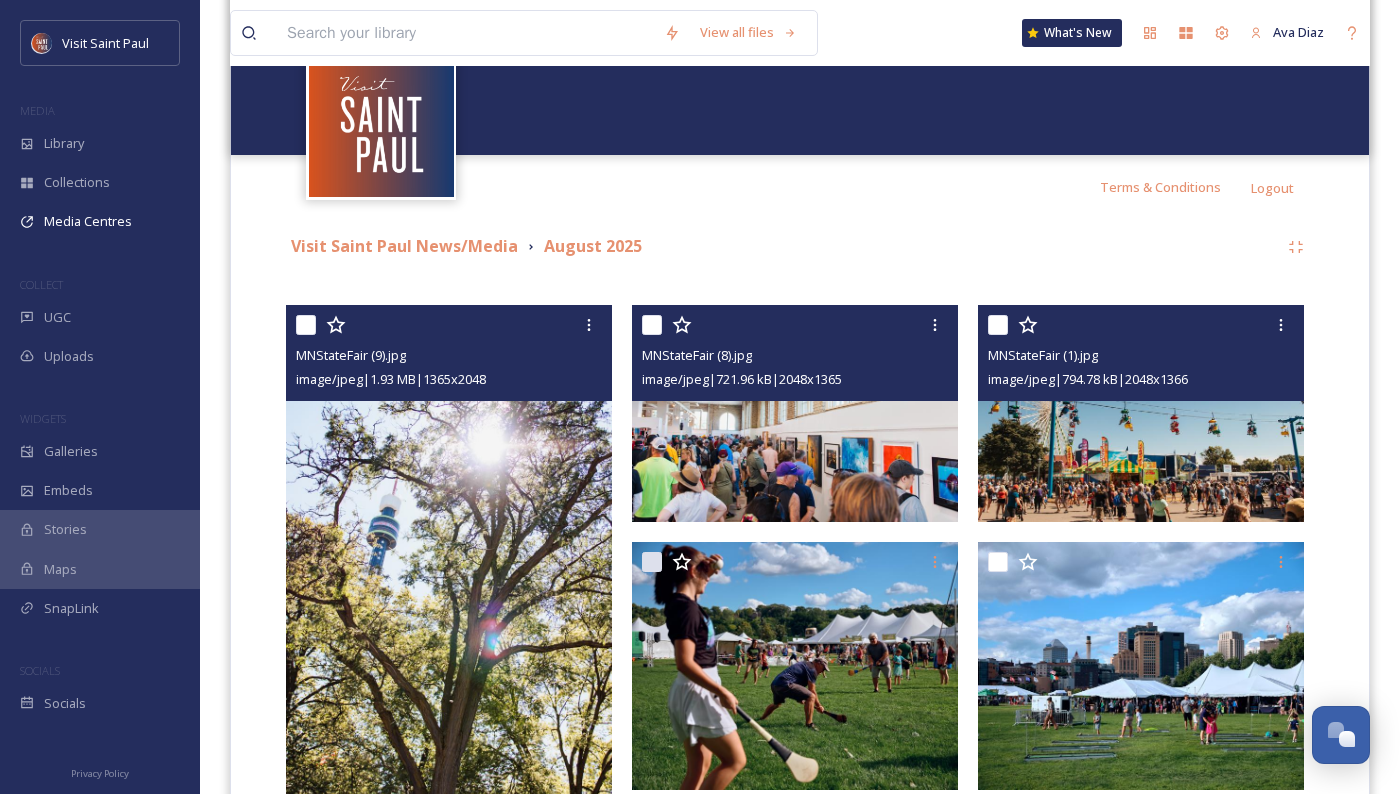 click at bounding box center [795, 413] 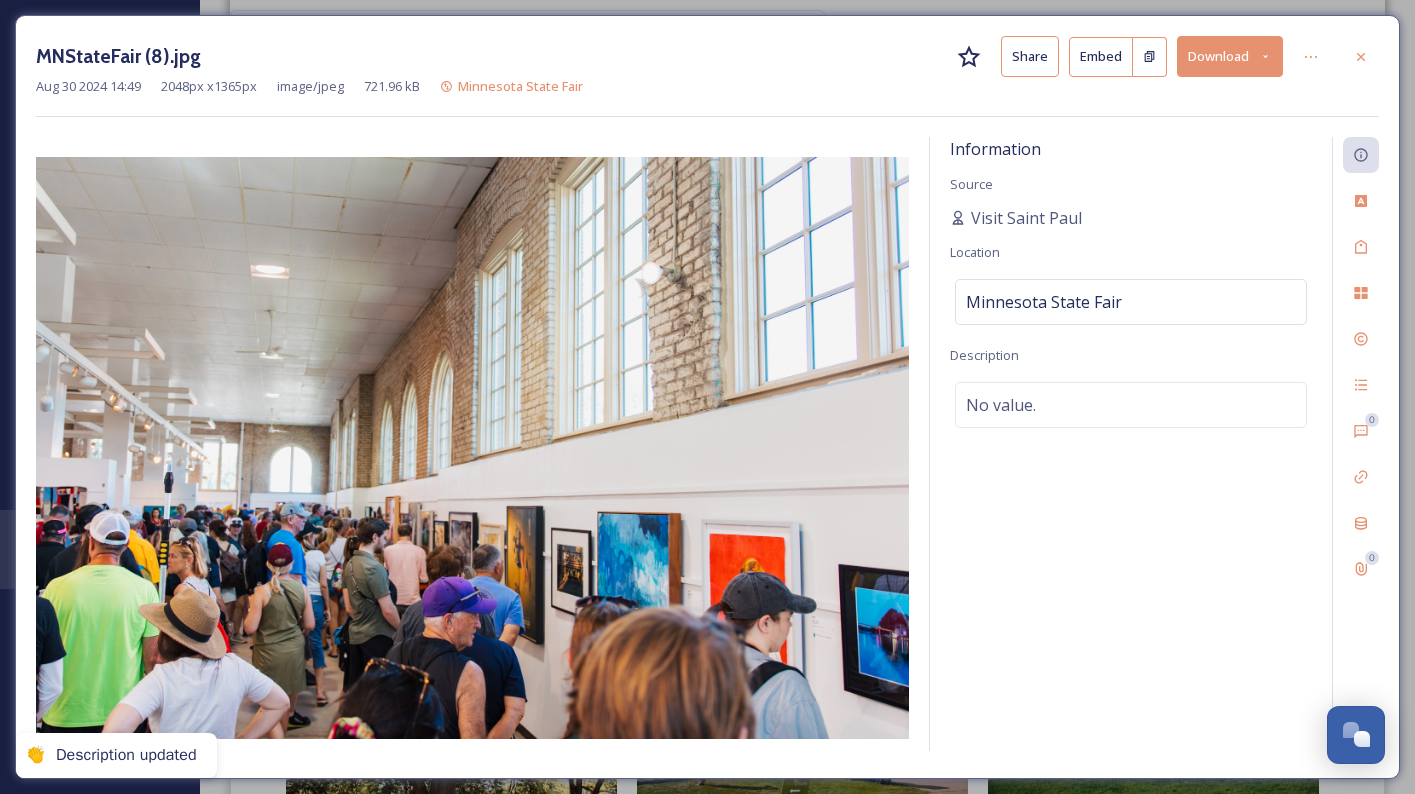 click on "No value." at bounding box center [1131, 405] 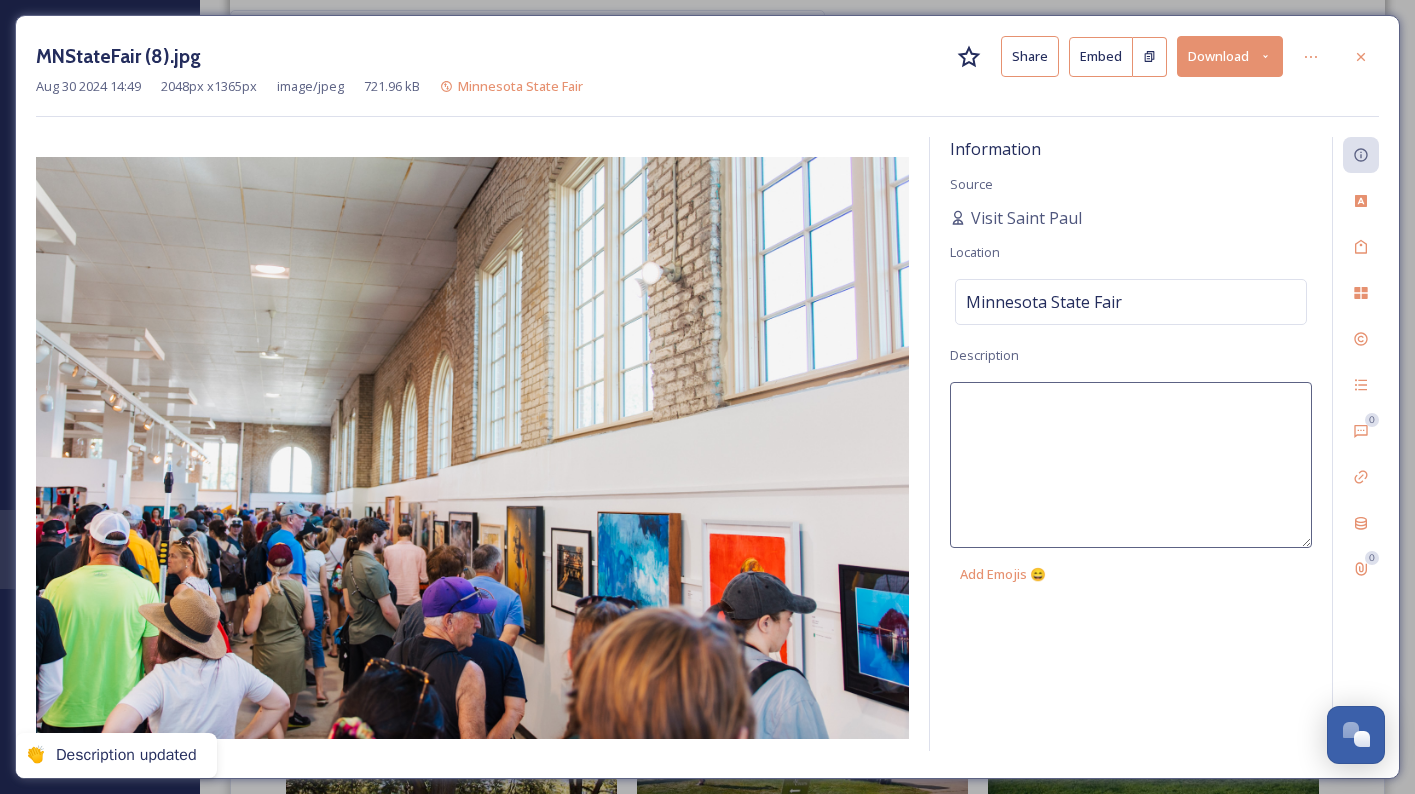 click at bounding box center [1131, 465] 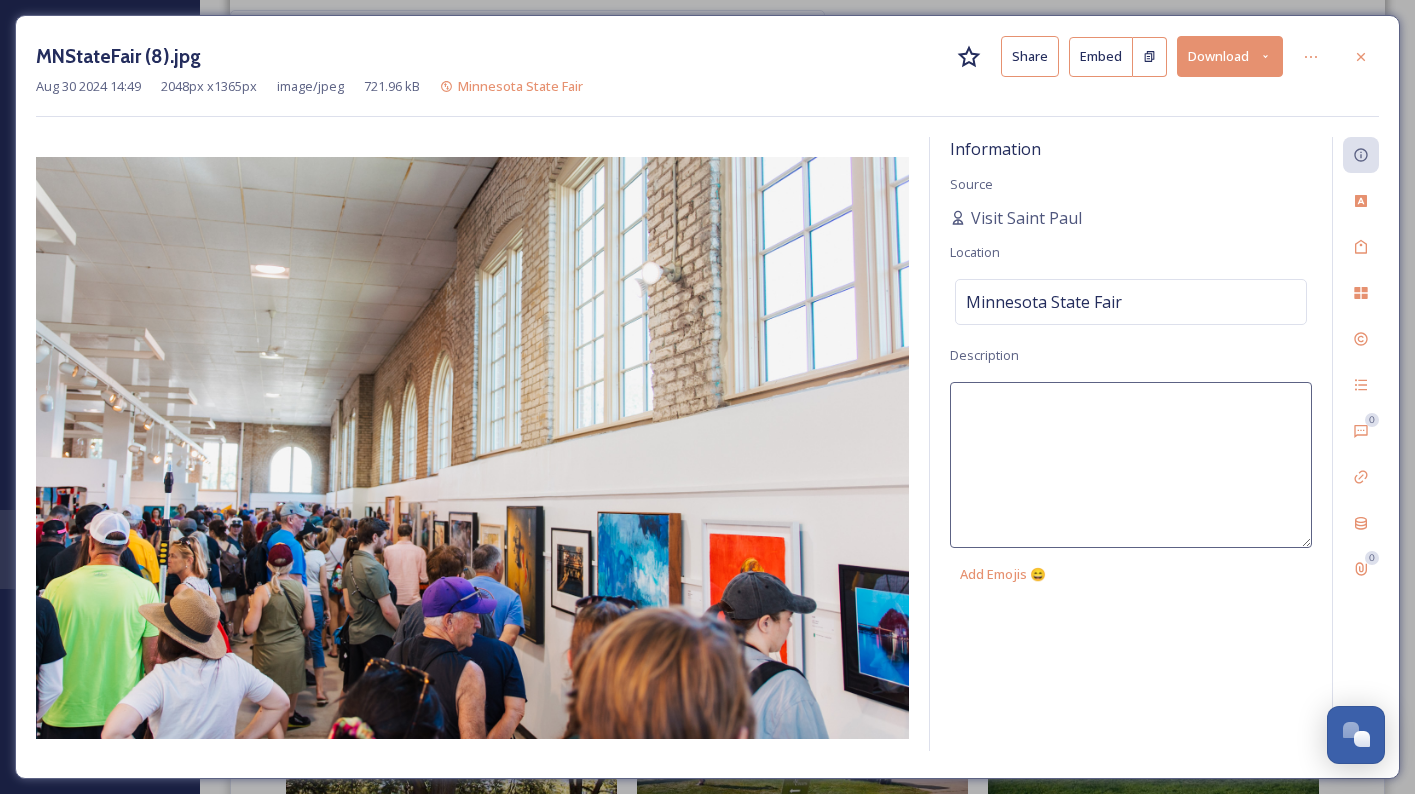 click at bounding box center (1131, 465) 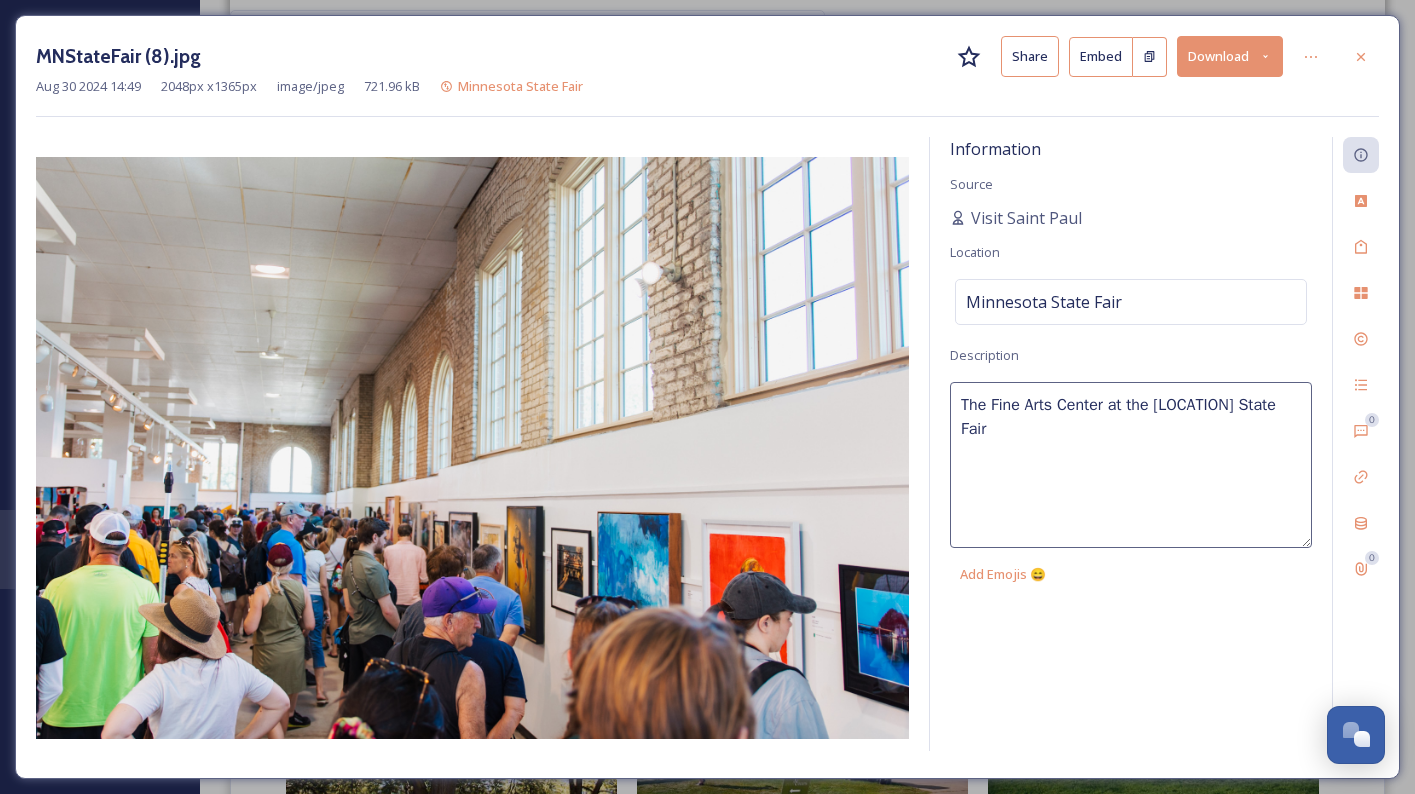 type on "The Fine Arts Center at the [LOCATION] State Fair" 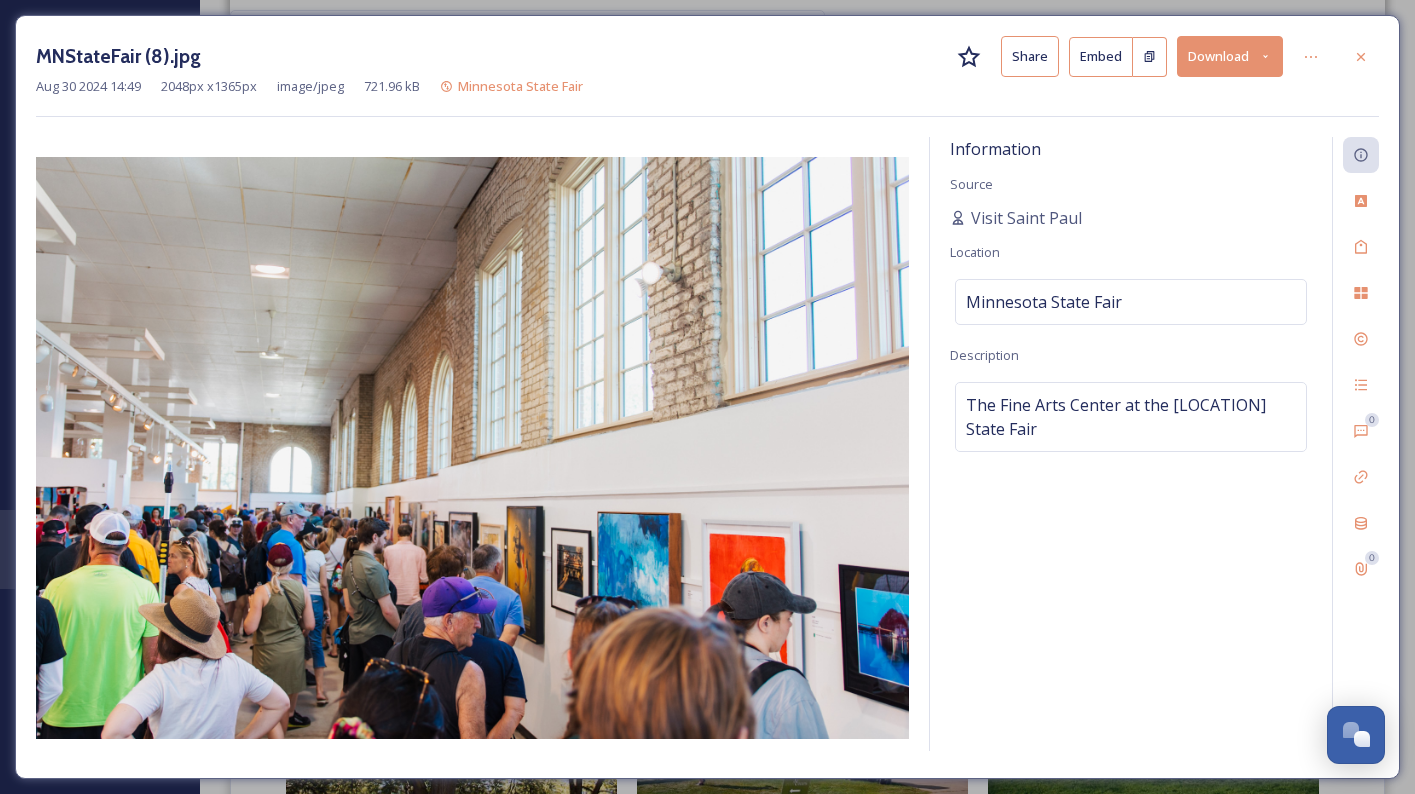 click on "Information Source [PERSON] Location [STATE] Fair Description The Fine Arts Center at the [STATE] Fair" at bounding box center [1131, 444] 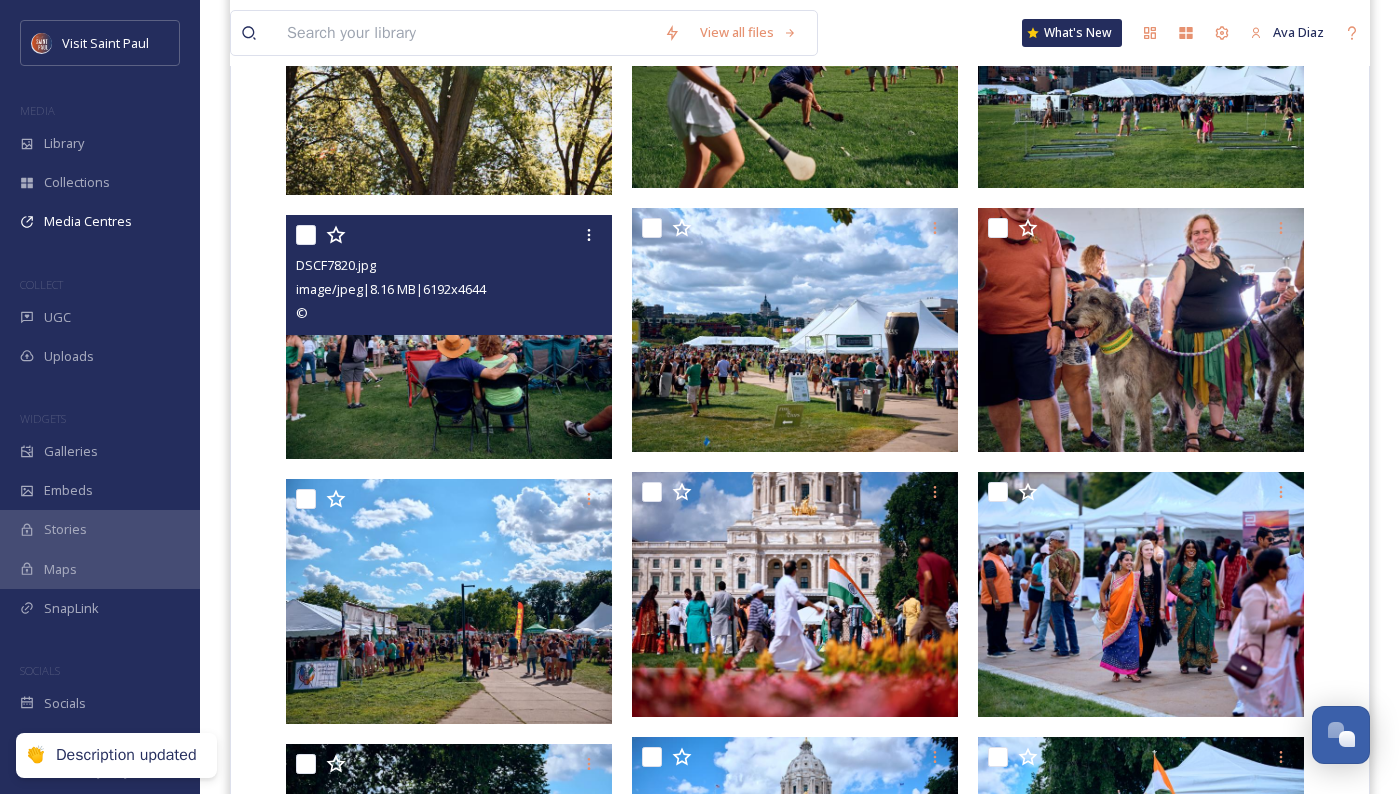 scroll, scrollTop: 891, scrollLeft: 0, axis: vertical 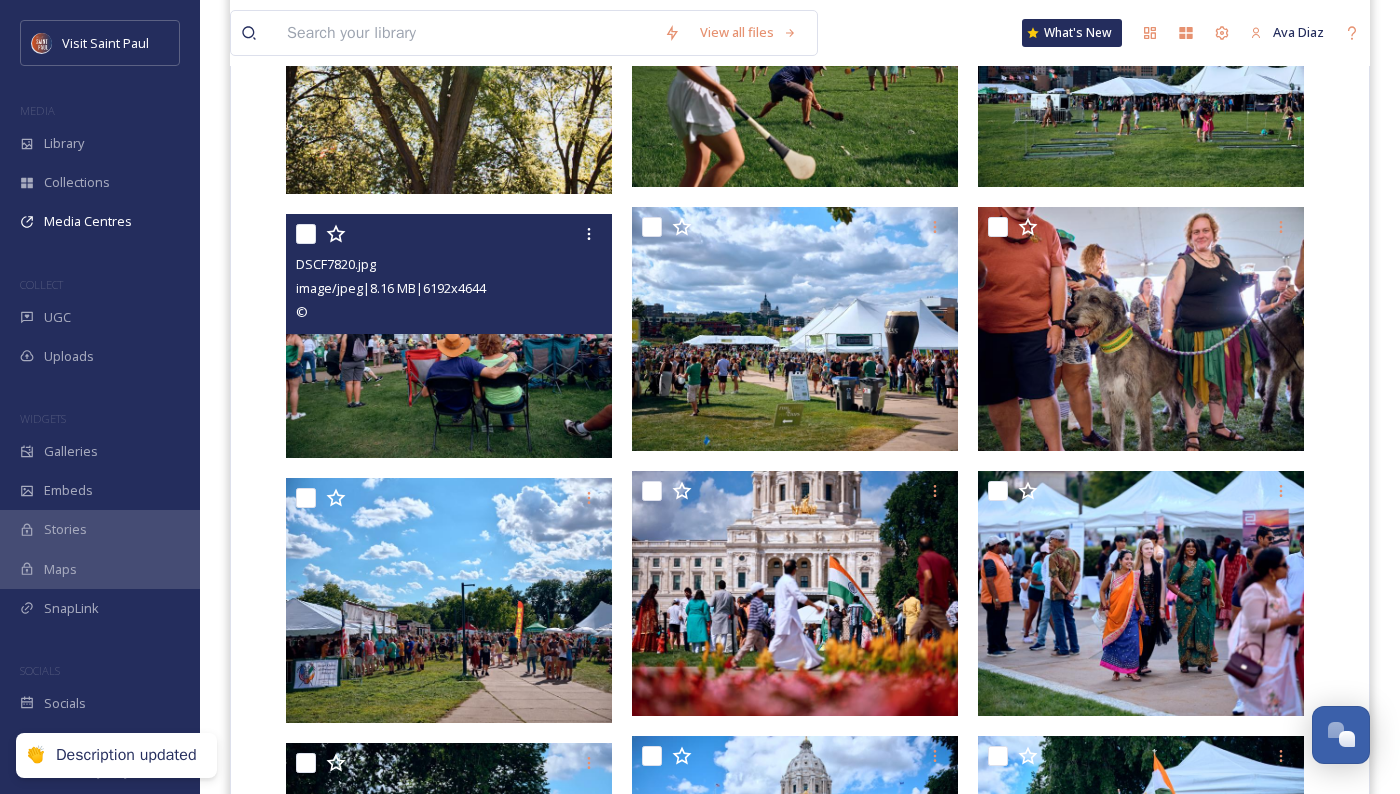 click at bounding box center (449, 336) 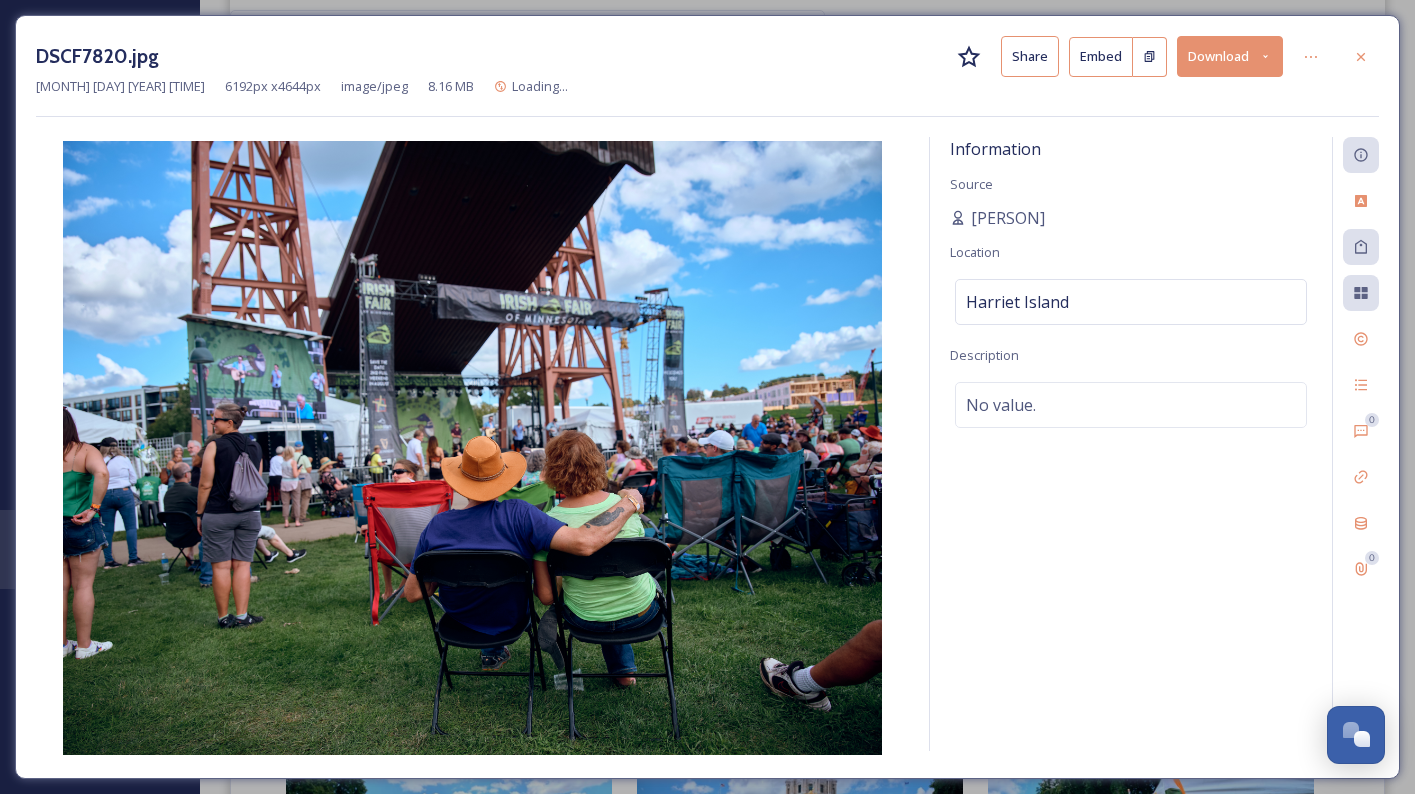 click on "No value." at bounding box center [1131, 405] 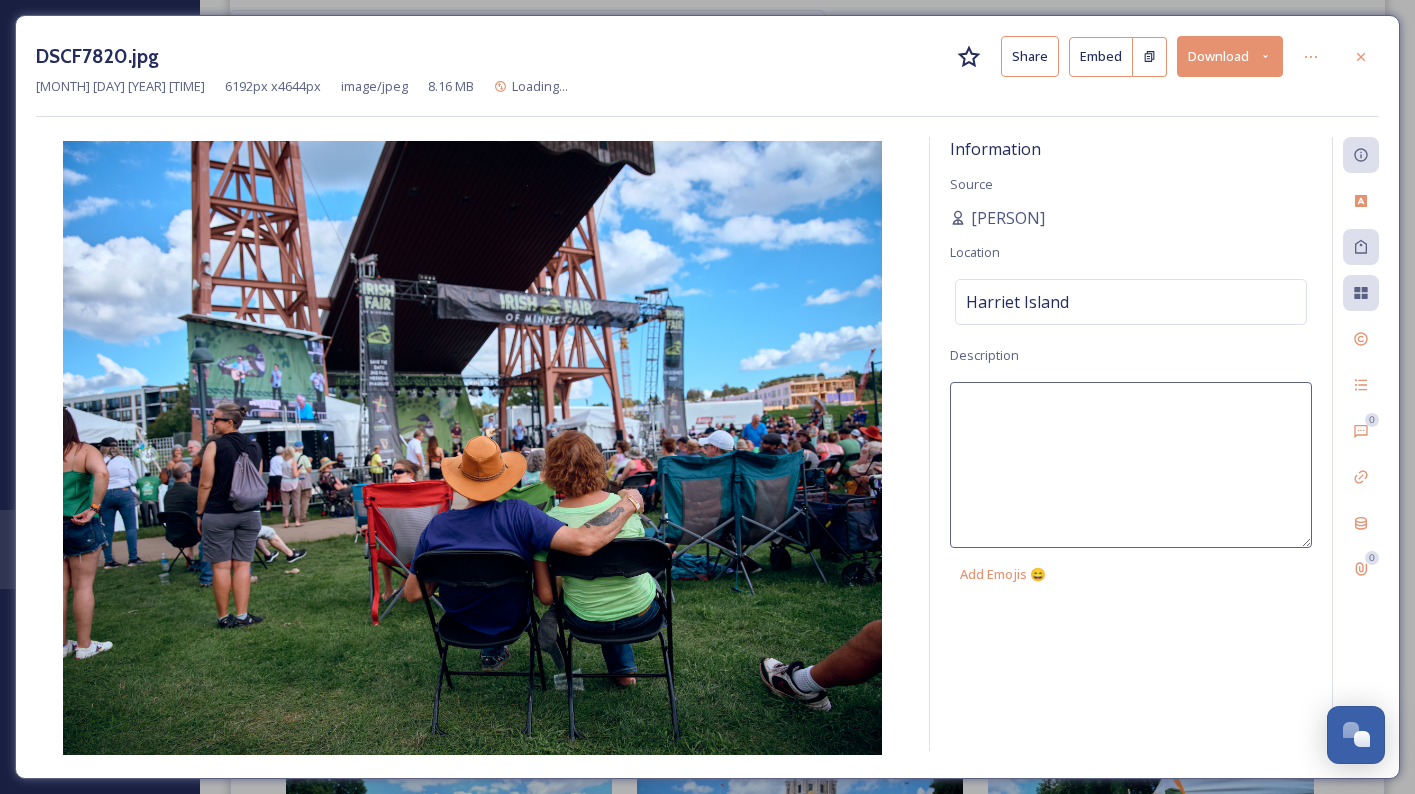 click at bounding box center (1131, 465) 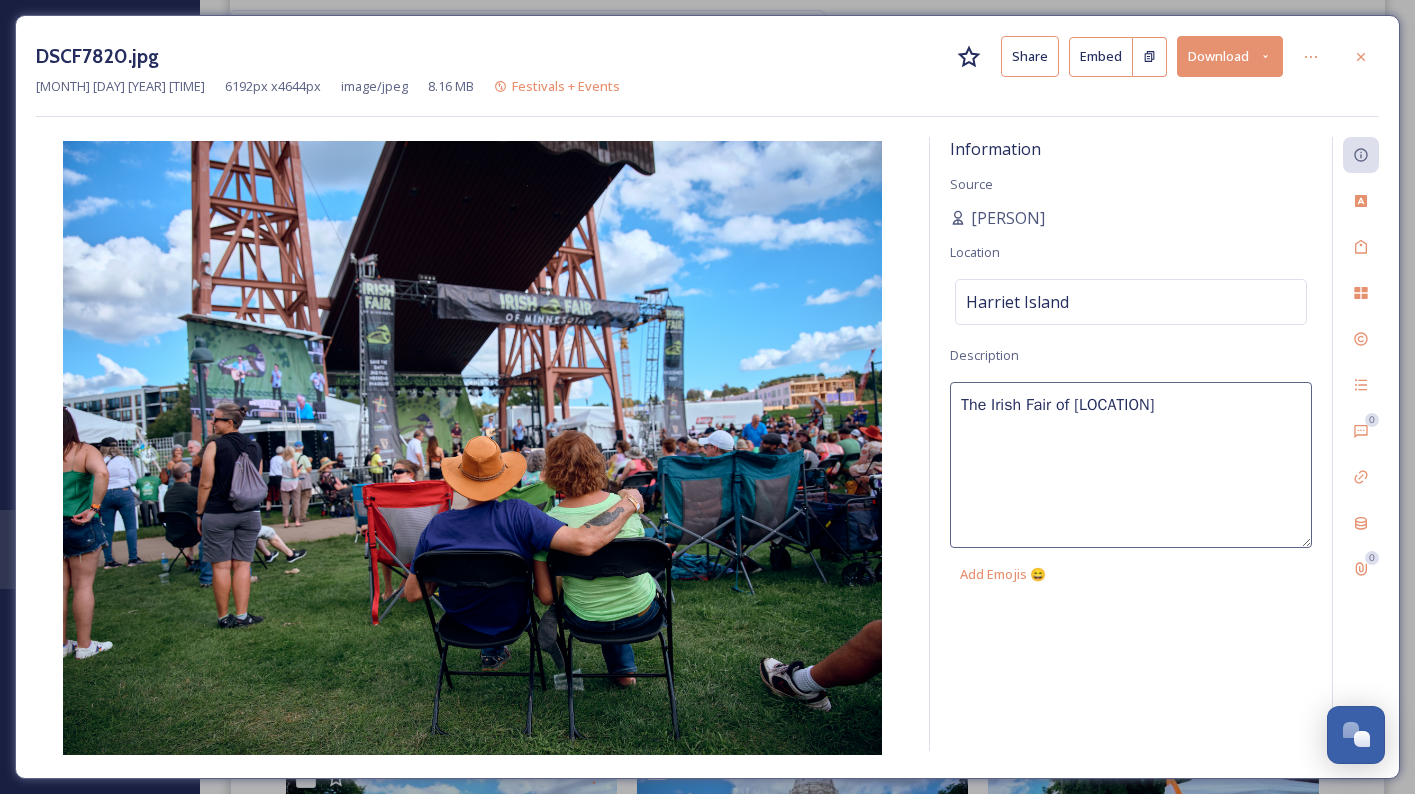 type on "The Irish Fair of [LOCATION]" 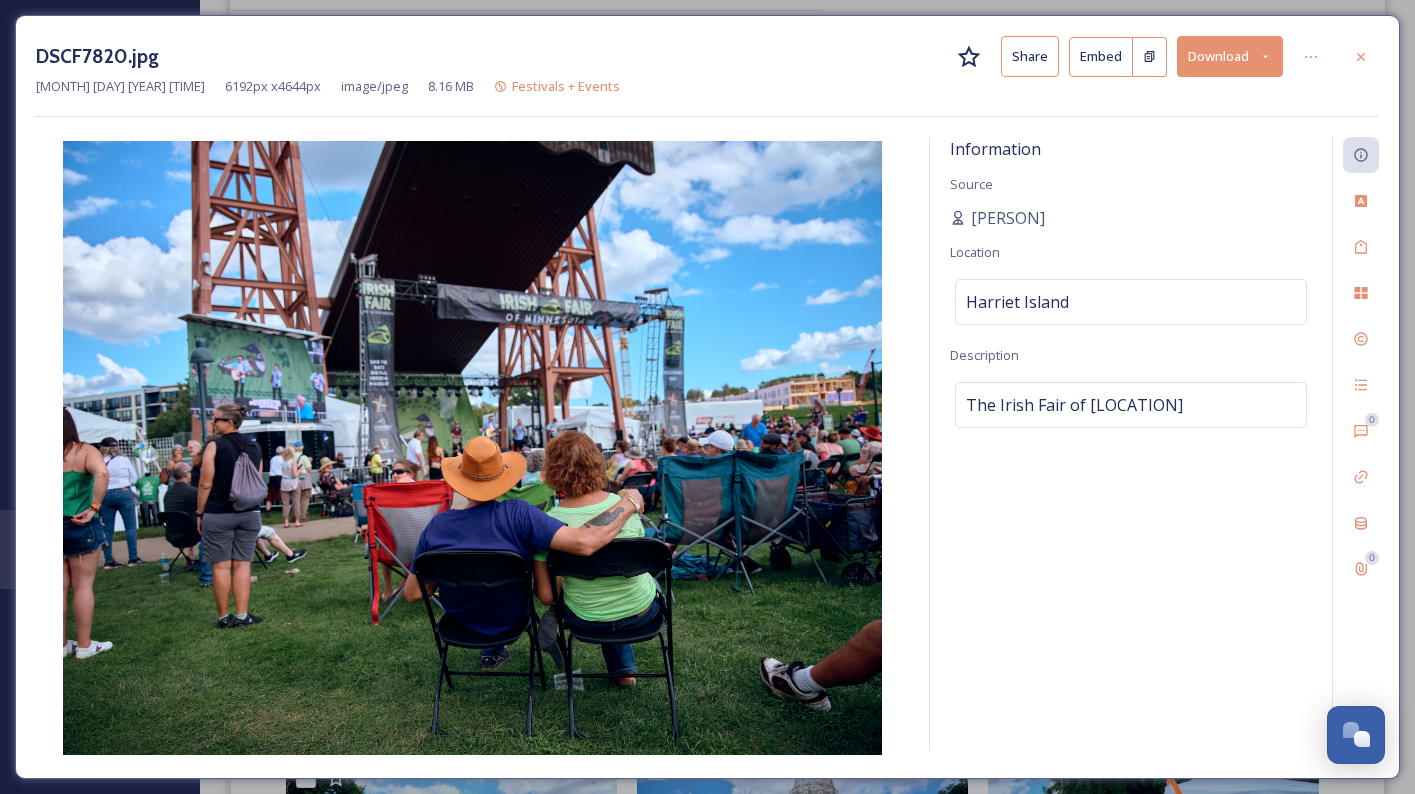 click on "Information Source [PERSON] Location Harriet Island Description The Irish Fair of Minnesota" at bounding box center [1131, 444] 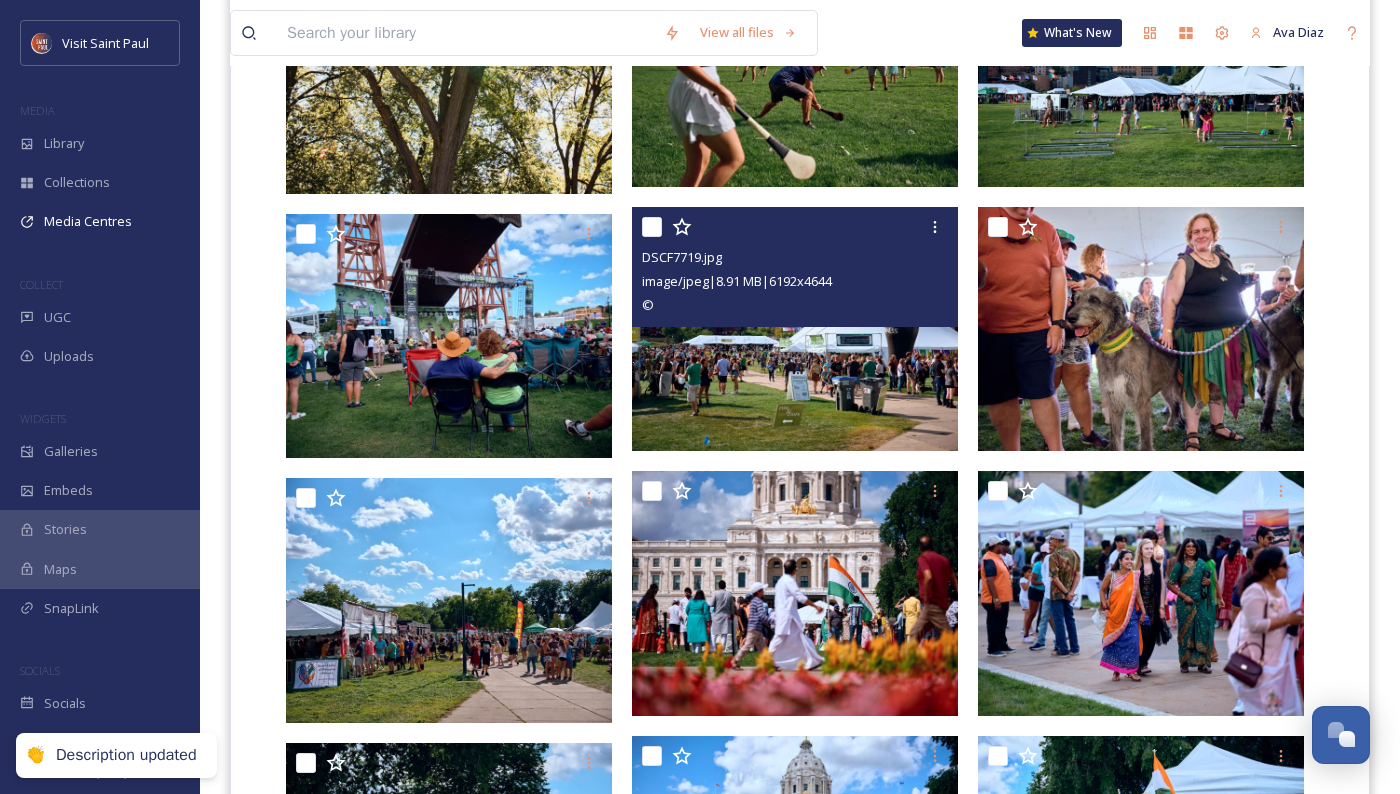 click at bounding box center (795, 329) 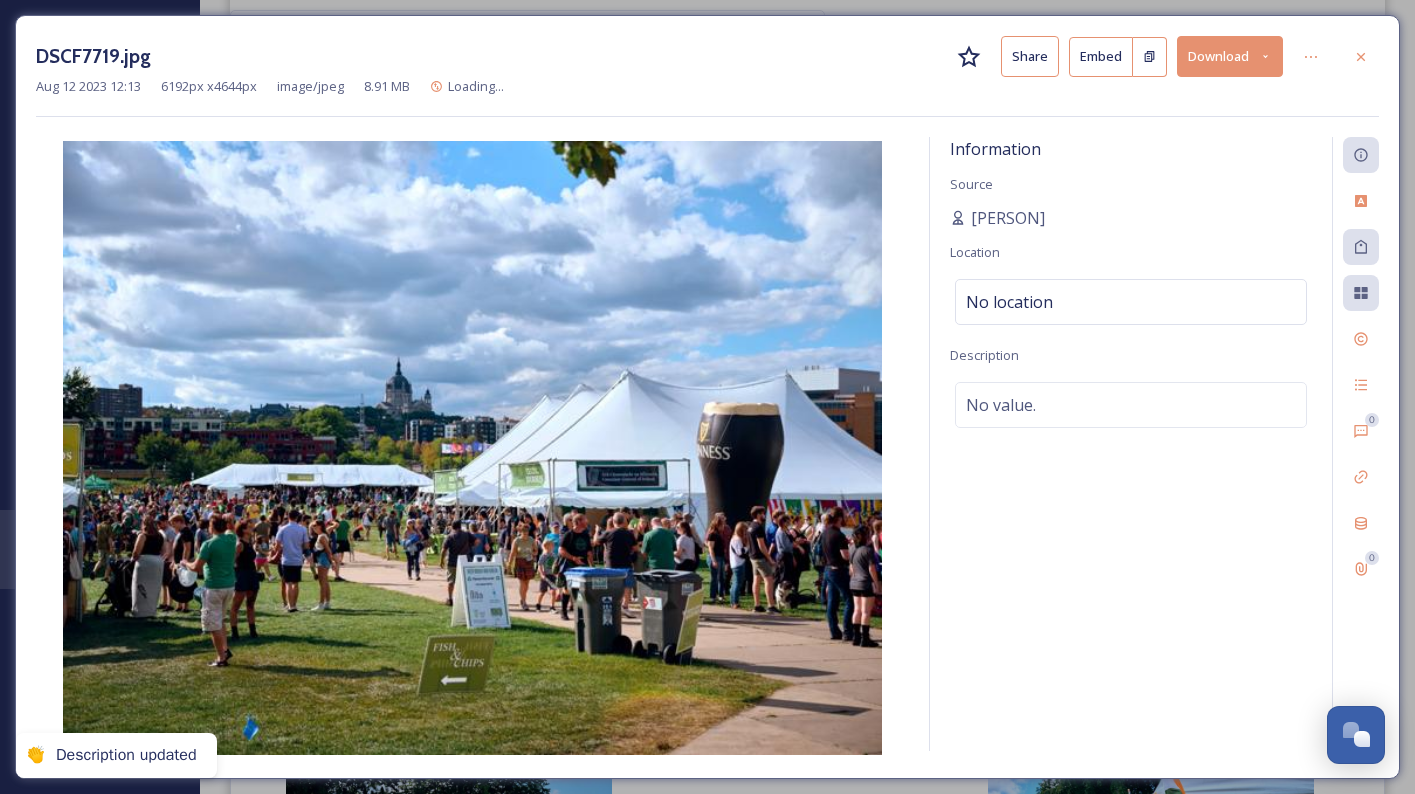 click on "No value." at bounding box center (1131, 405) 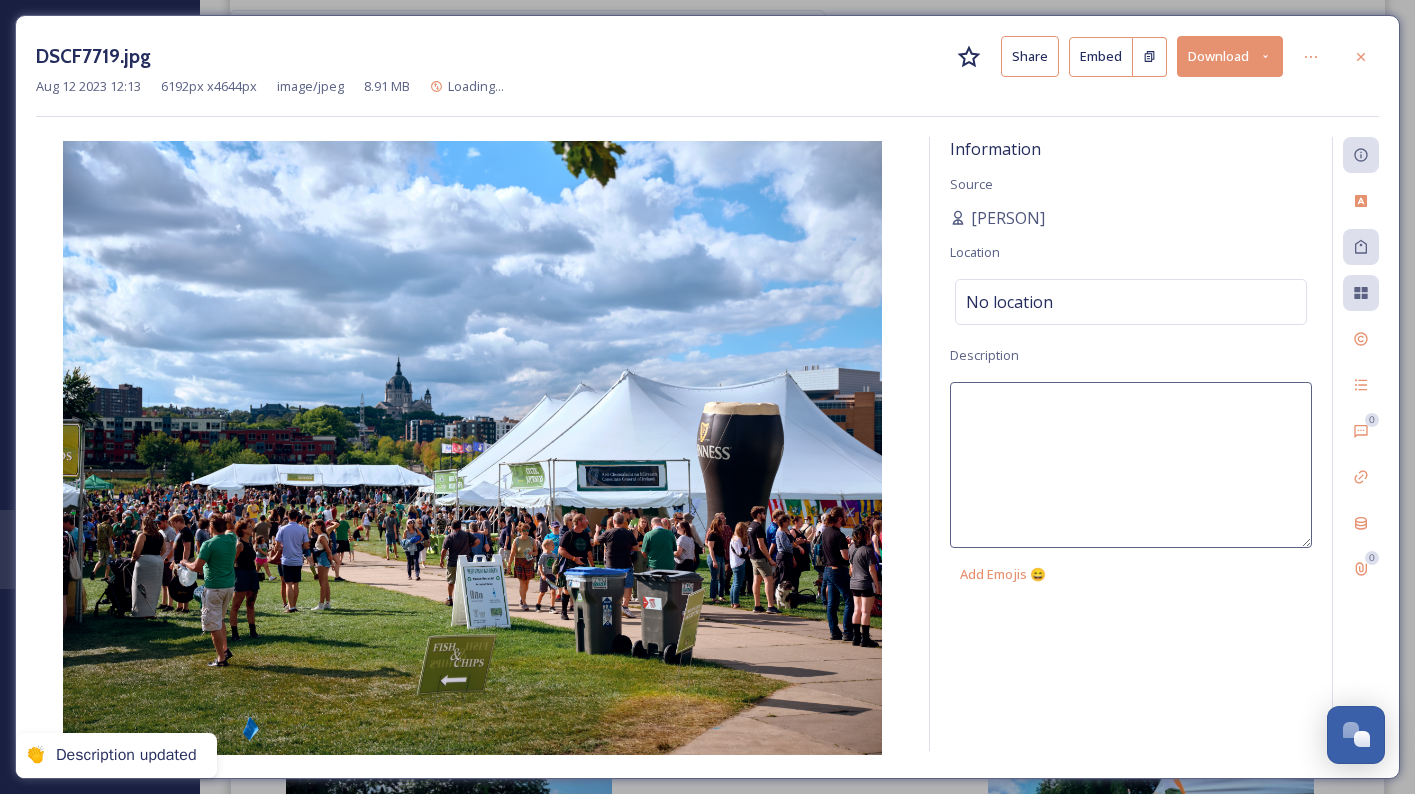 click at bounding box center (1131, 465) 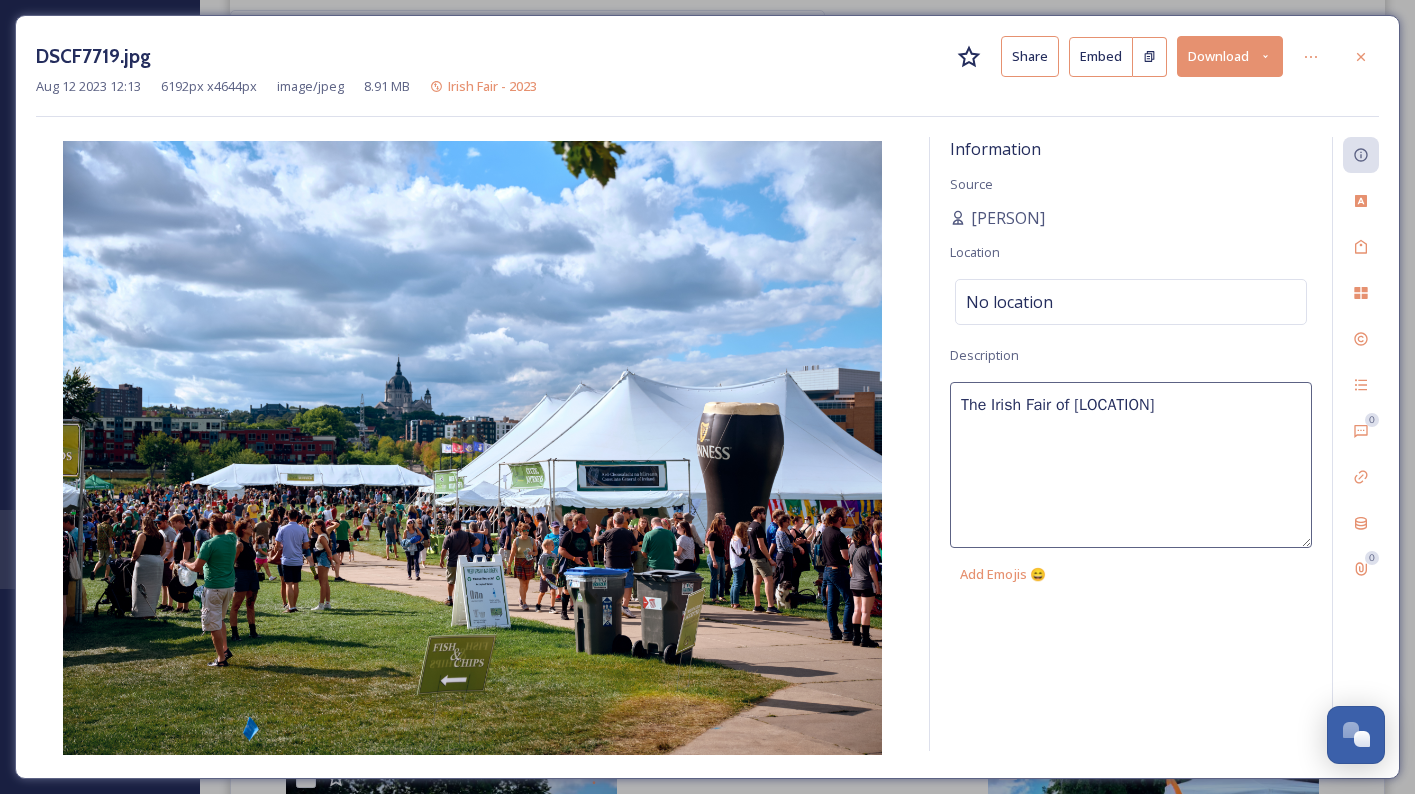 type on "The Irish Fair of [LOCATION]" 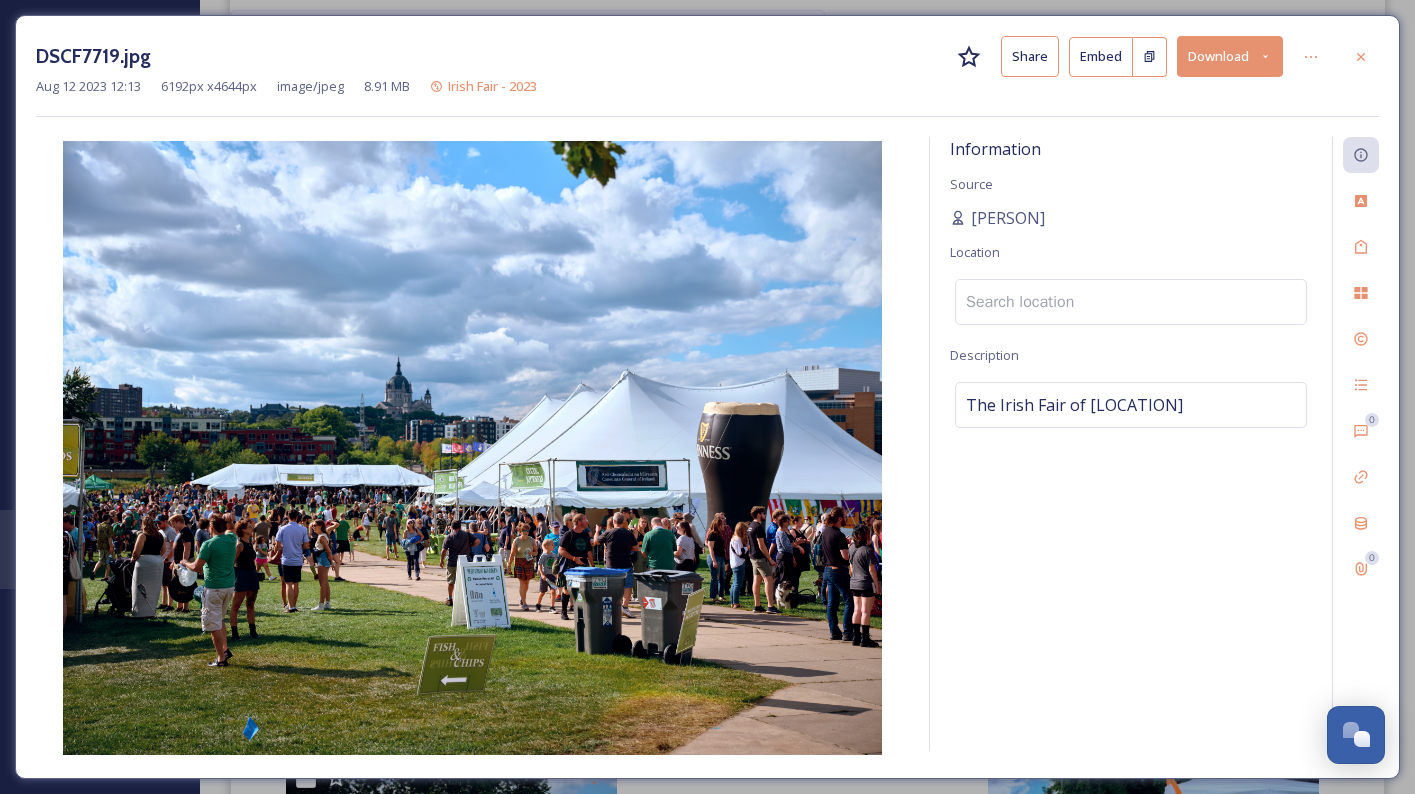 click at bounding box center (1131, 302) 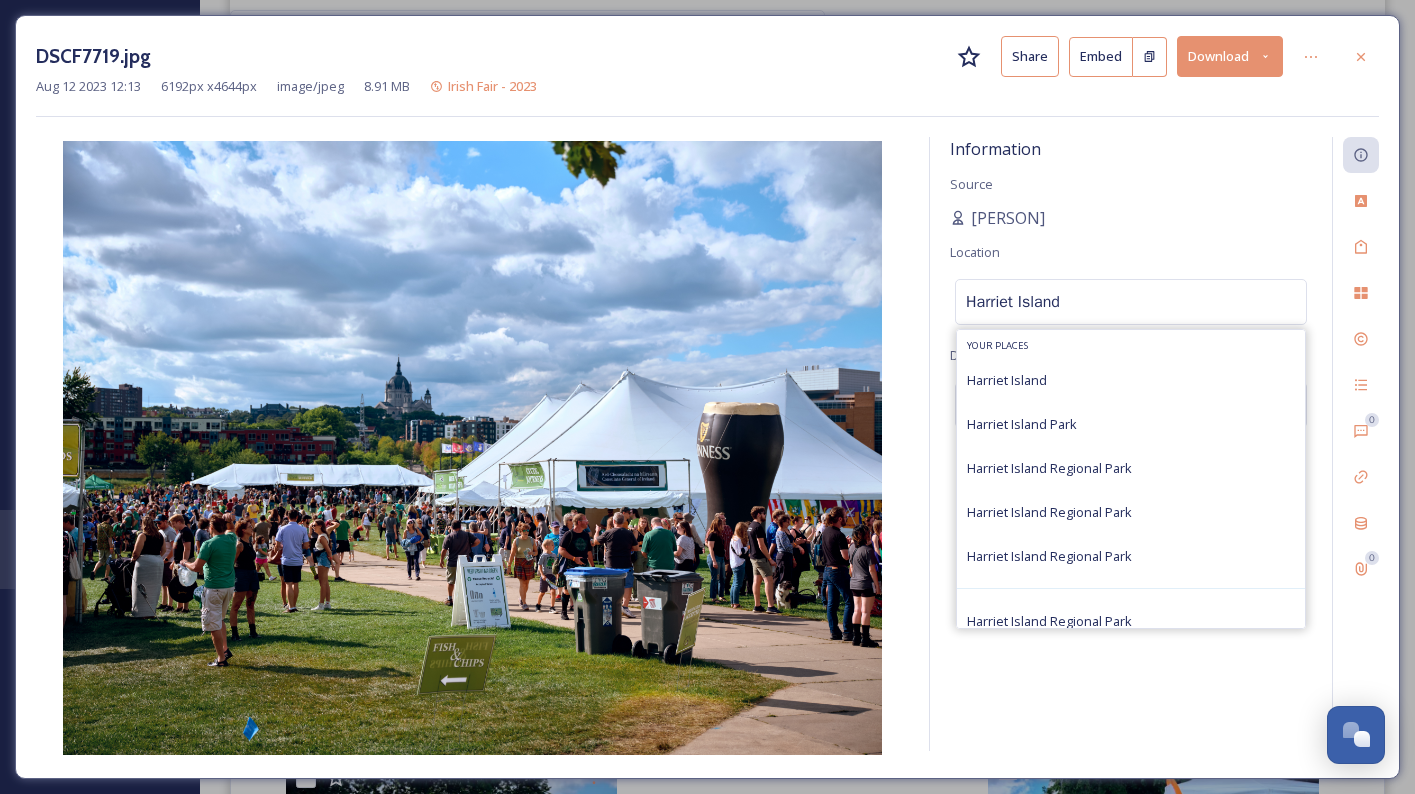 type on "Harriet Island" 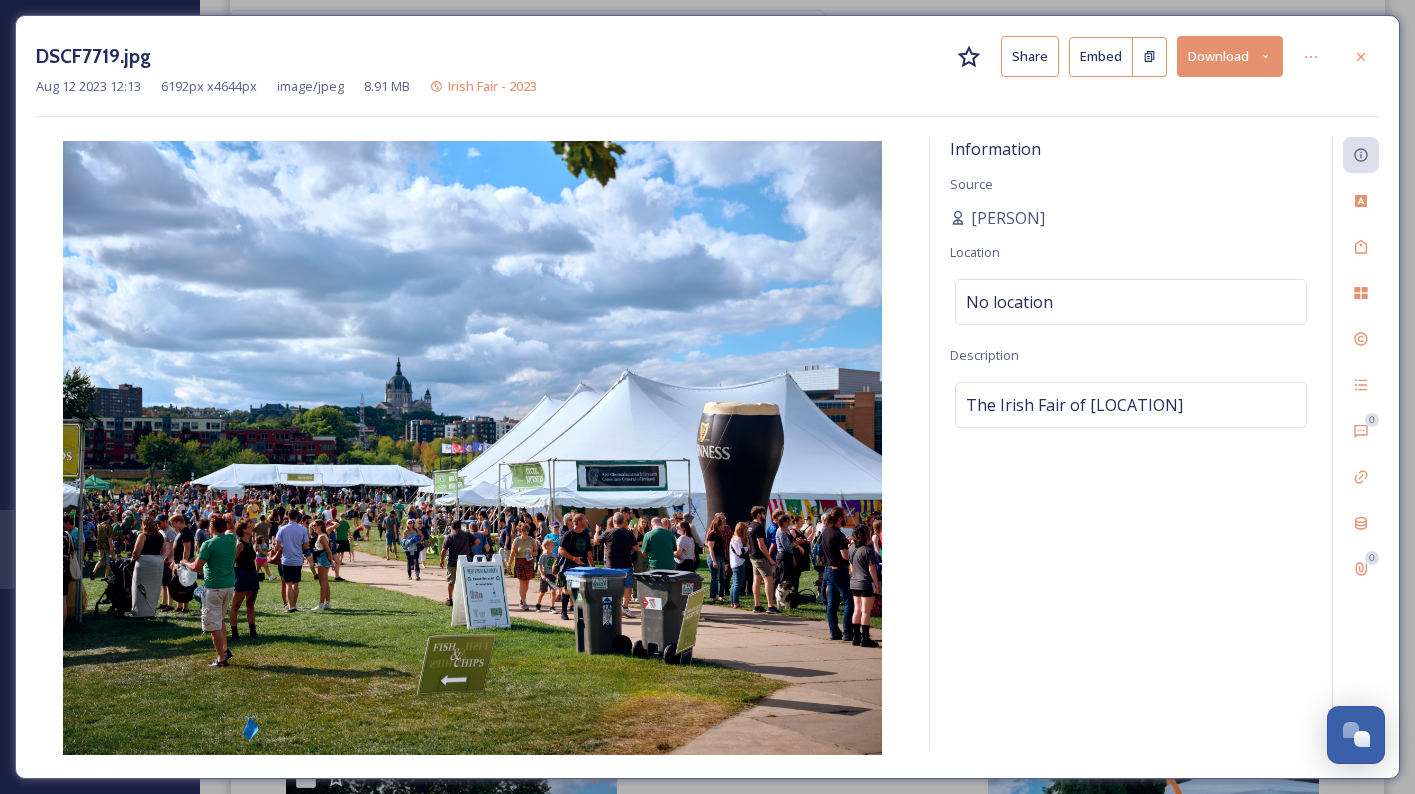 click on "Information Source [PERSON] Location No location Description The Irish Fair of [STATE]" at bounding box center (1131, 444) 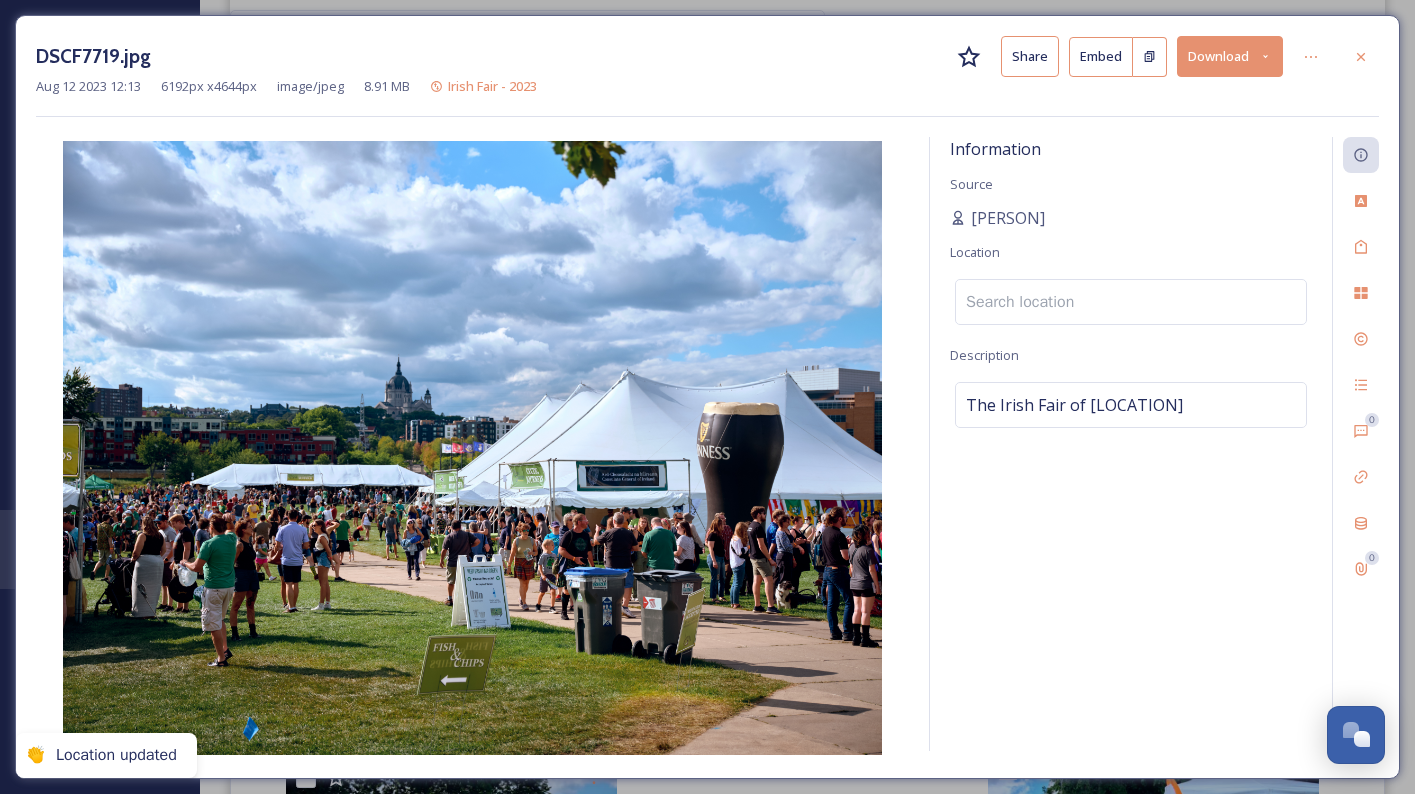 click at bounding box center (1131, 302) 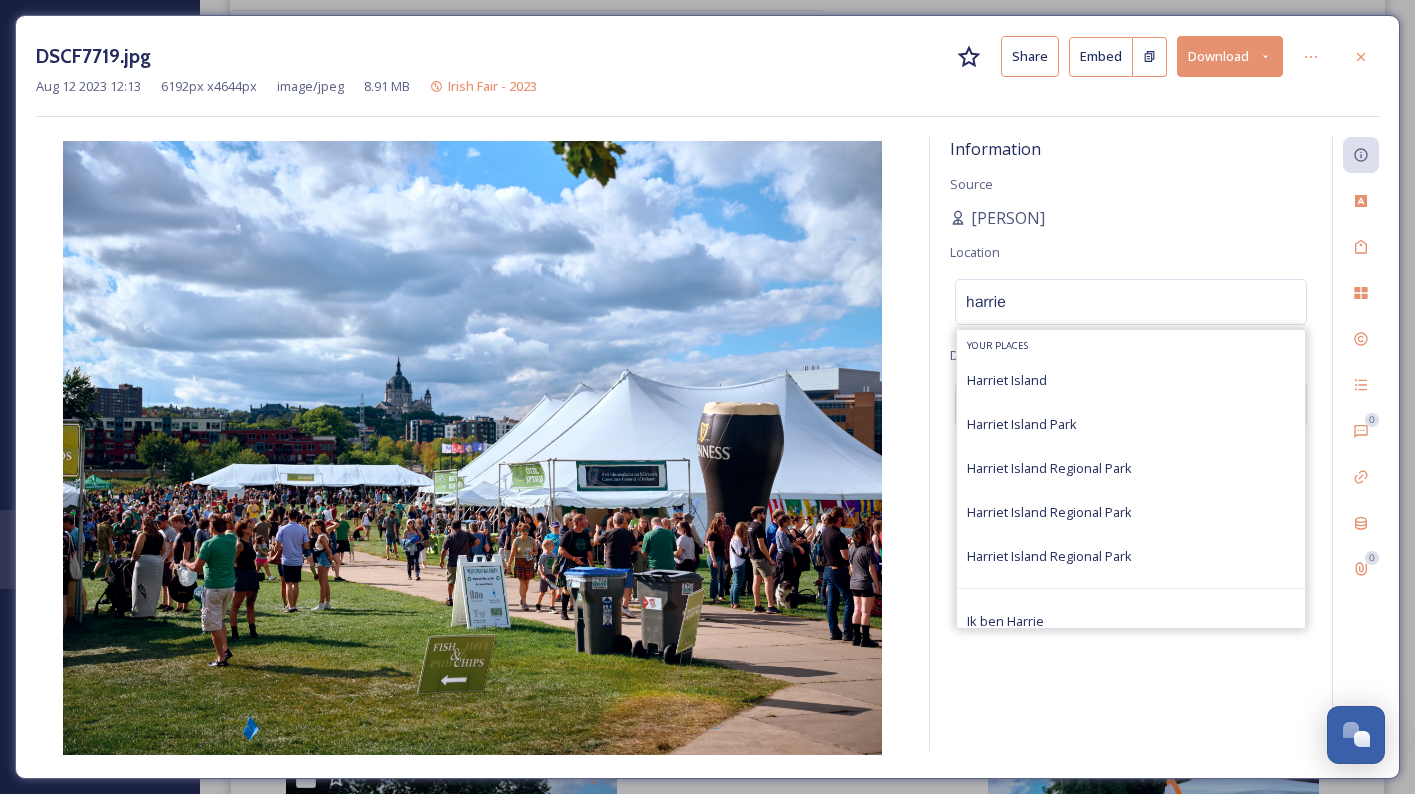 type on "harrie" 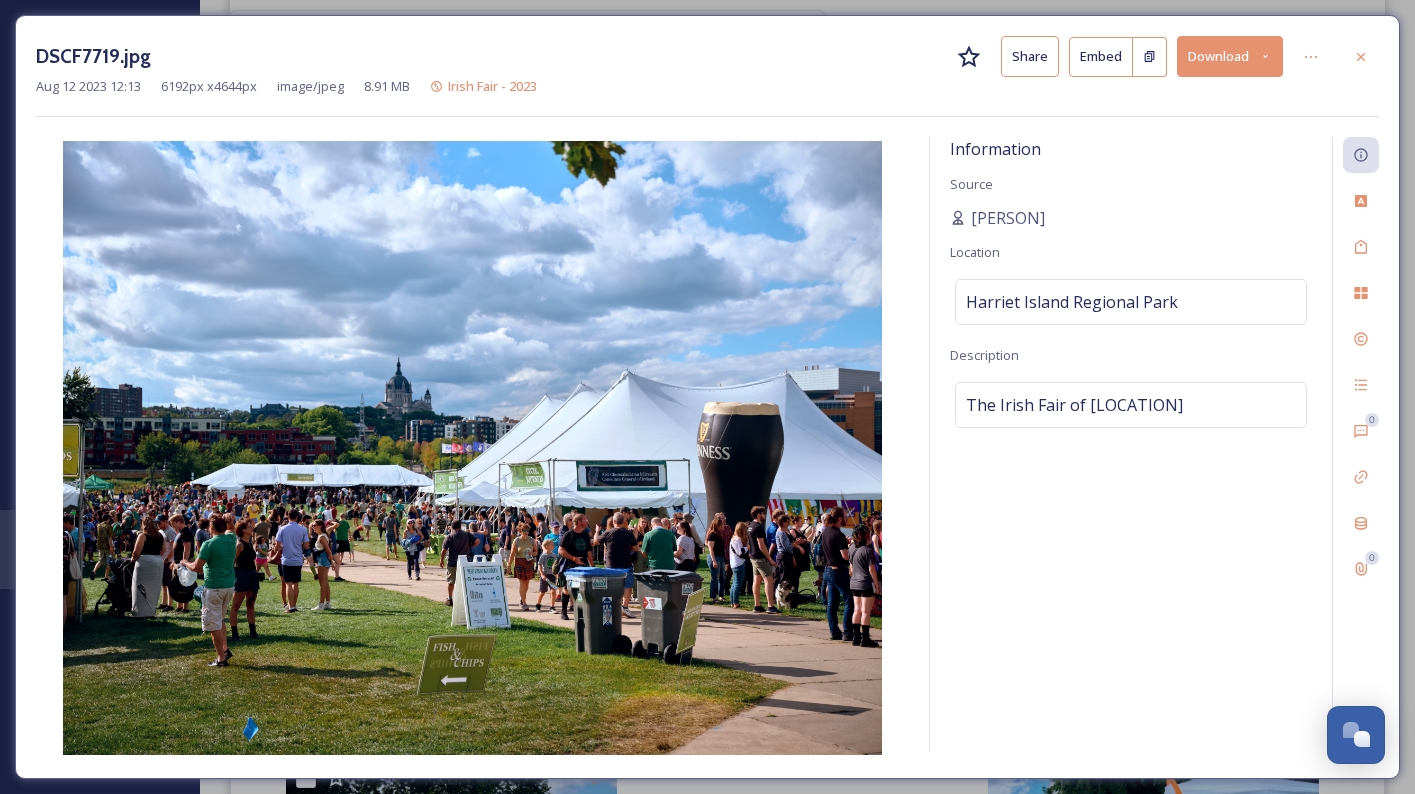 click on "[PERSON]" at bounding box center [1131, 218] 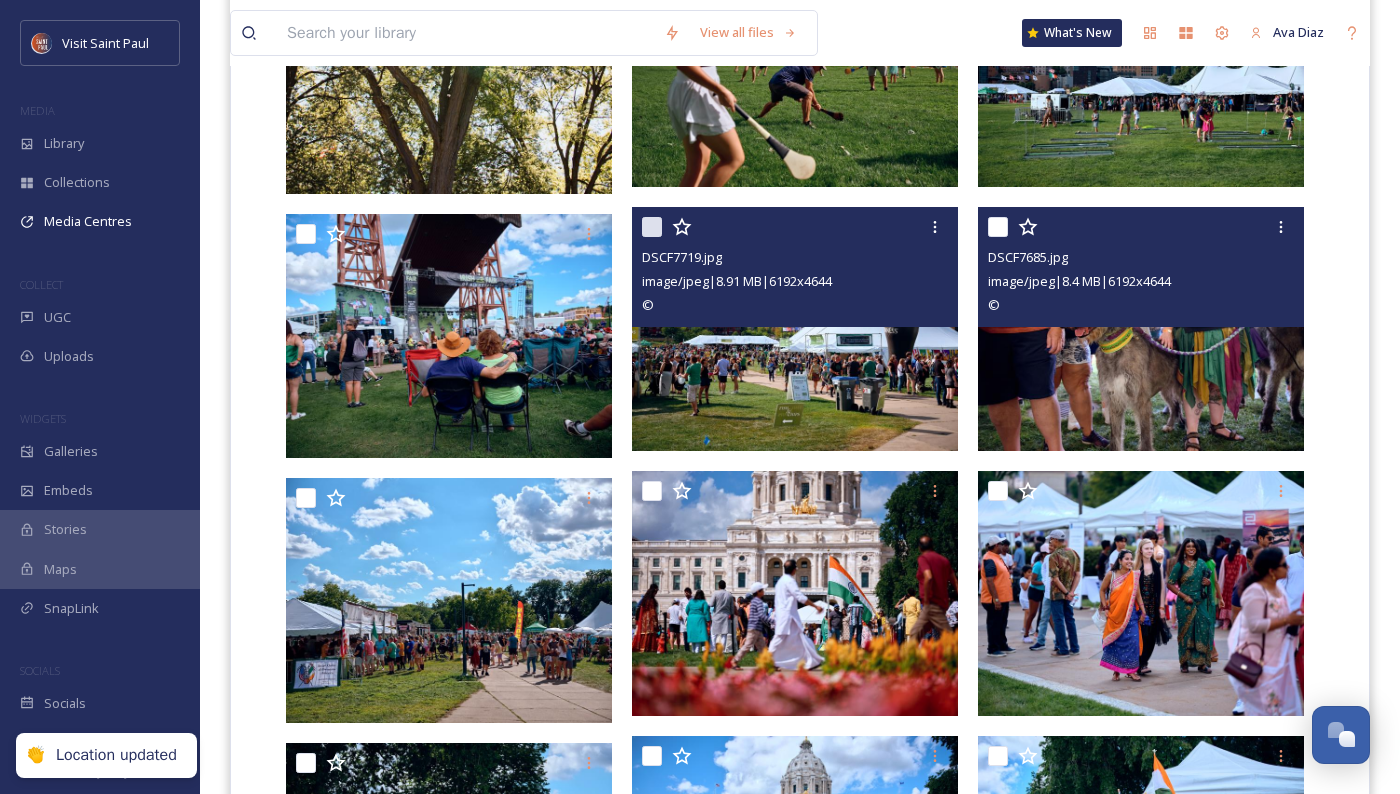 click at bounding box center (1141, 329) 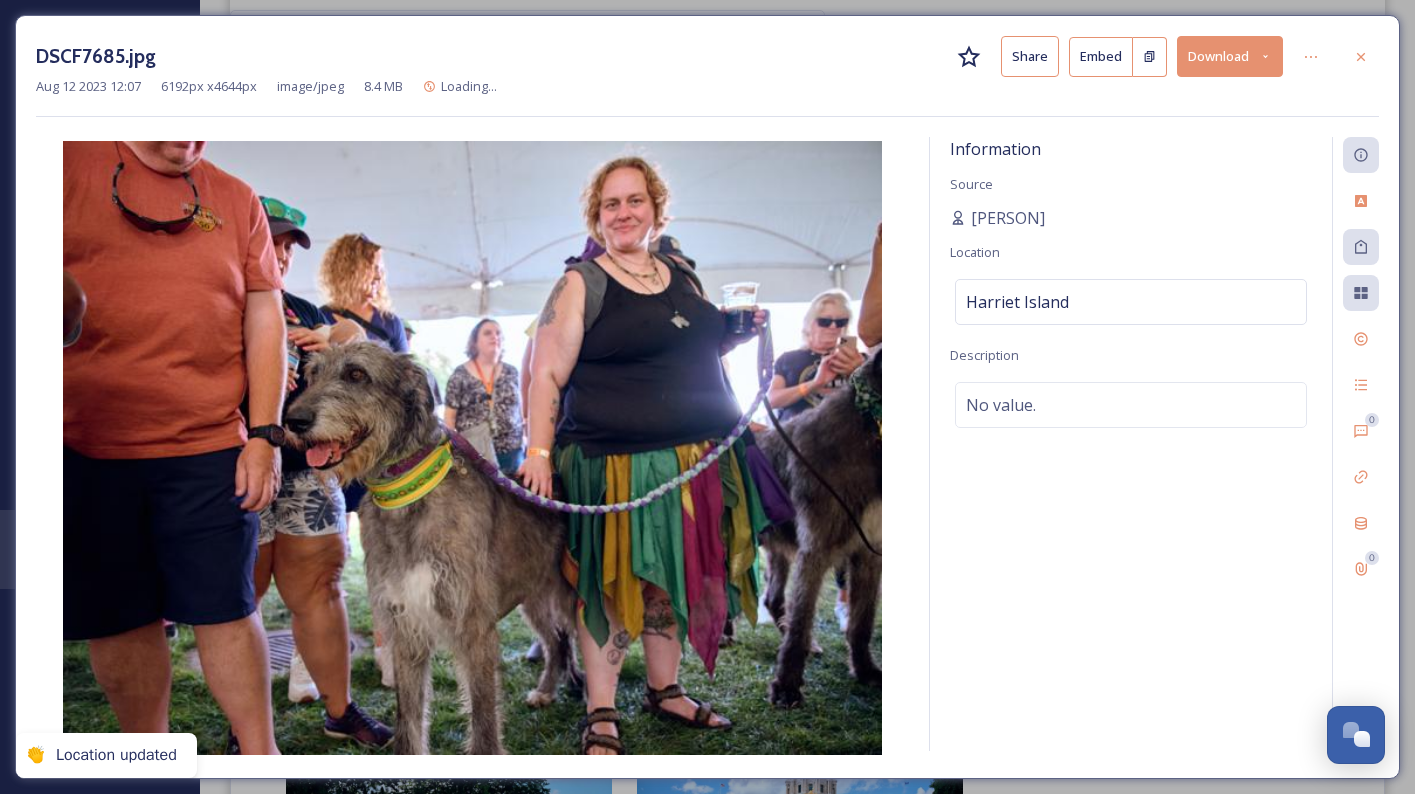 click on "No value." at bounding box center (1131, 405) 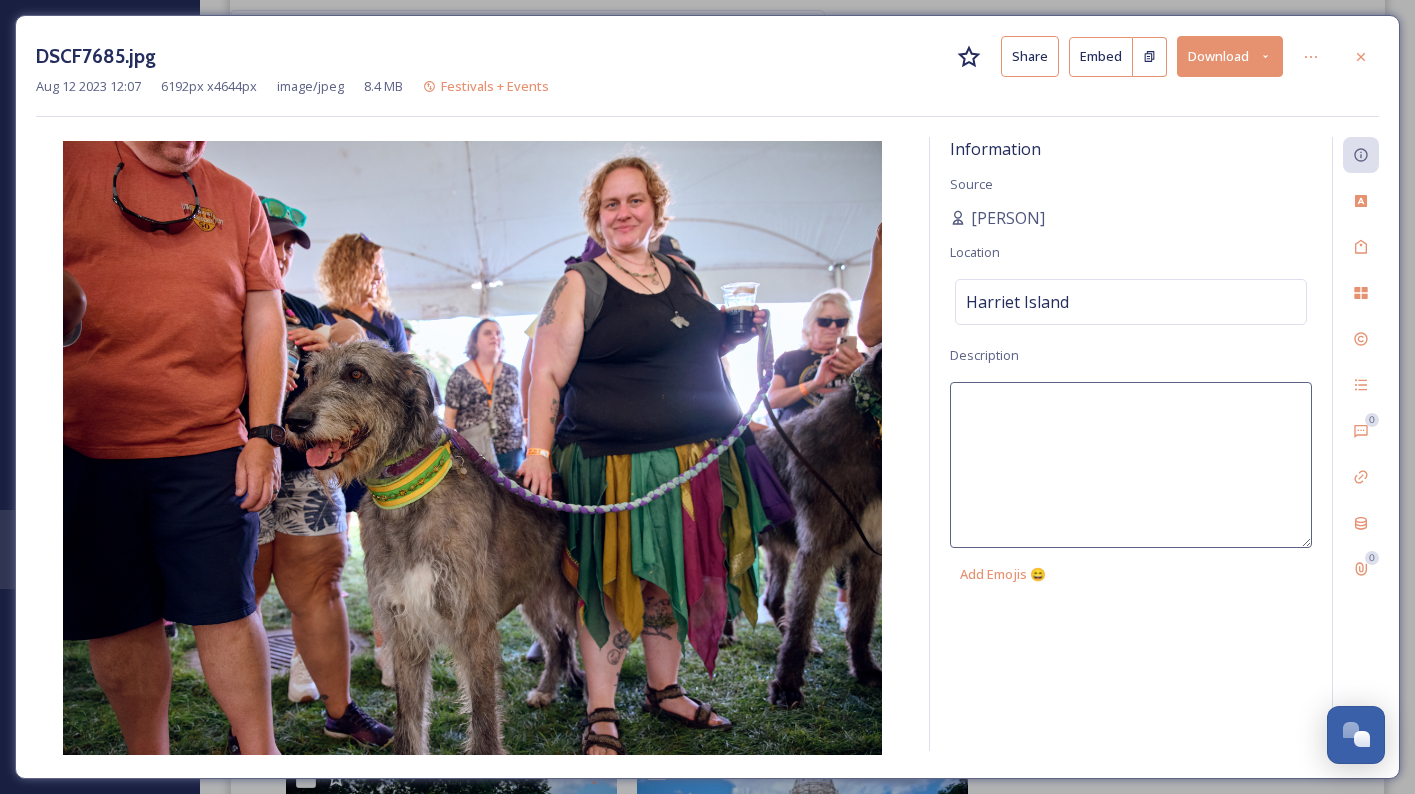click at bounding box center (1131, 465) 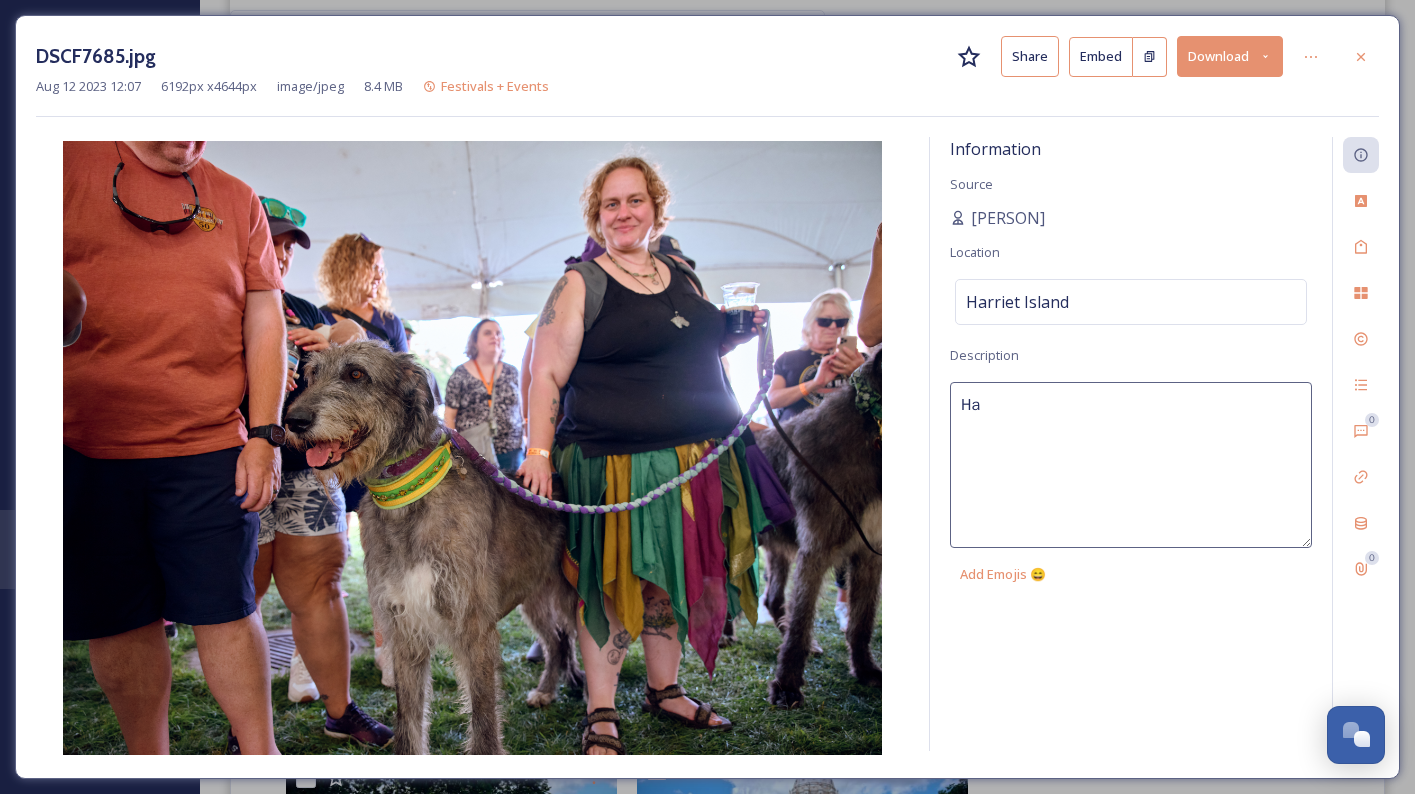 type on "H" 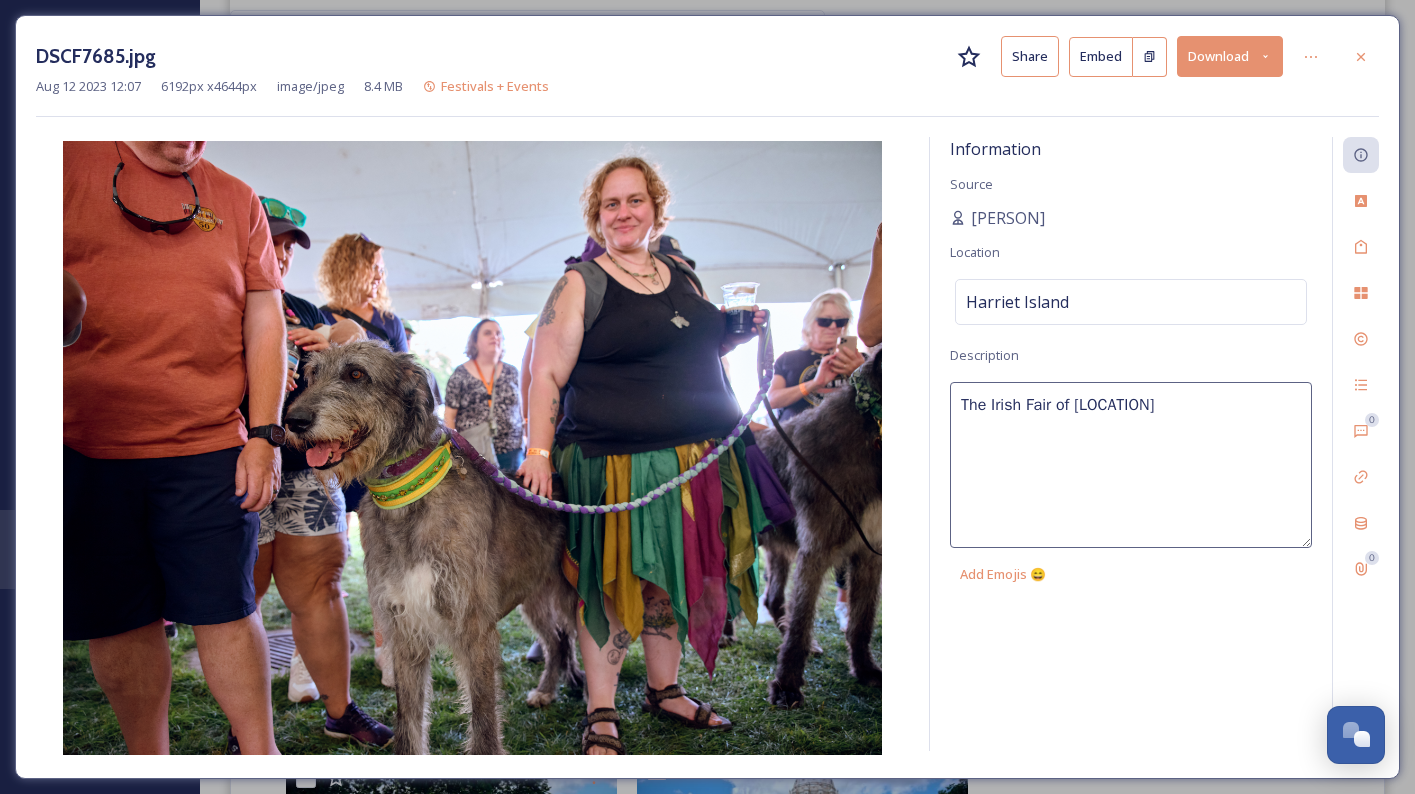 type on "The Irish Fair of [LOCATION]" 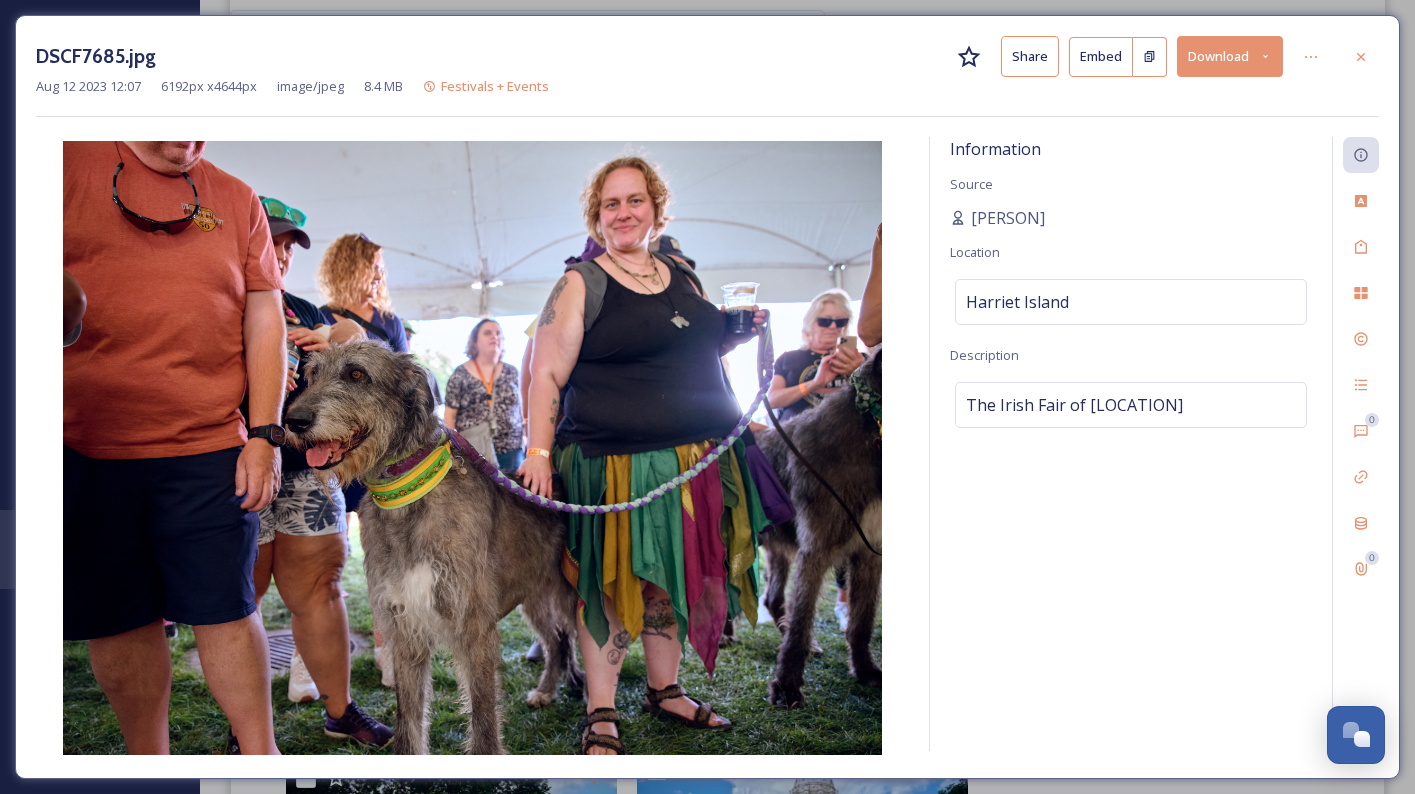 click on "Aug 12 2023 12:07 6192 px x 4644 px image/jpeg 8.4 MB Festivals + Events Information Source [PERSON] Location [STATE] Fair Description The Irish Fair of [STATE] 0 0" at bounding box center [707, 397] 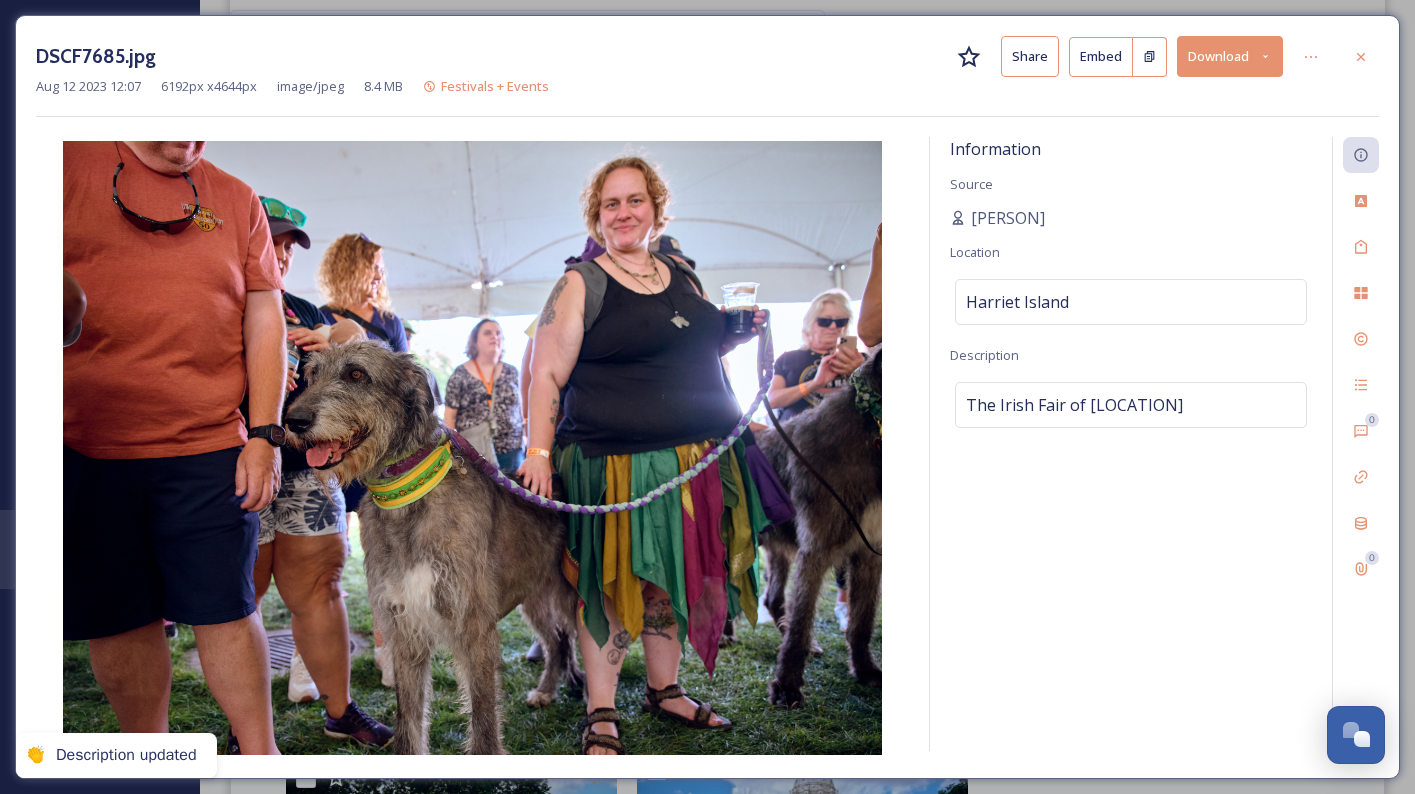 click at bounding box center (1361, 57) 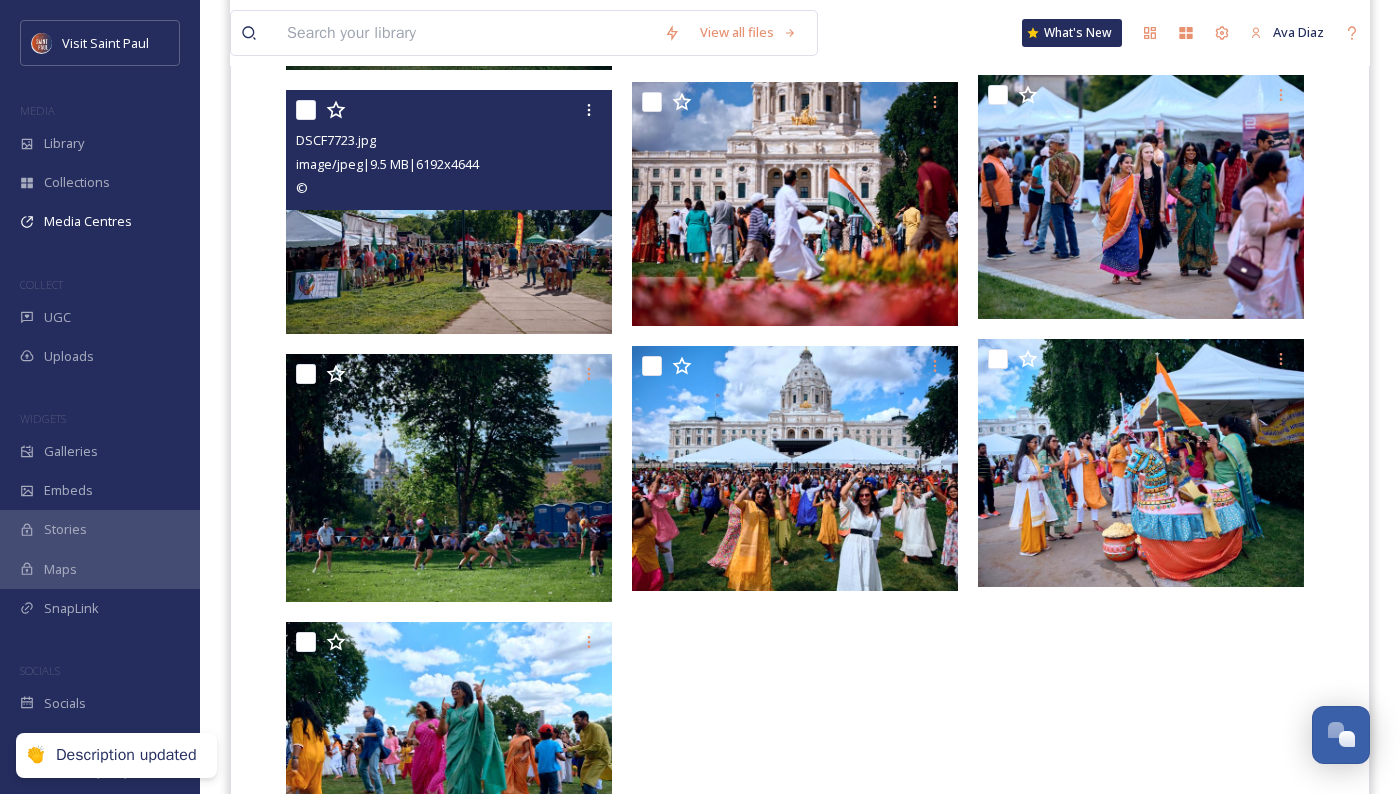 click at bounding box center (449, 212) 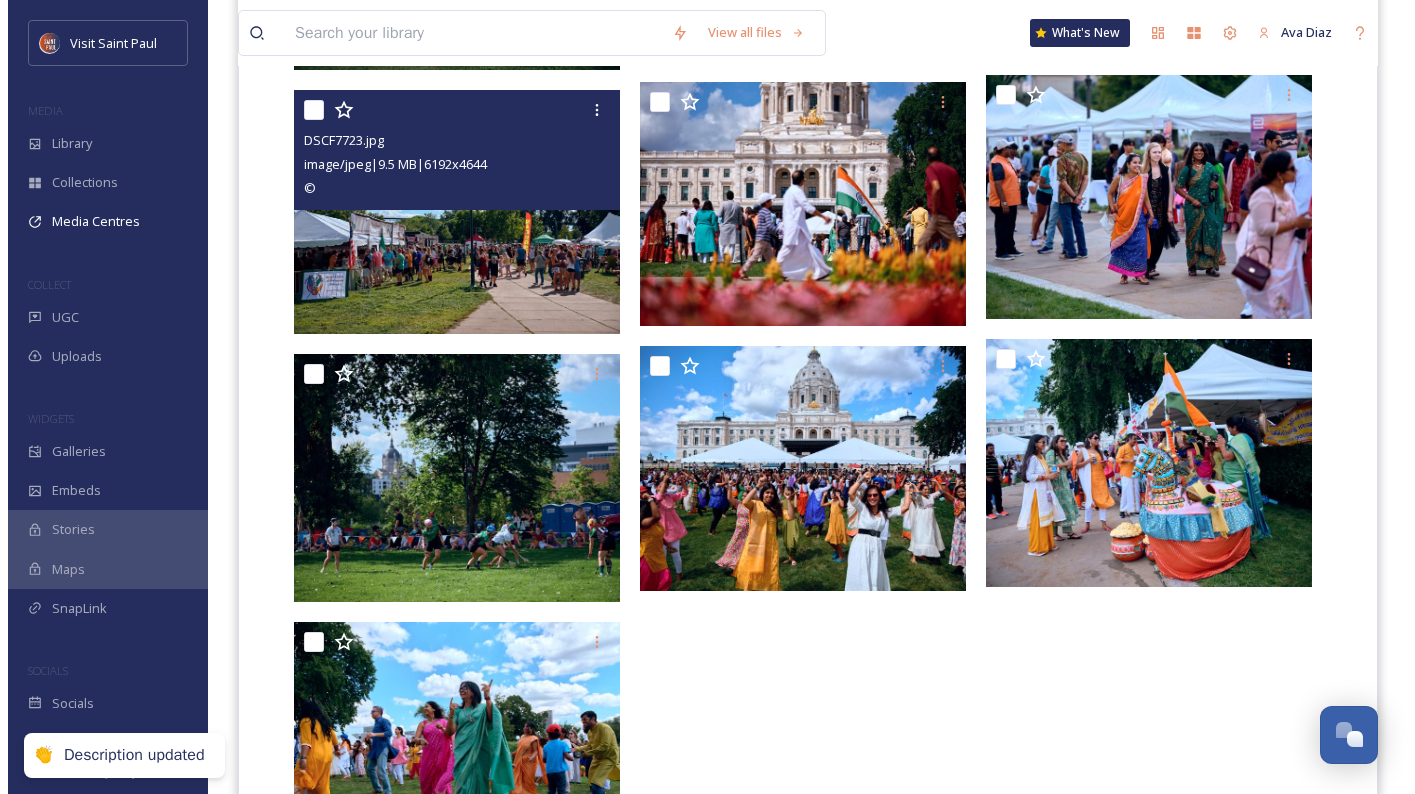scroll, scrollTop: 1208, scrollLeft: 0, axis: vertical 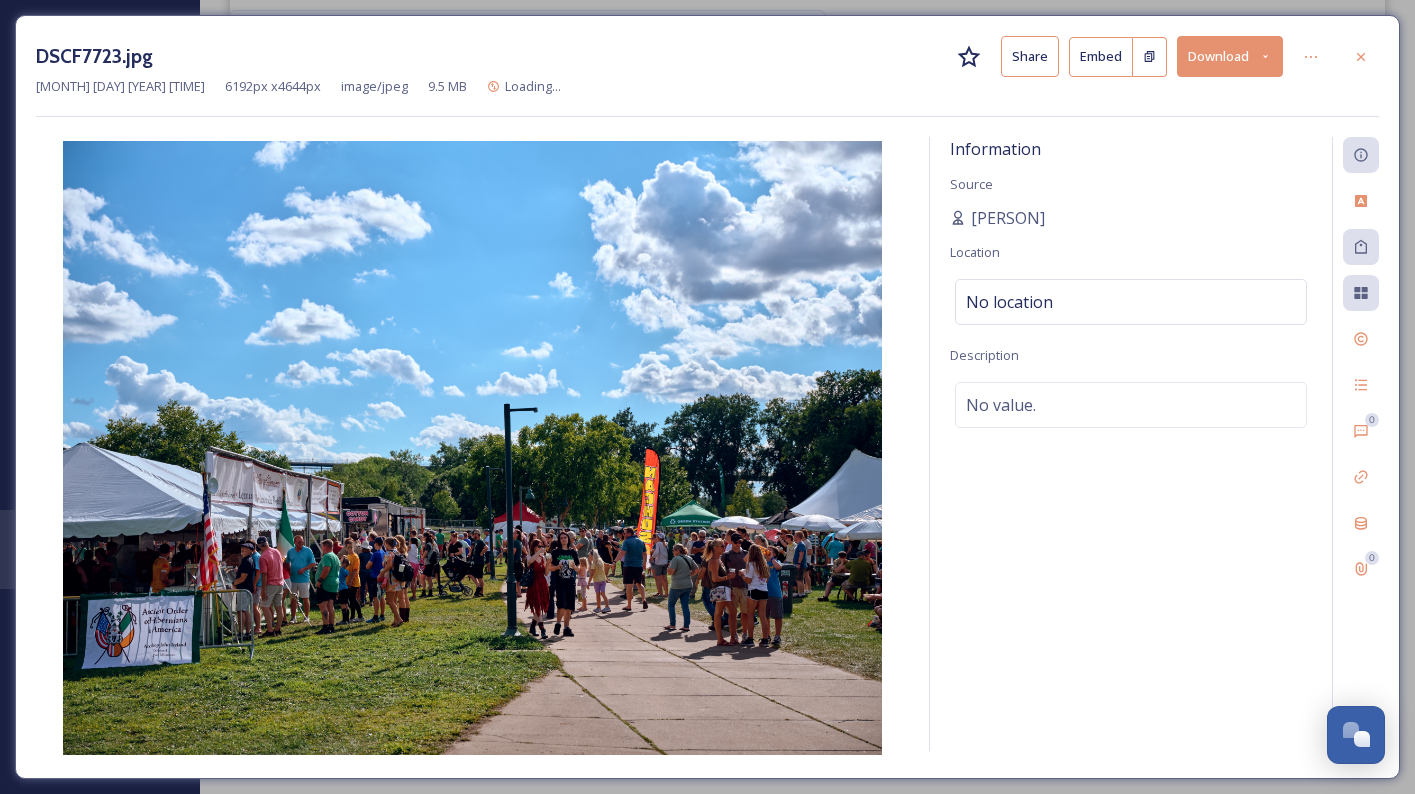 click on "No value." at bounding box center [1131, 405] 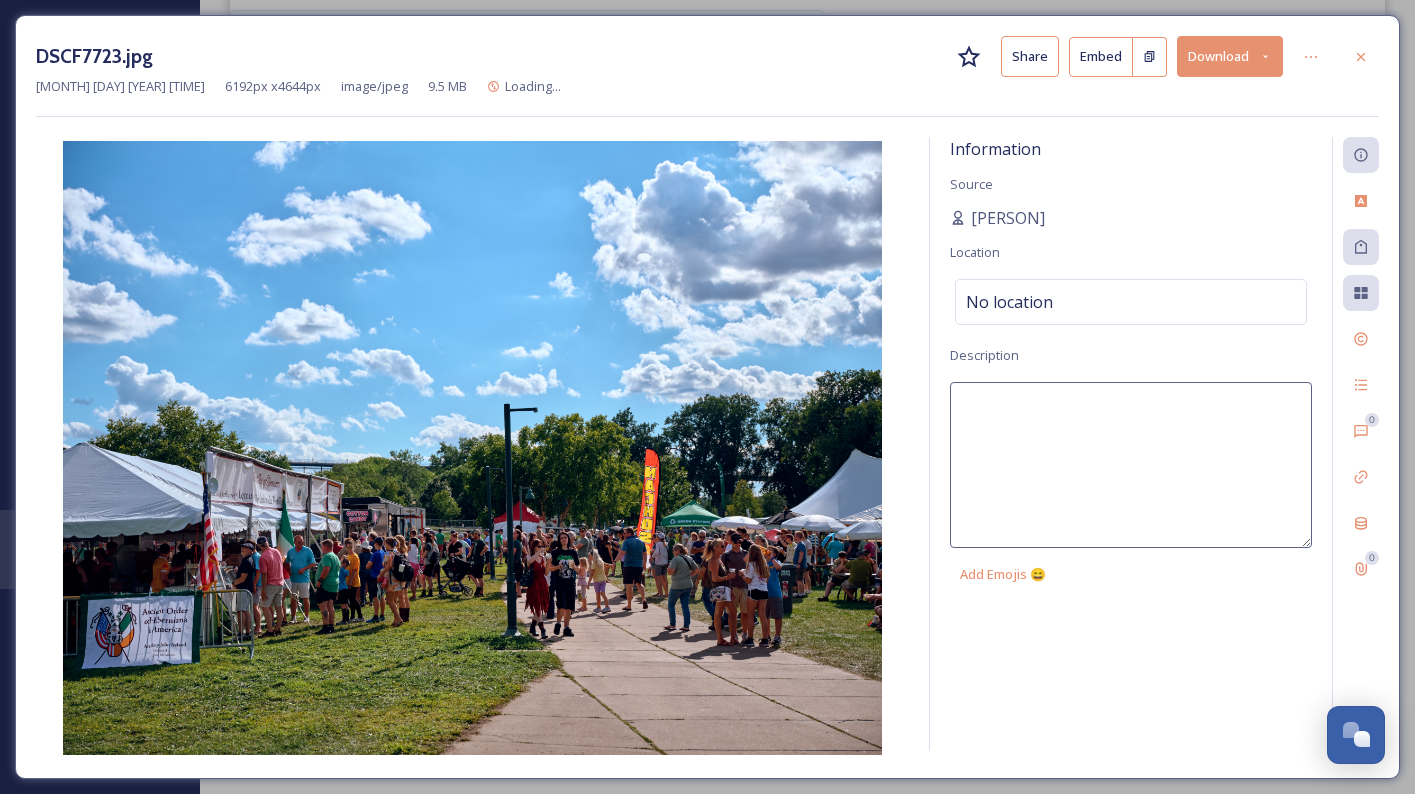 click on "No location" at bounding box center (1131, 302) 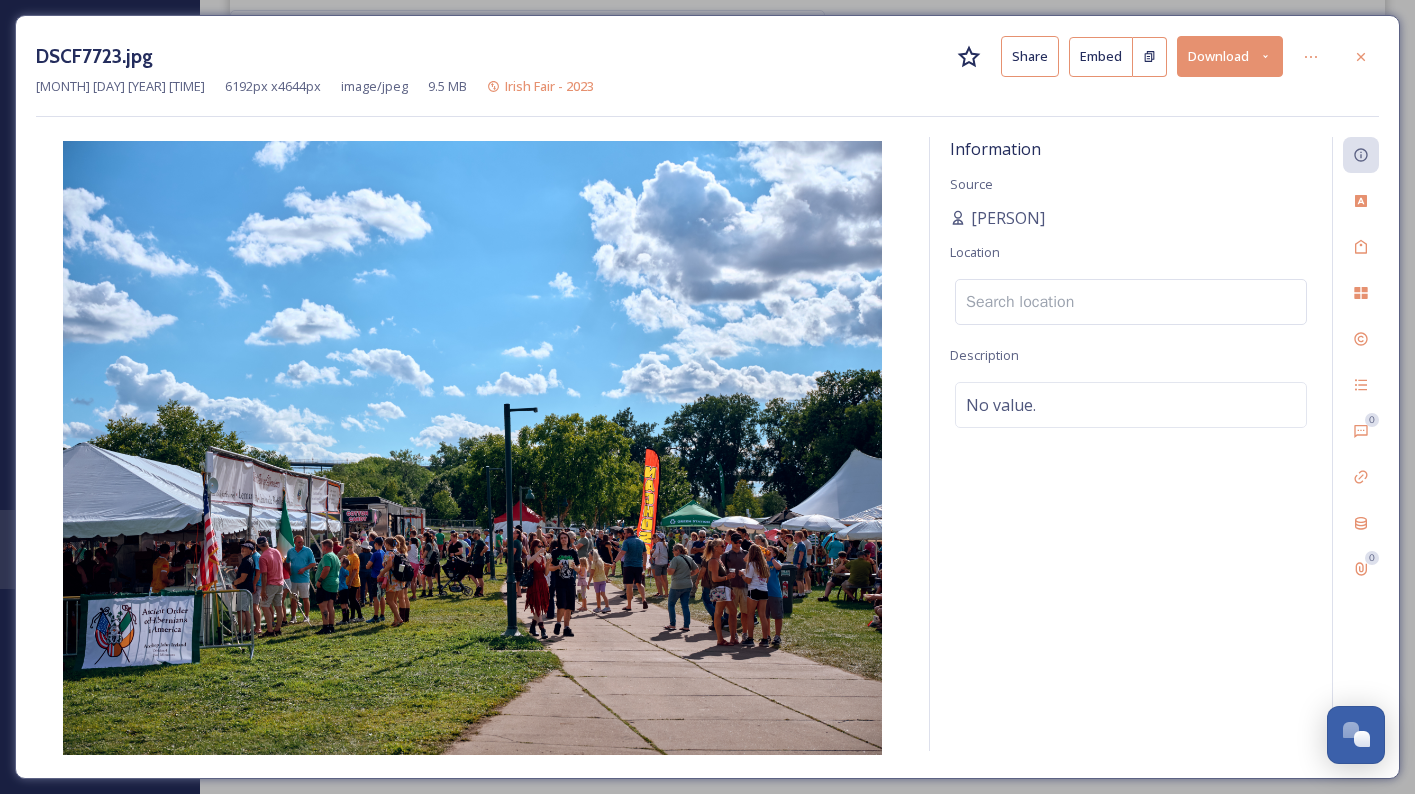 click at bounding box center (1131, 302) 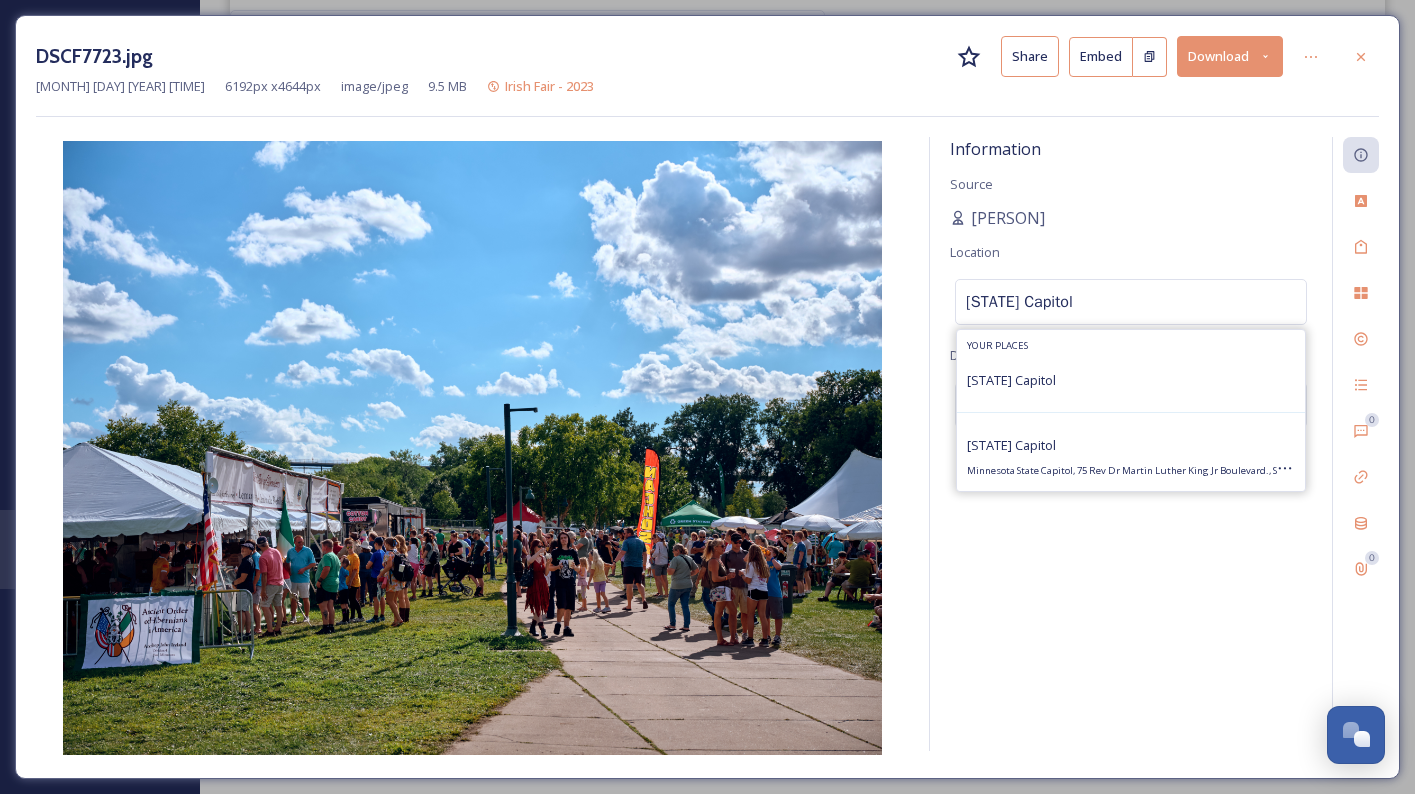 type on "[STATE] Capitol" 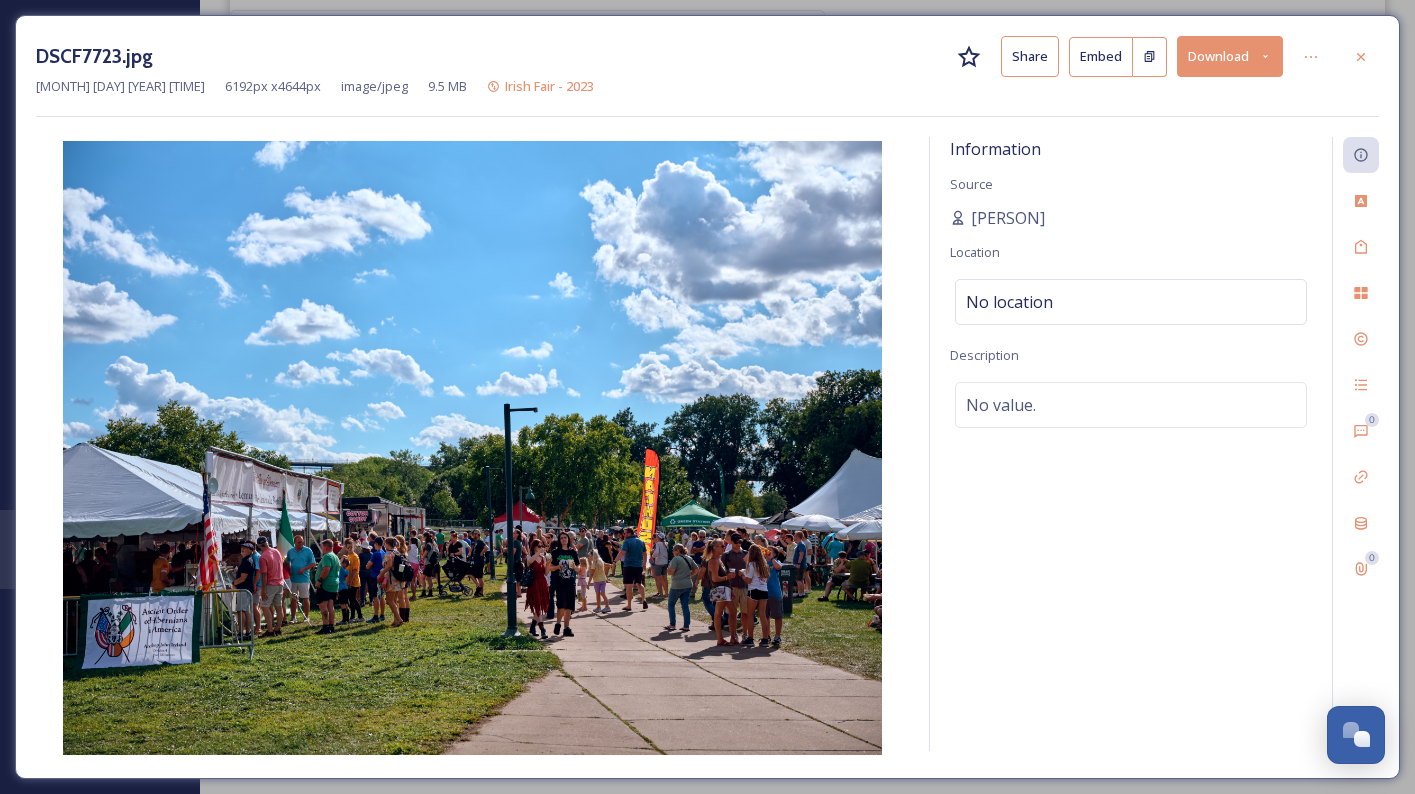 click on "No location" at bounding box center (1131, 302) 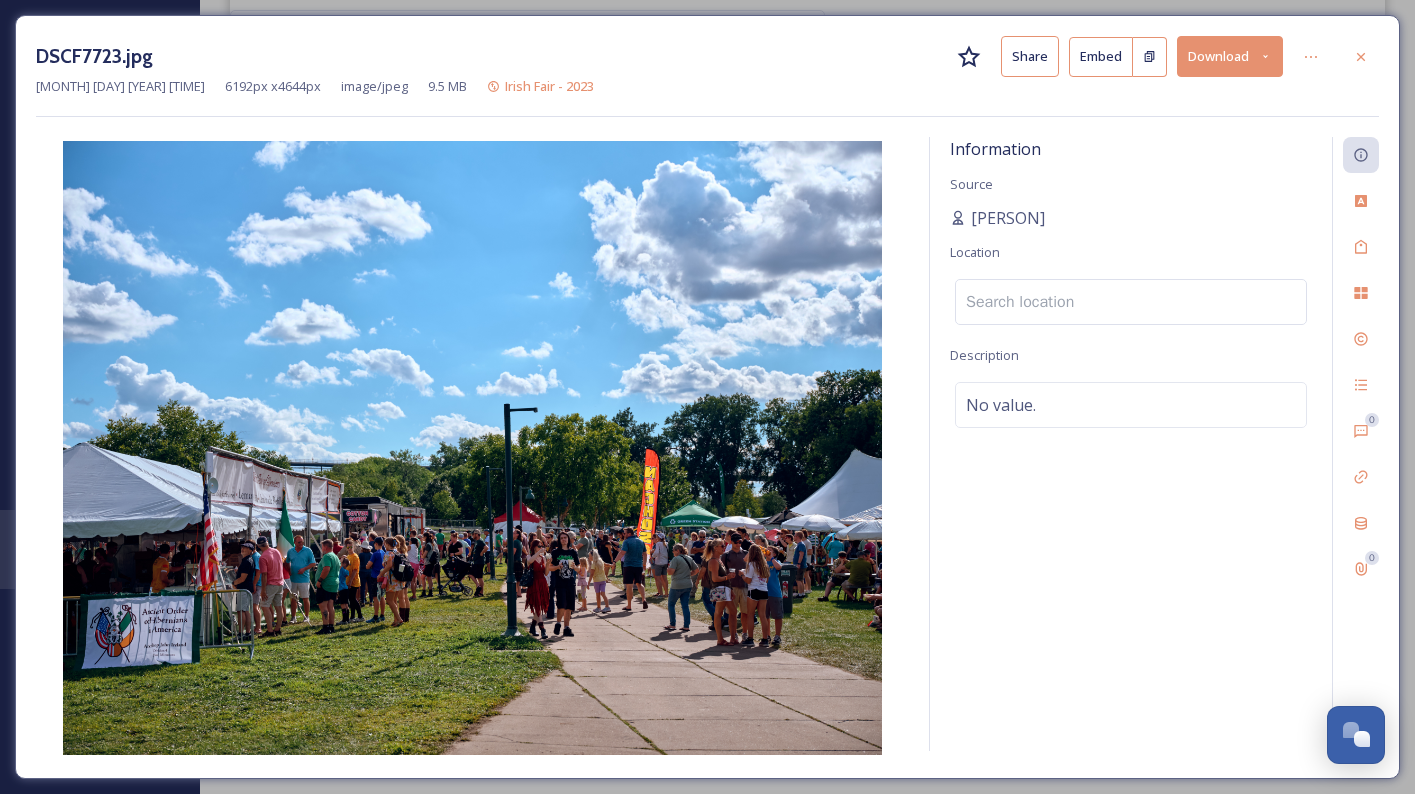 click at bounding box center [1131, 302] 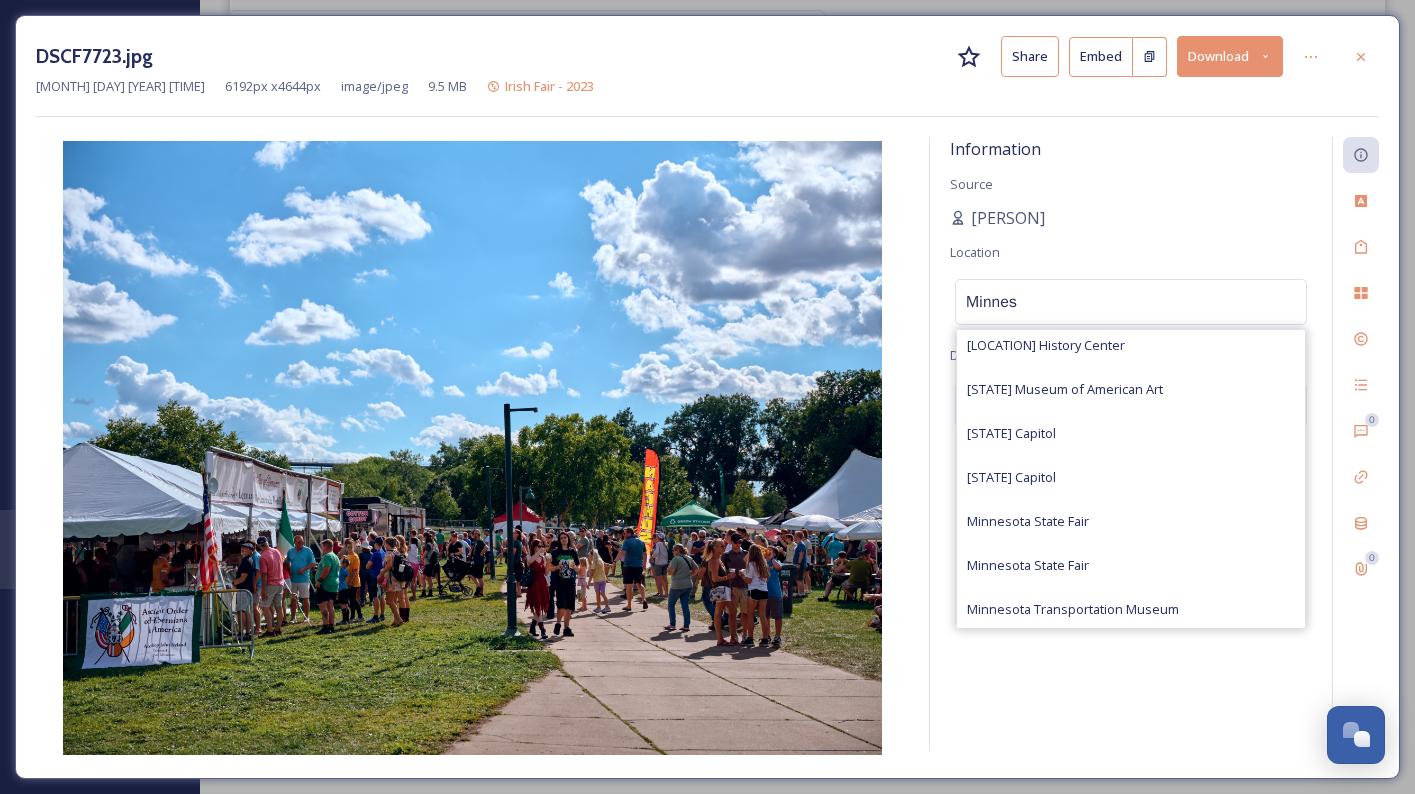 scroll, scrollTop: 300, scrollLeft: 0, axis: vertical 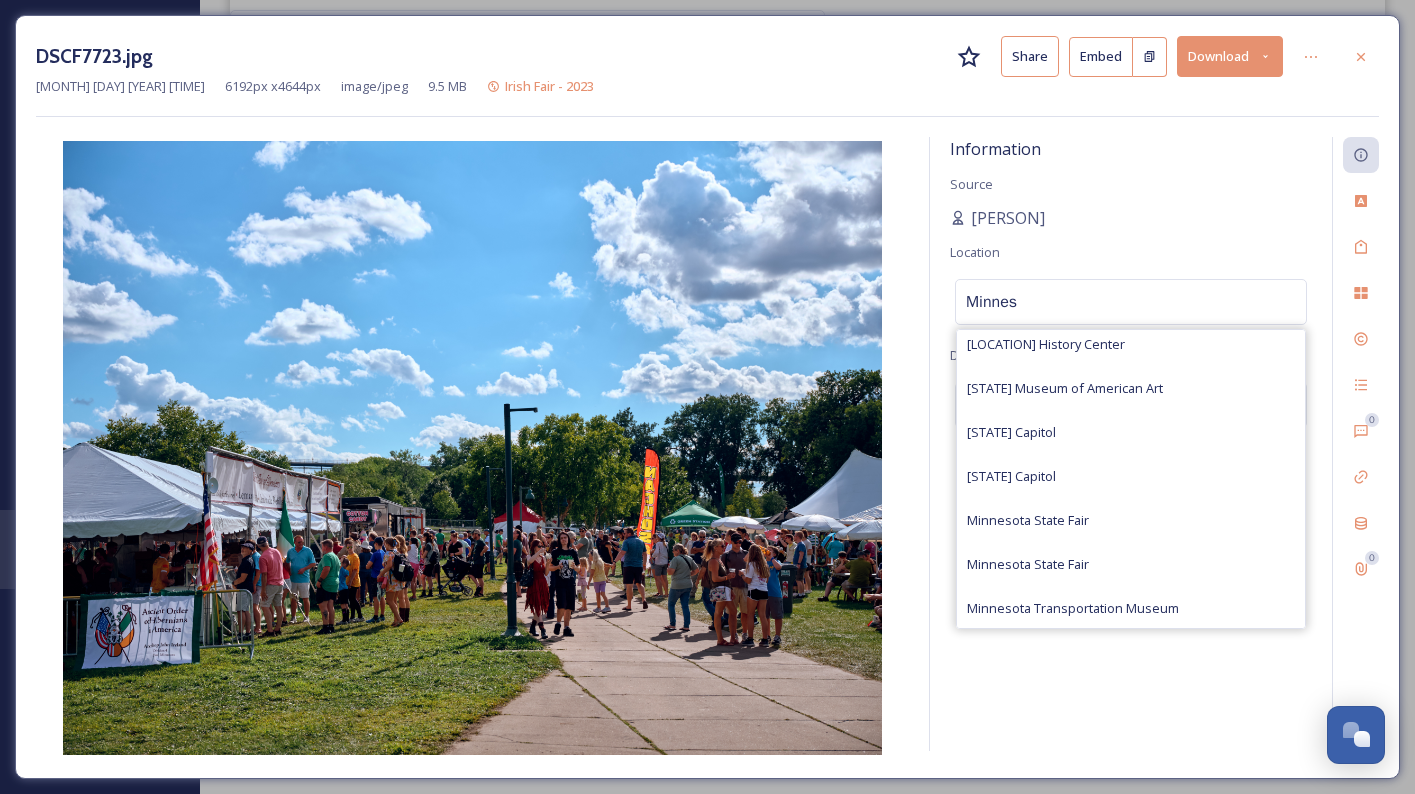 type on "Minnes" 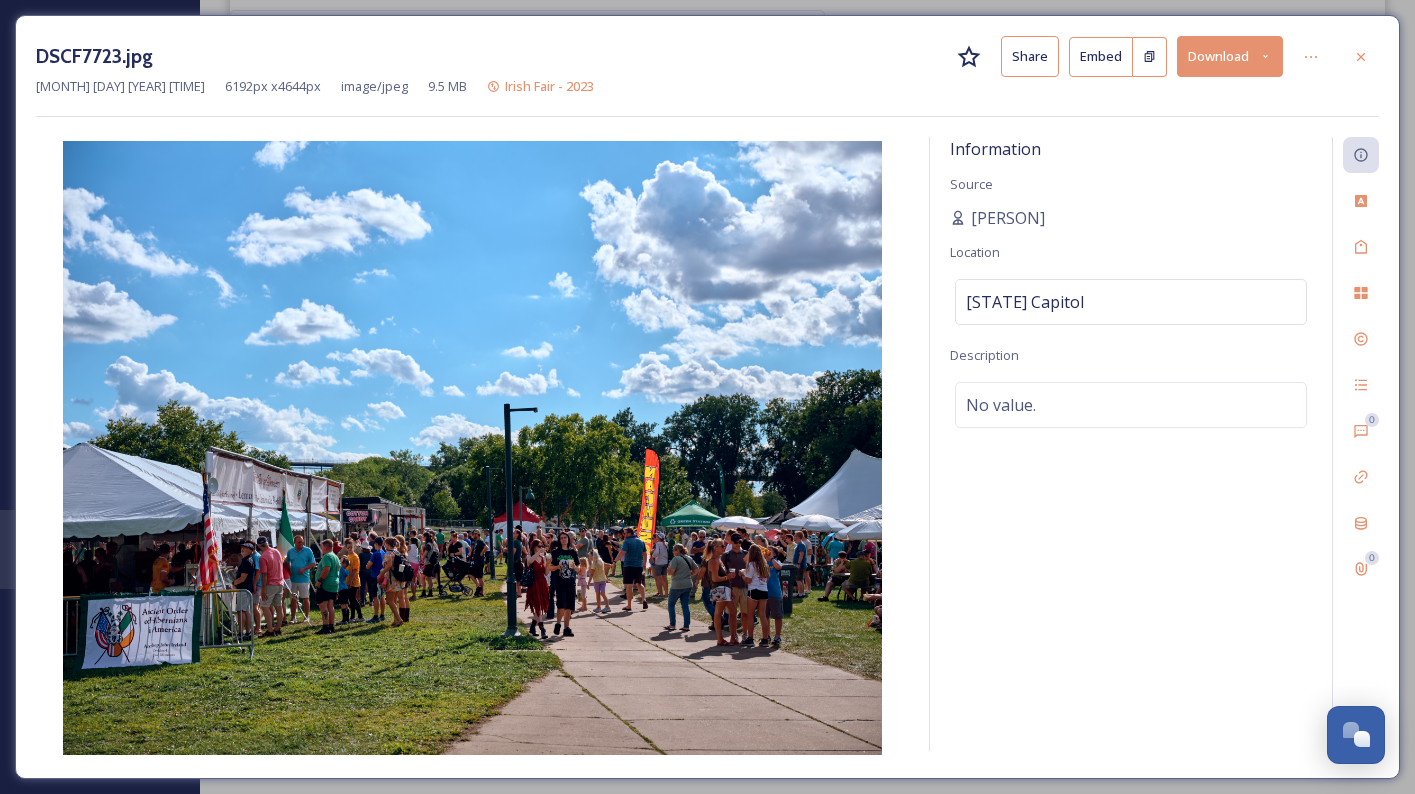 click on "No value." at bounding box center [1131, 405] 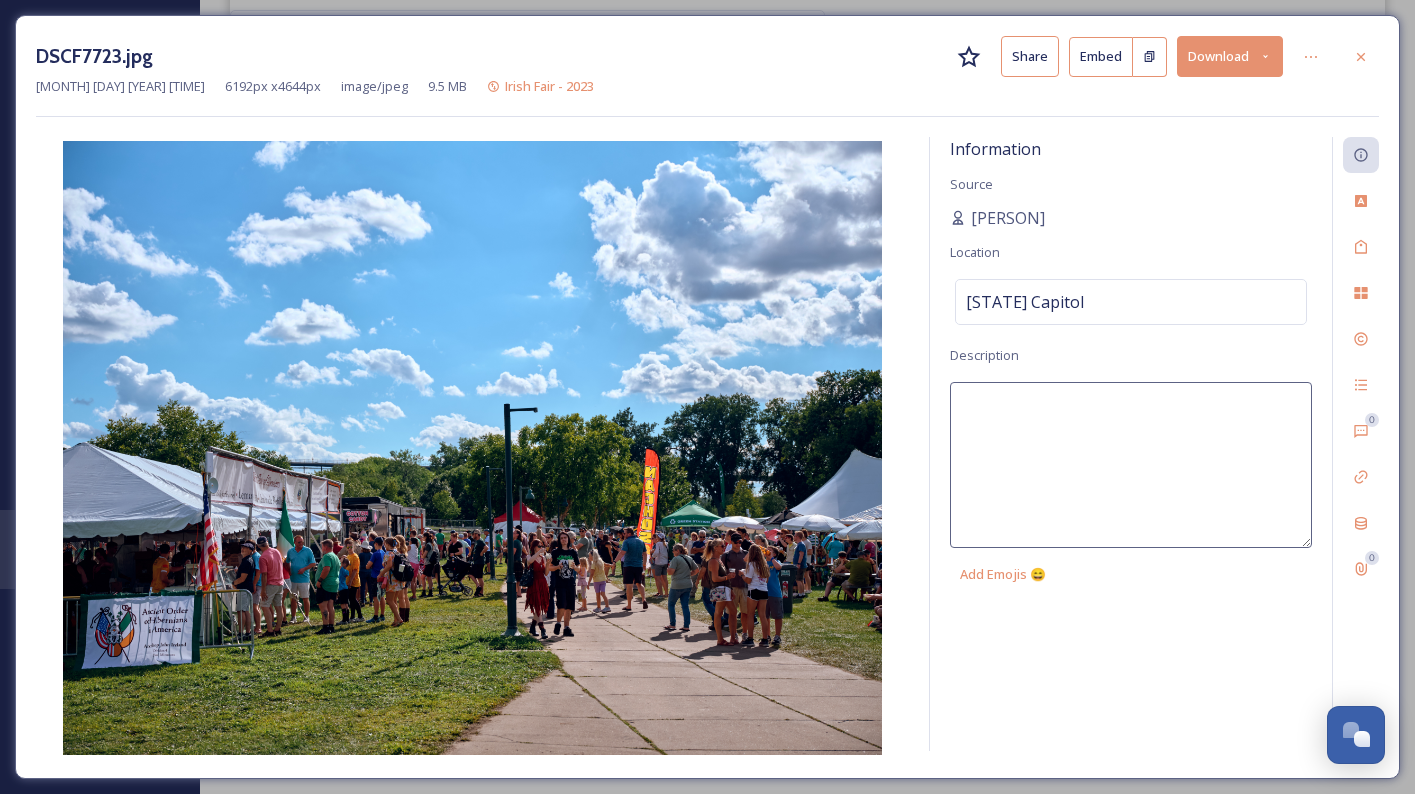 click at bounding box center [1131, 465] 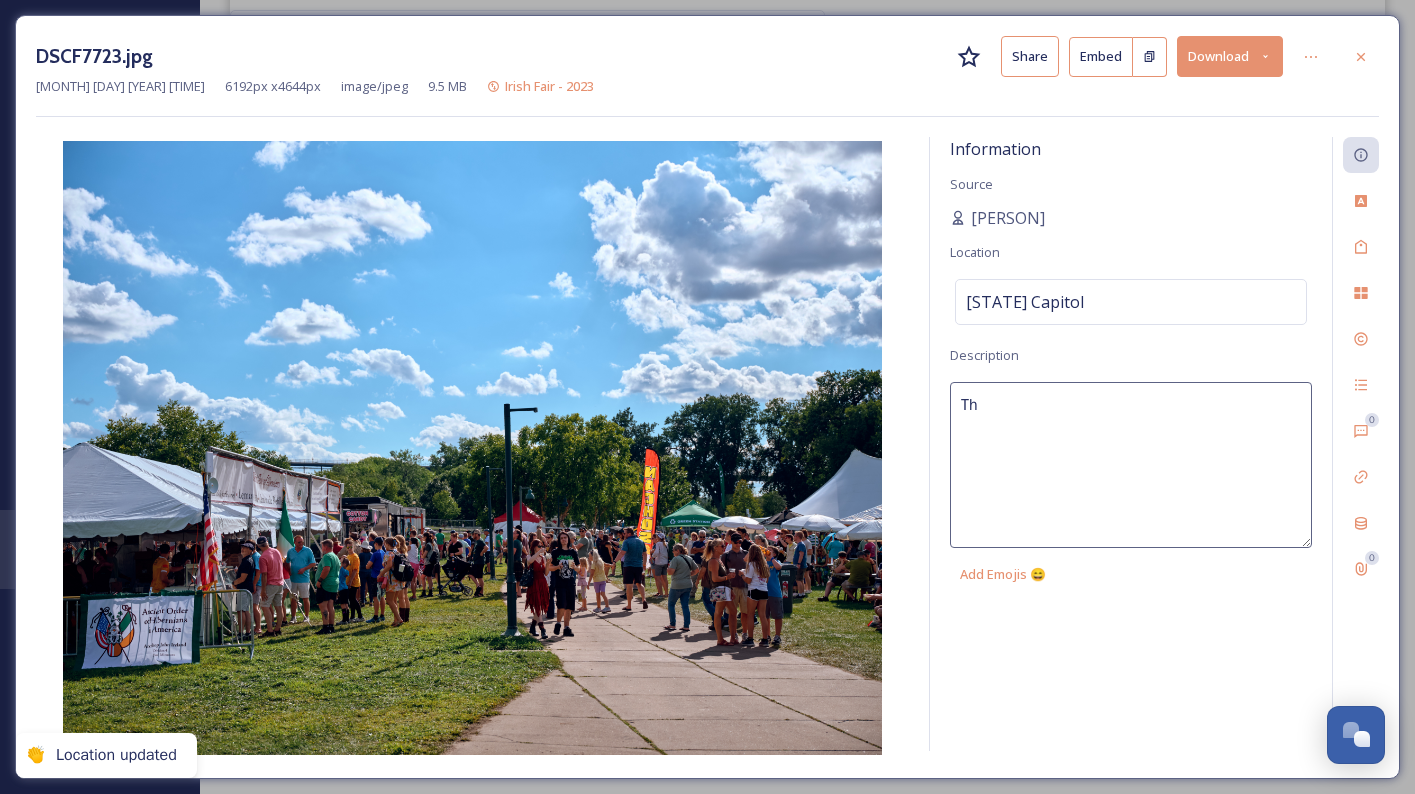 type on "T" 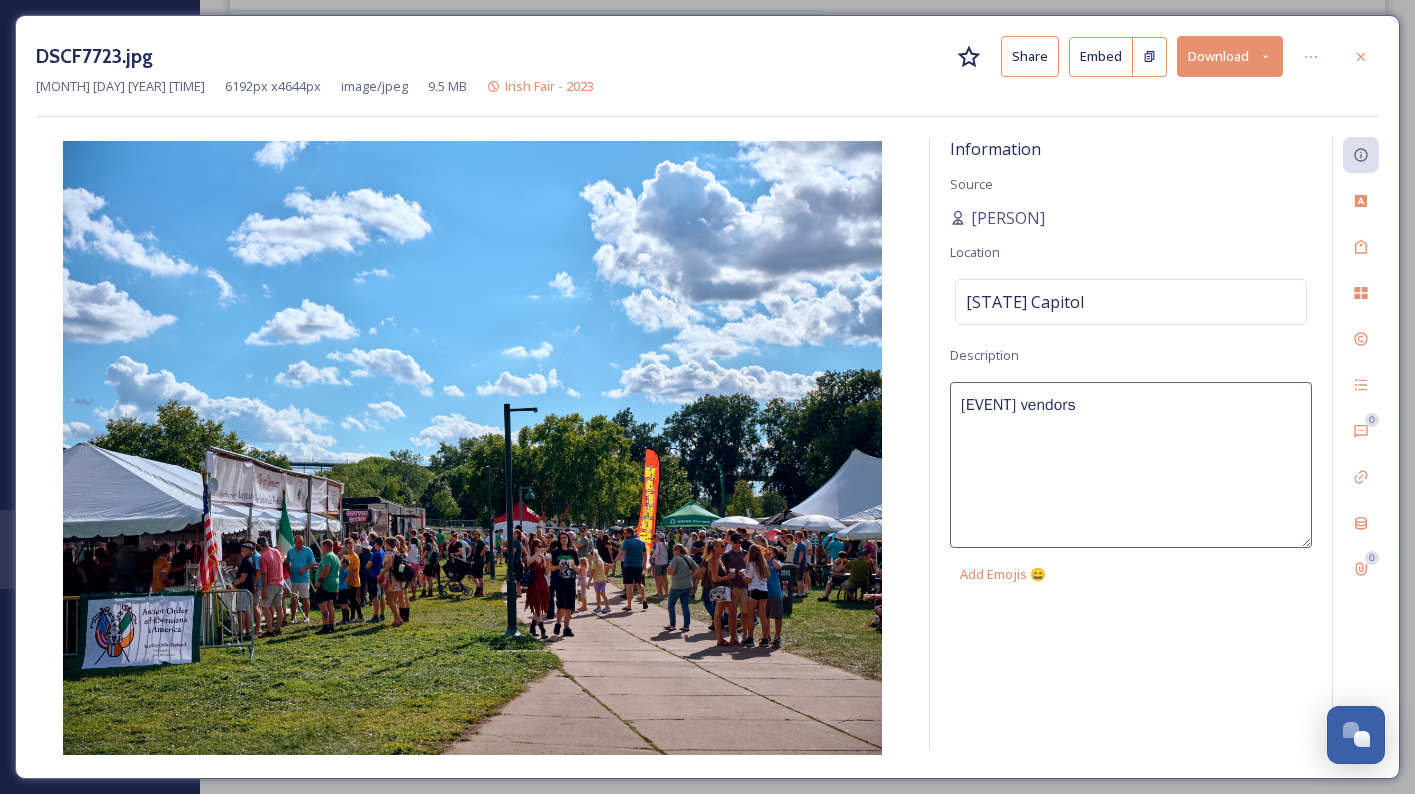type on "[EVENT] vendors" 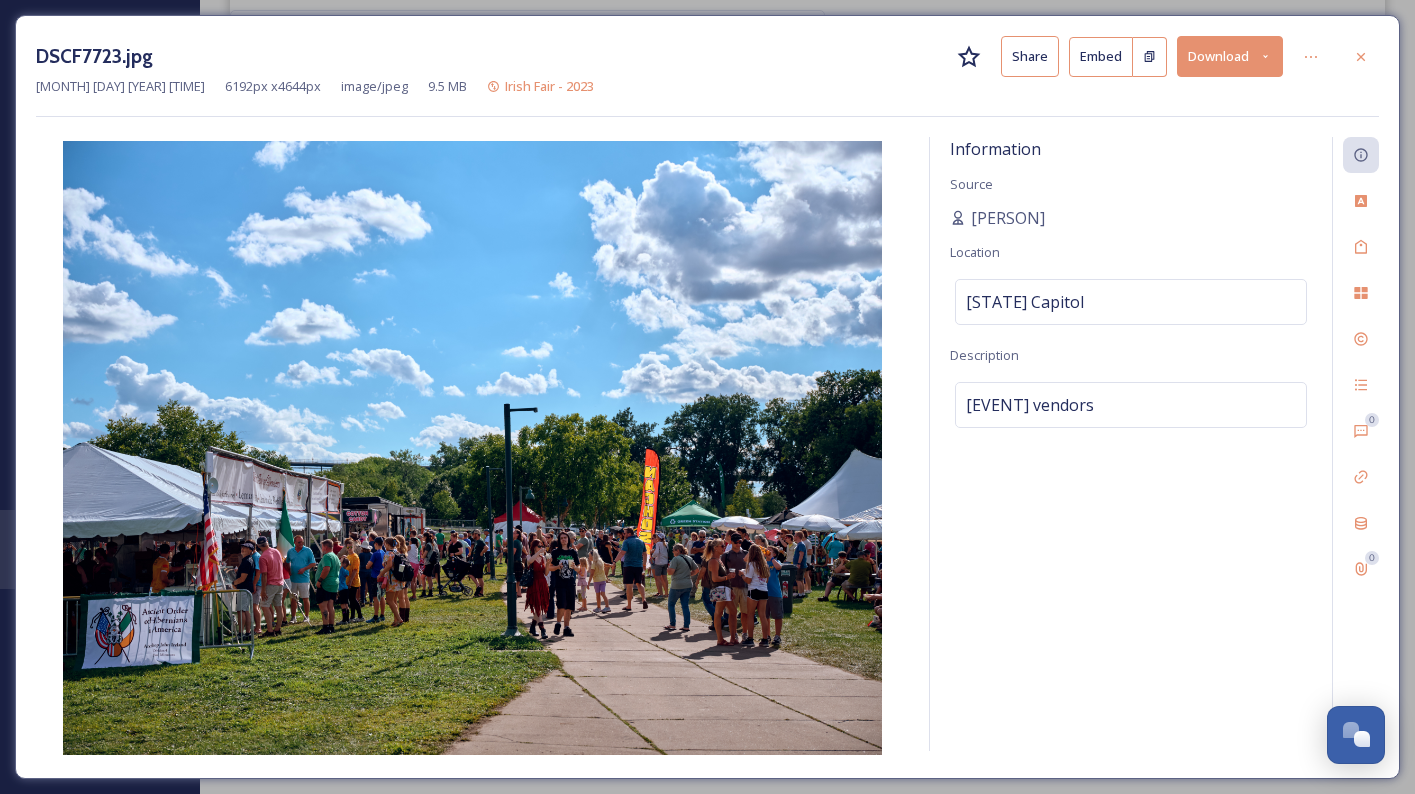 click on "DSCF7723.jpg Share Embed Download Aug 12 2023 12:15 6192 px x  4644 px image/jpeg 9.5 MB Irish Fair - 2023" at bounding box center [707, 76] 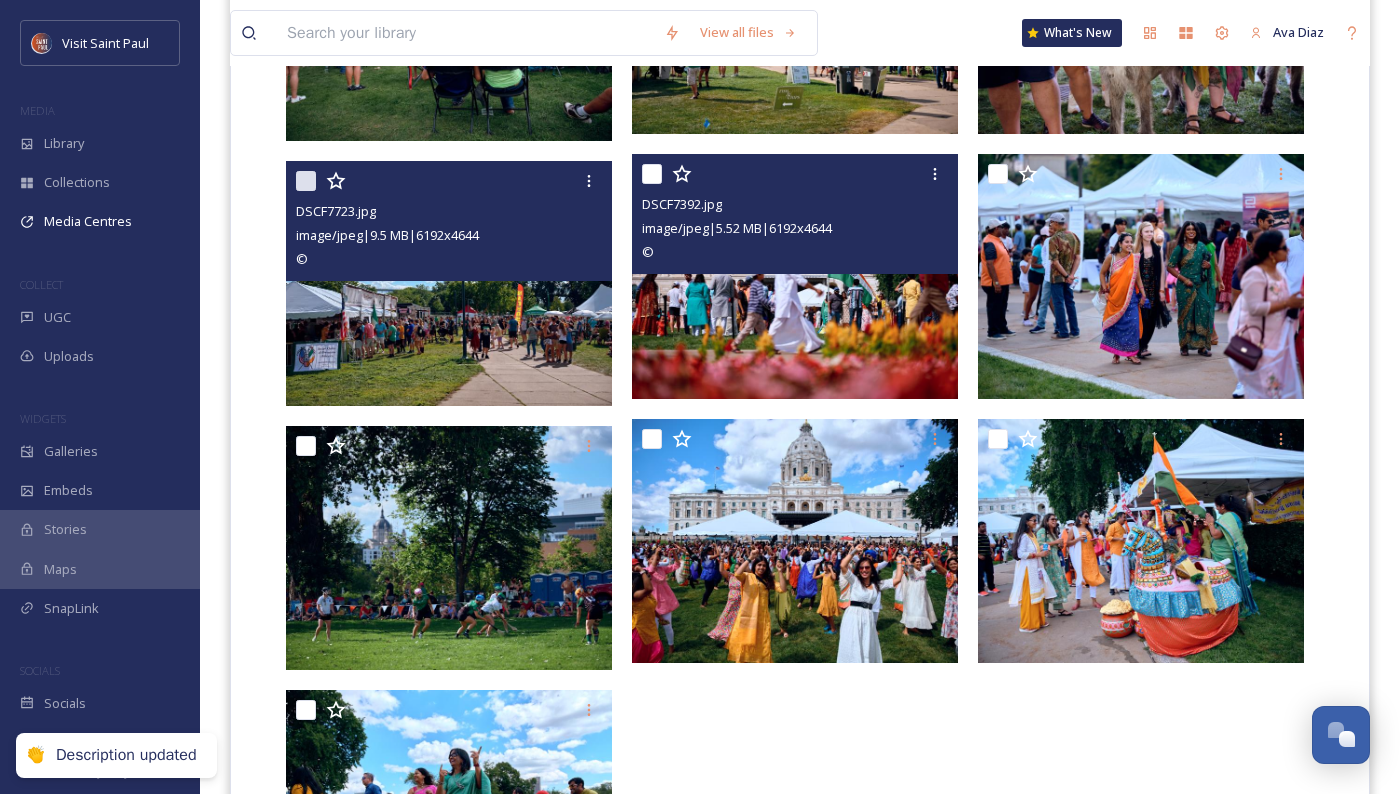 click at bounding box center [795, 276] 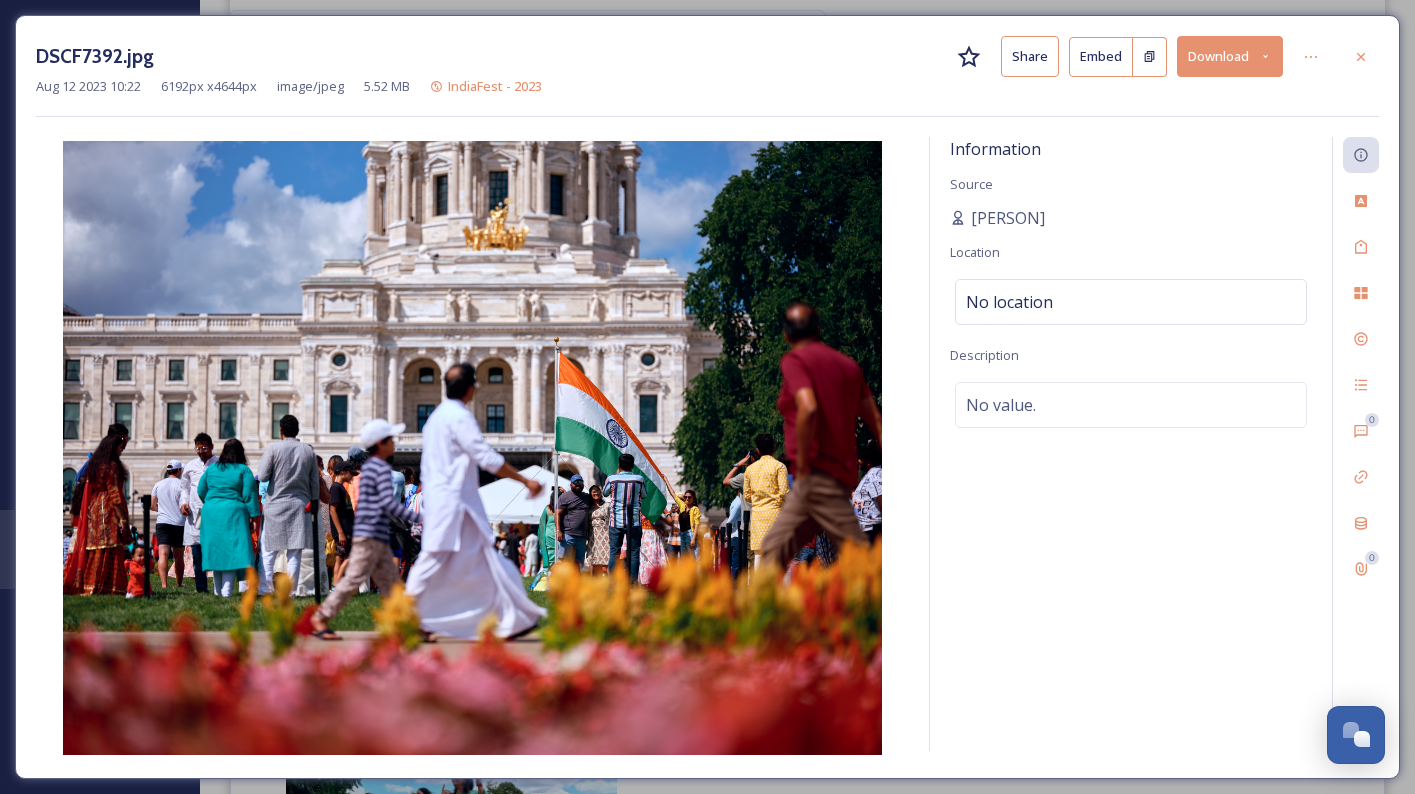 click on "No location" at bounding box center (1131, 302) 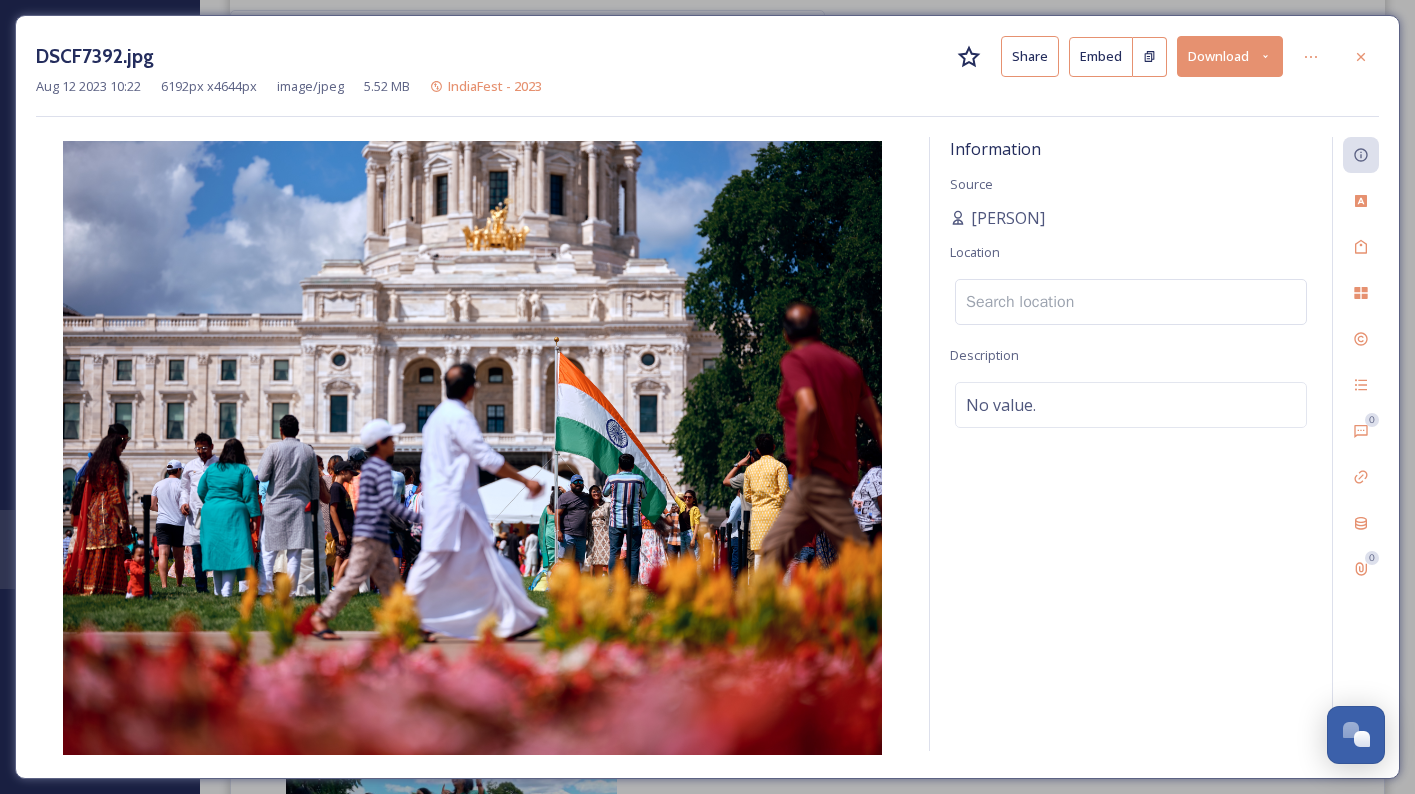 click at bounding box center (1131, 302) 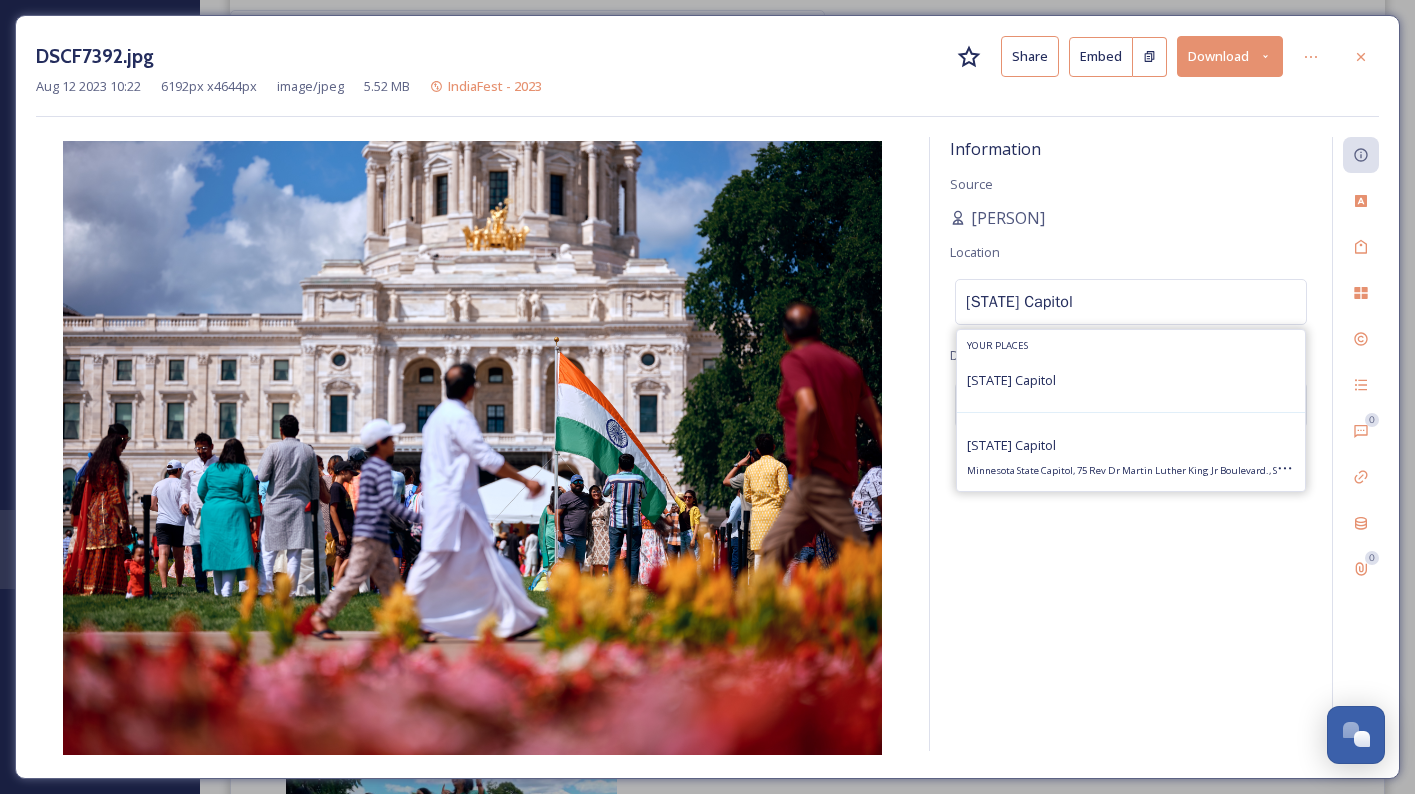type on "[STATE] Capitol" 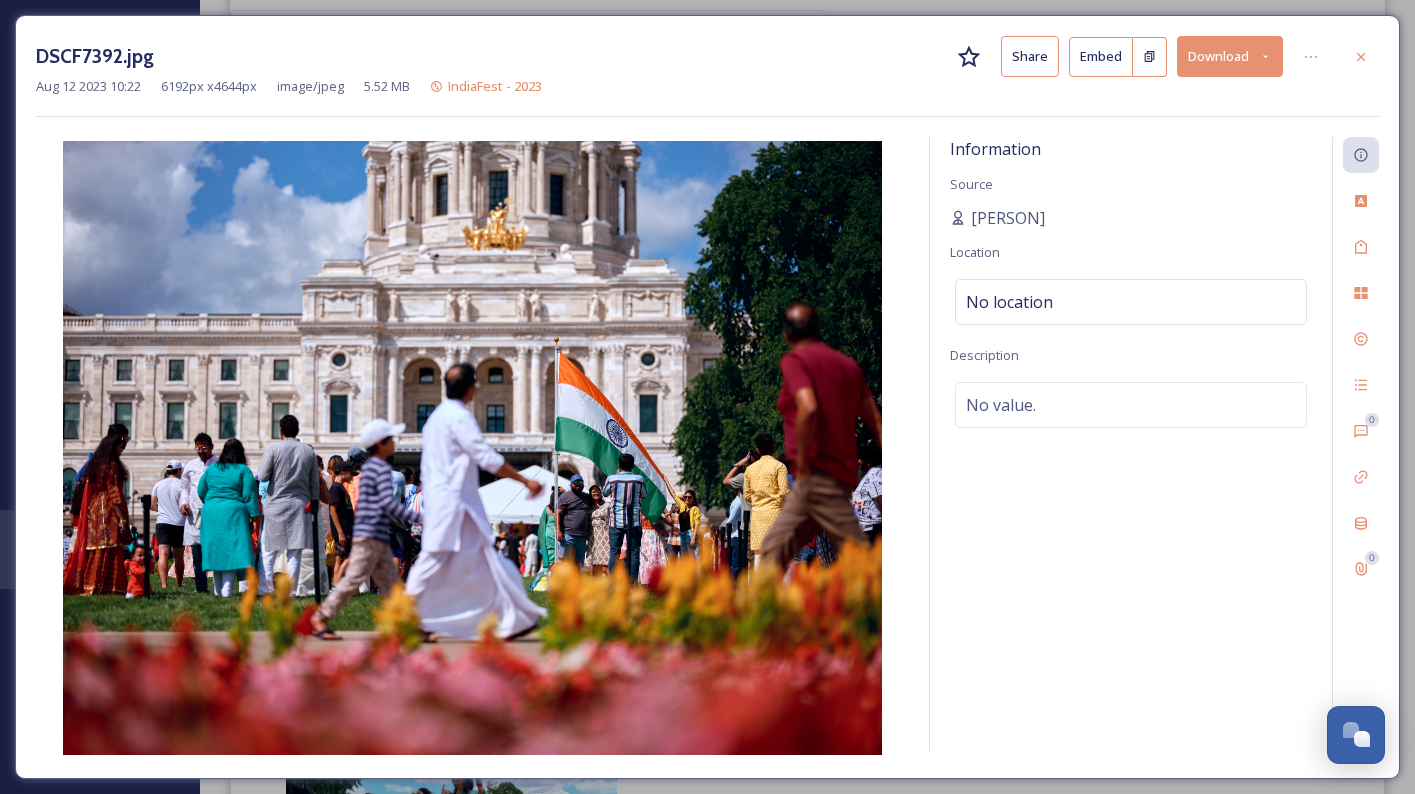 click on "[PERSON]" at bounding box center (1131, 218) 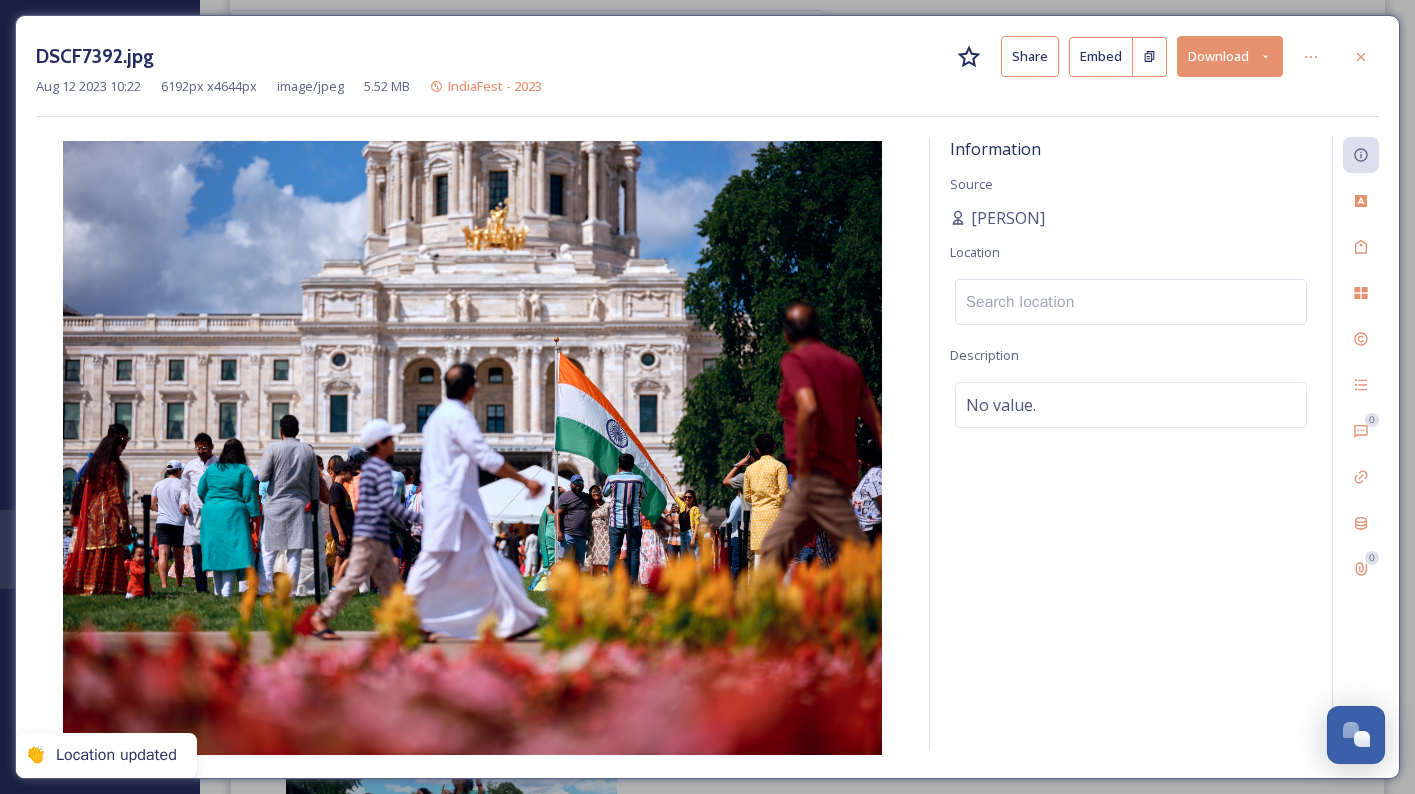 click at bounding box center (1131, 302) 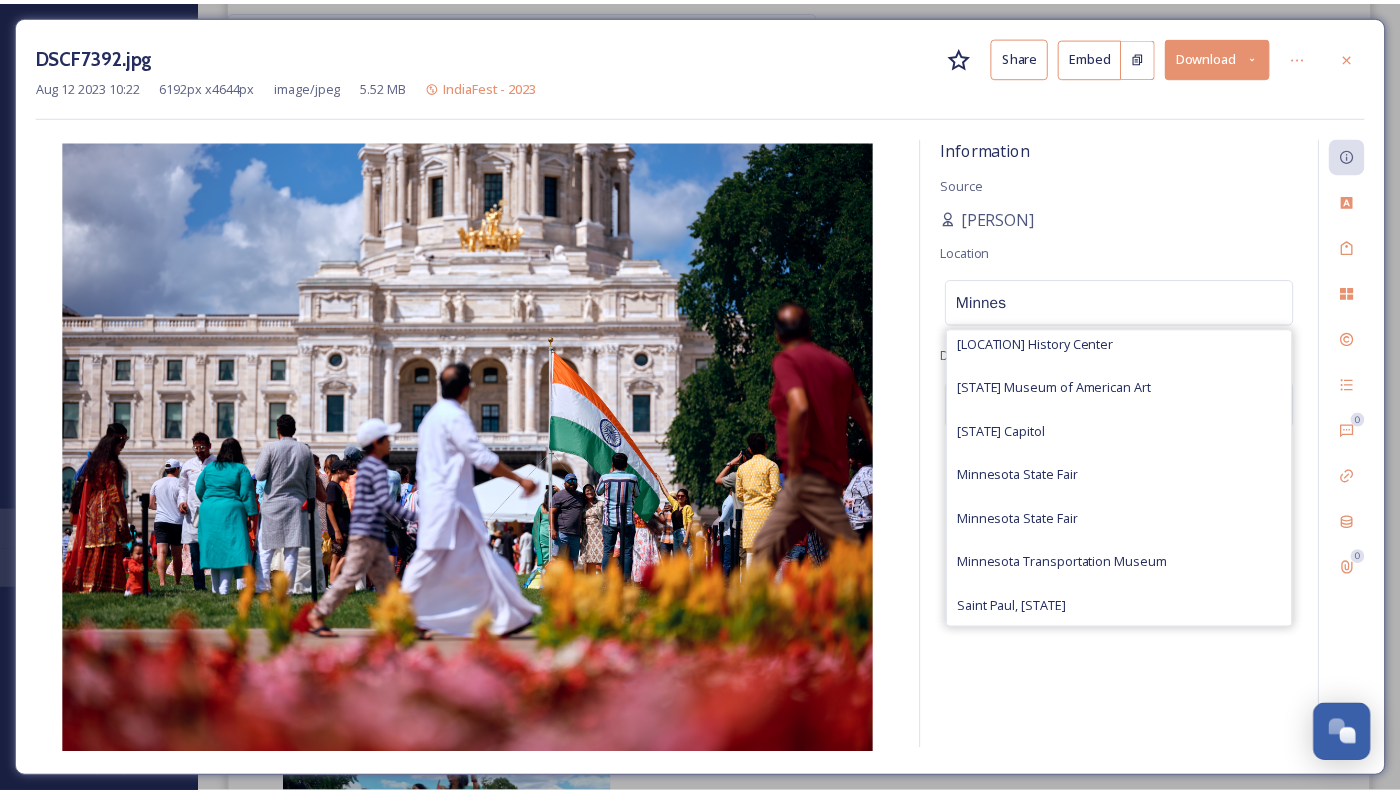 scroll, scrollTop: 300, scrollLeft: 0, axis: vertical 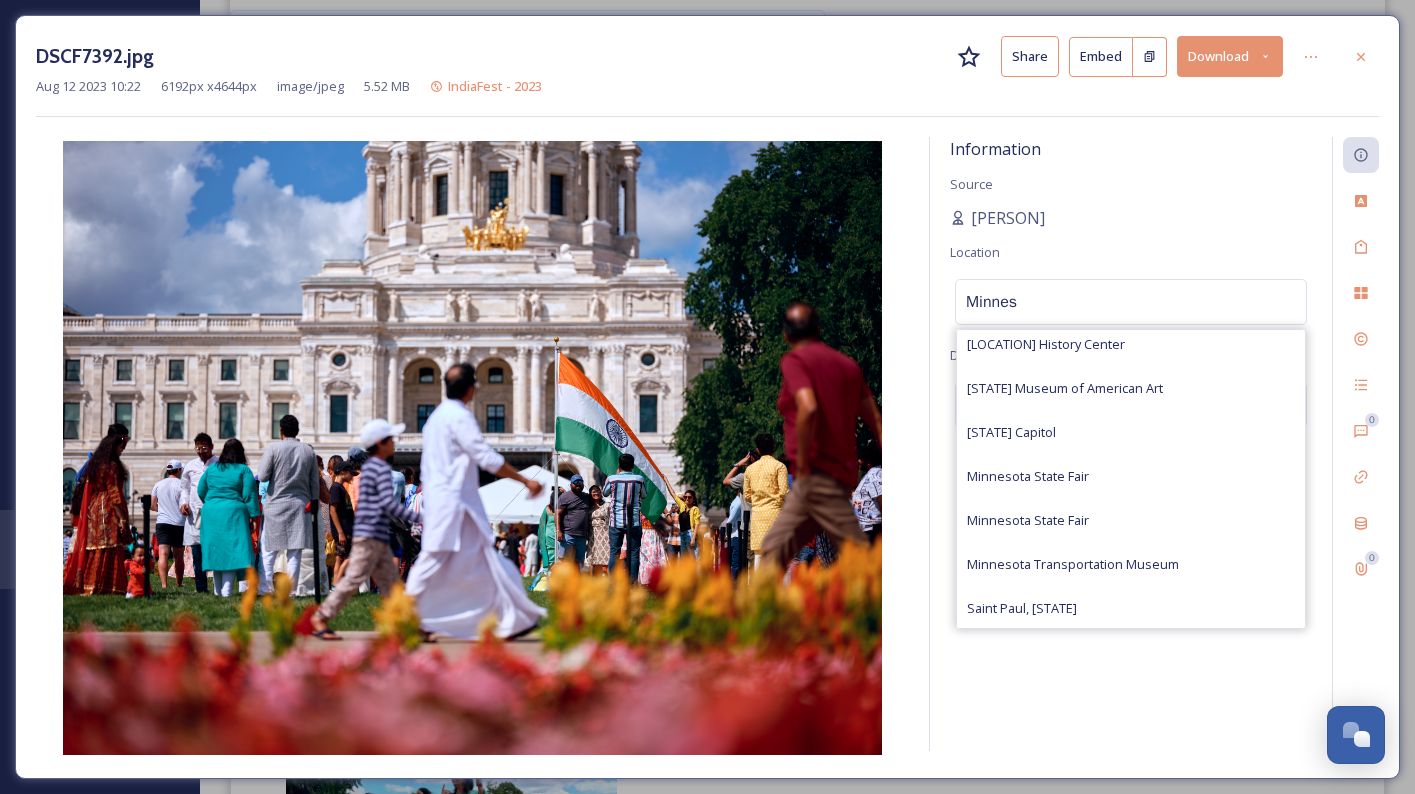 type on "Minnes" 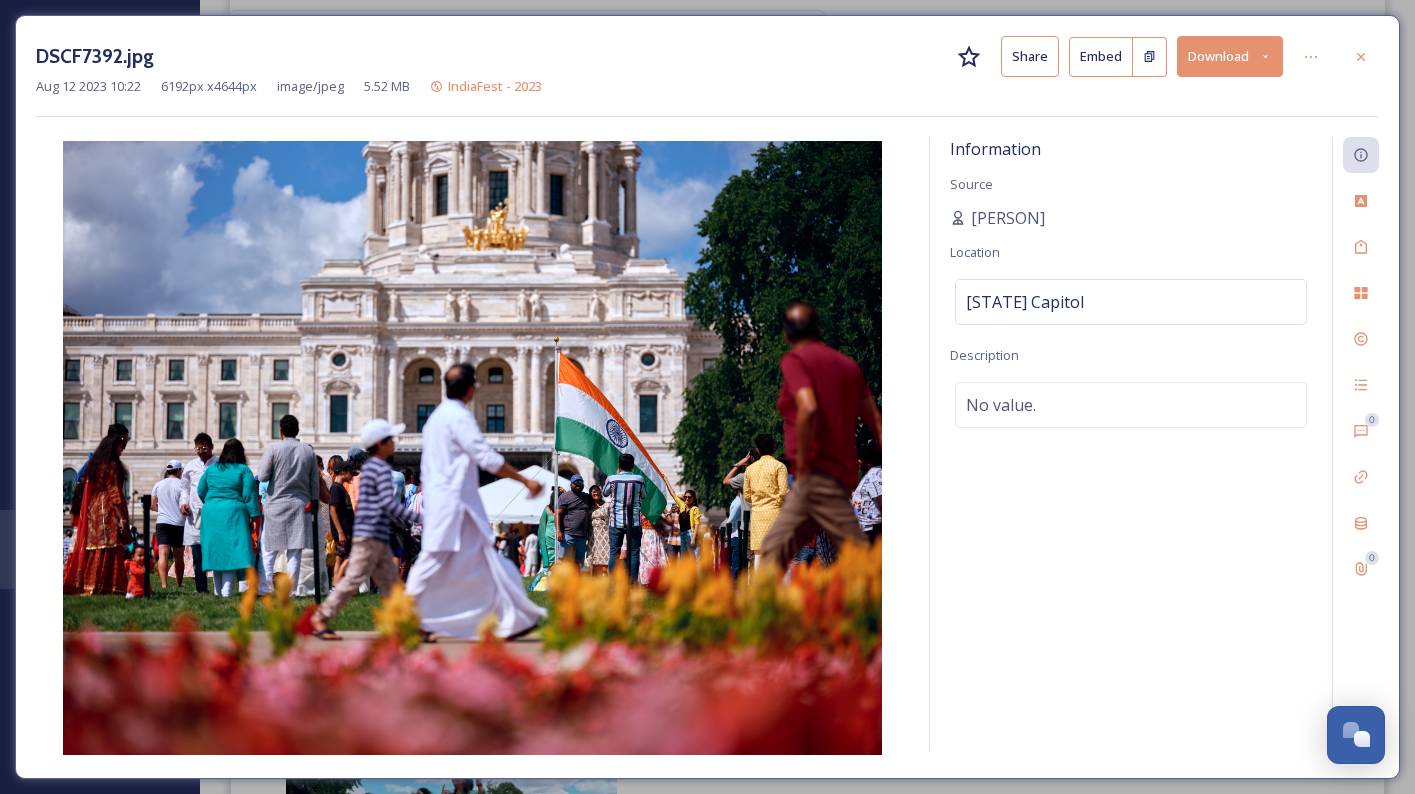 click on "No value." at bounding box center (1131, 405) 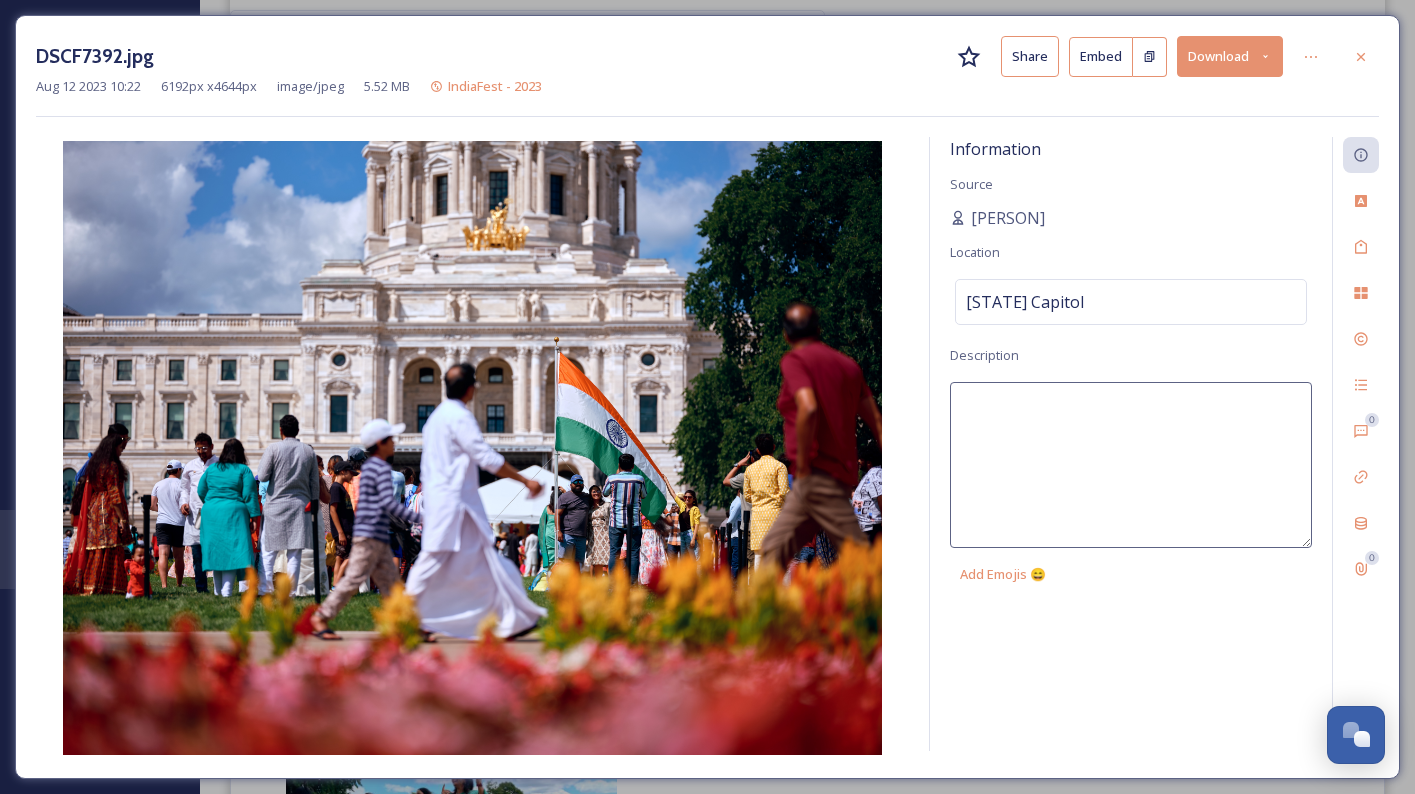 click at bounding box center [1131, 465] 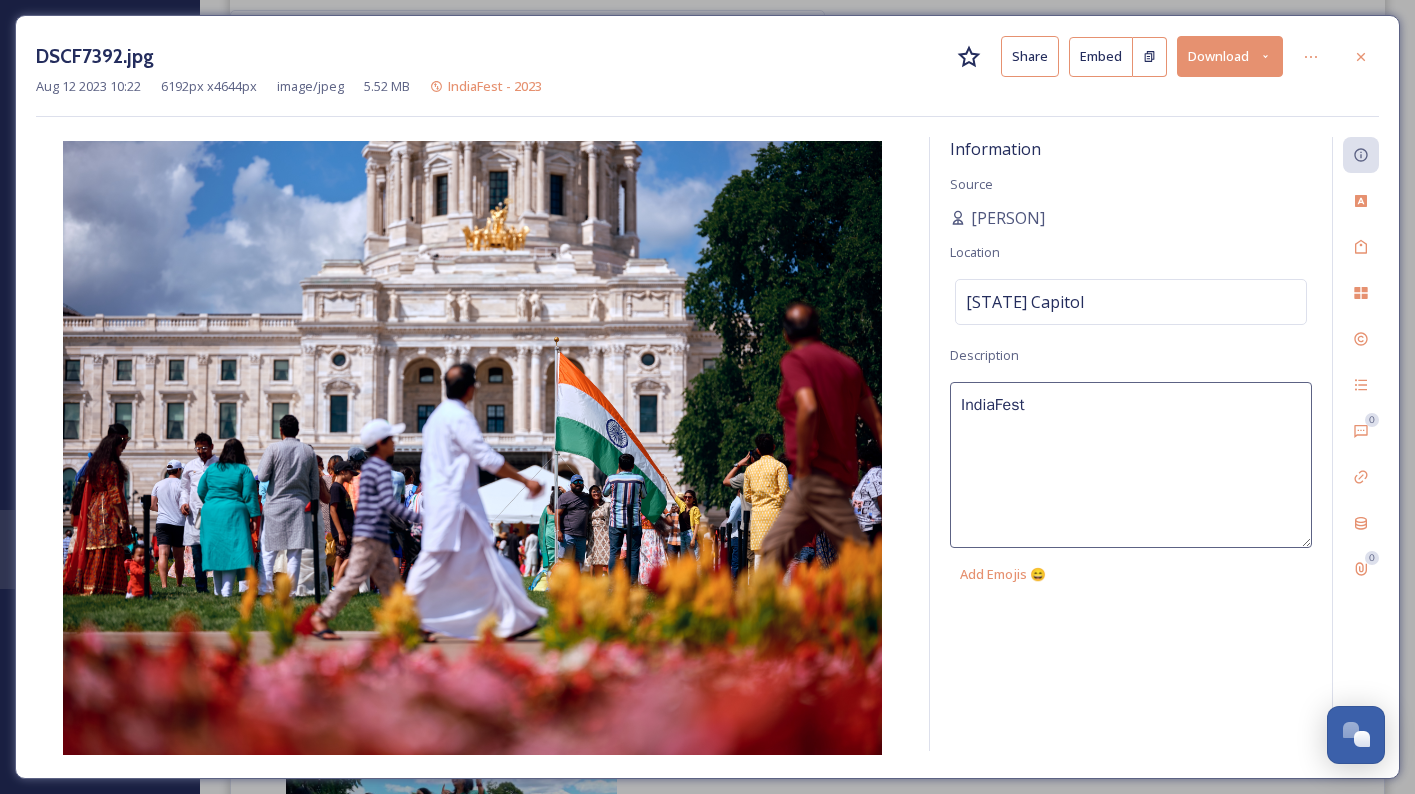 type on "IndiaFest" 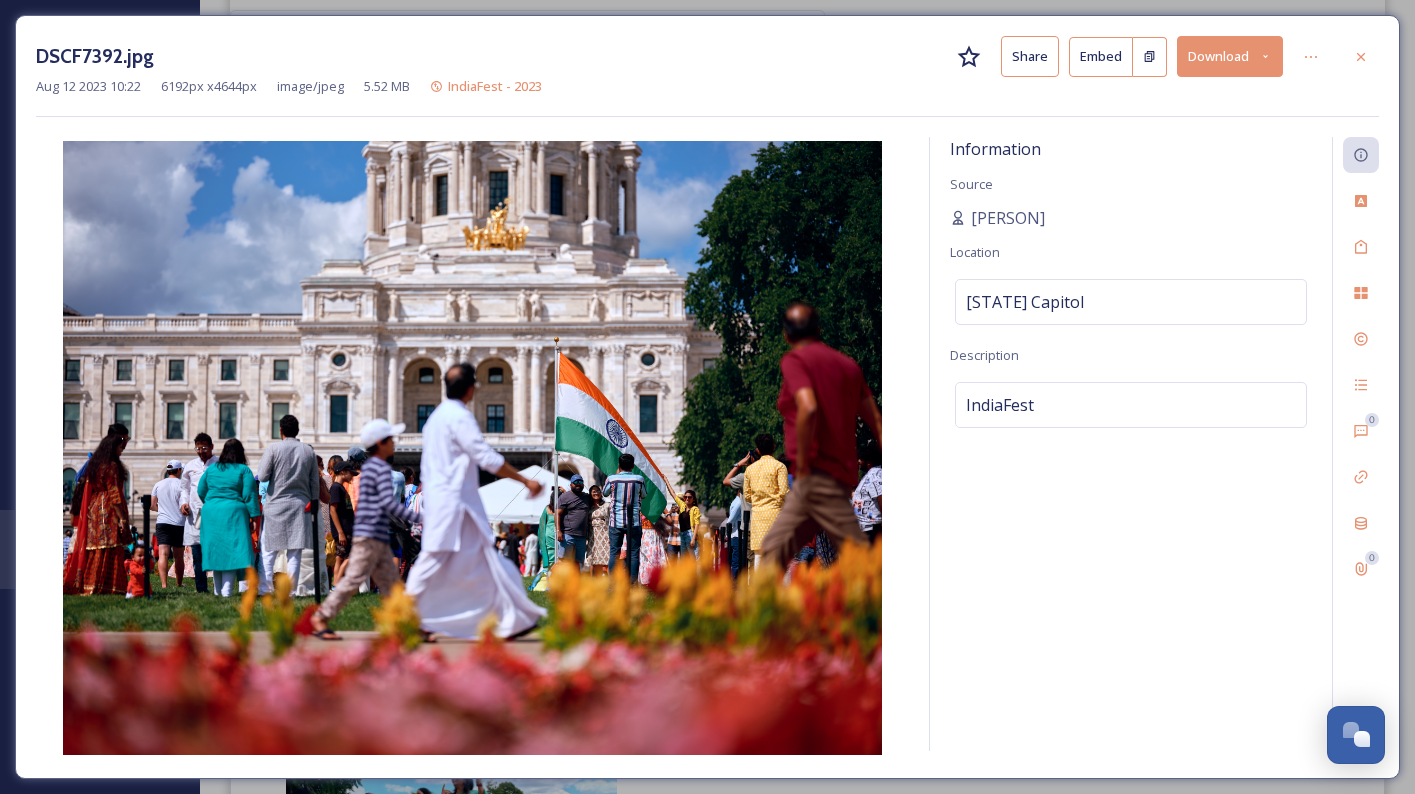 click on "Information Source [PERSON] Location Minnesota State Capitol Description IndiaFest" at bounding box center (1131, 444) 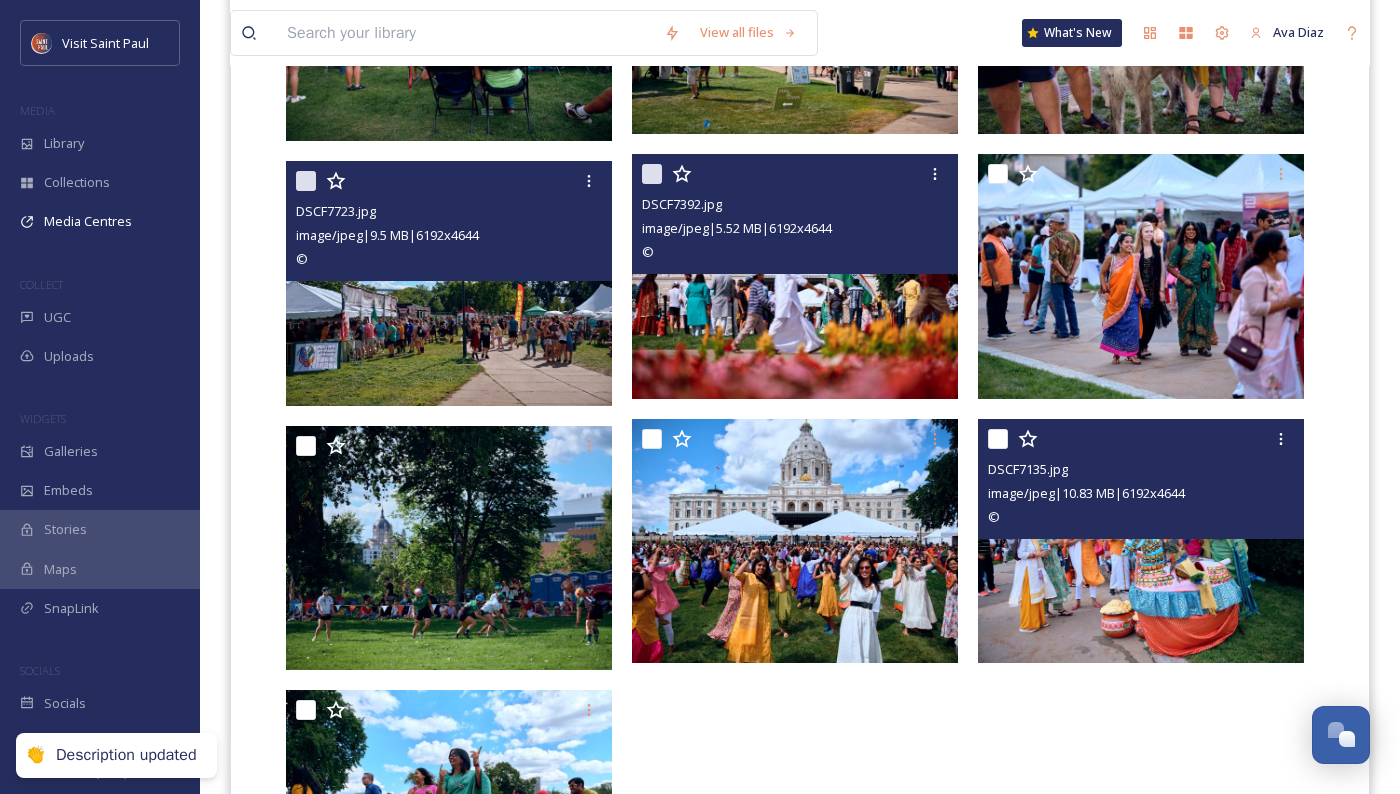 scroll, scrollTop: 1308, scrollLeft: 0, axis: vertical 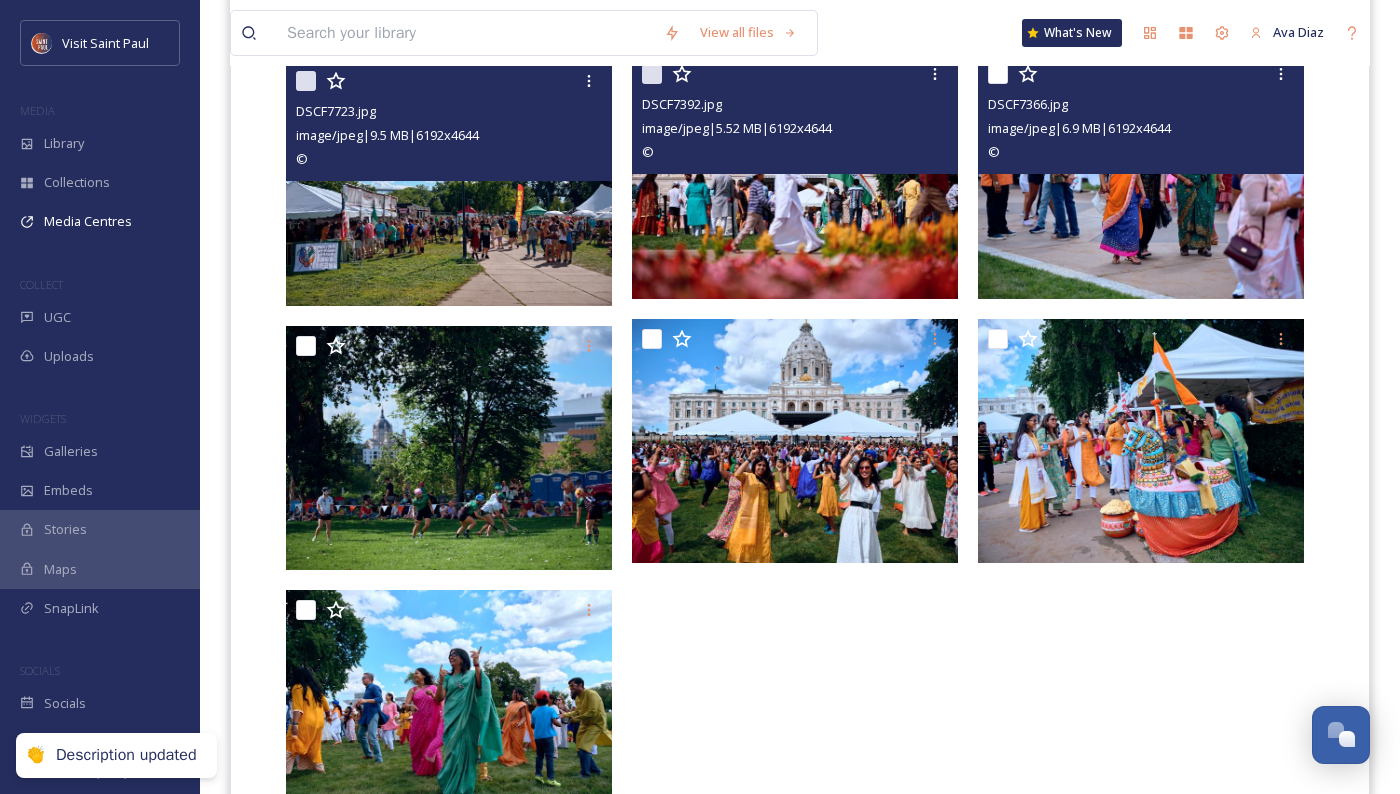 click at bounding box center [1141, 176] 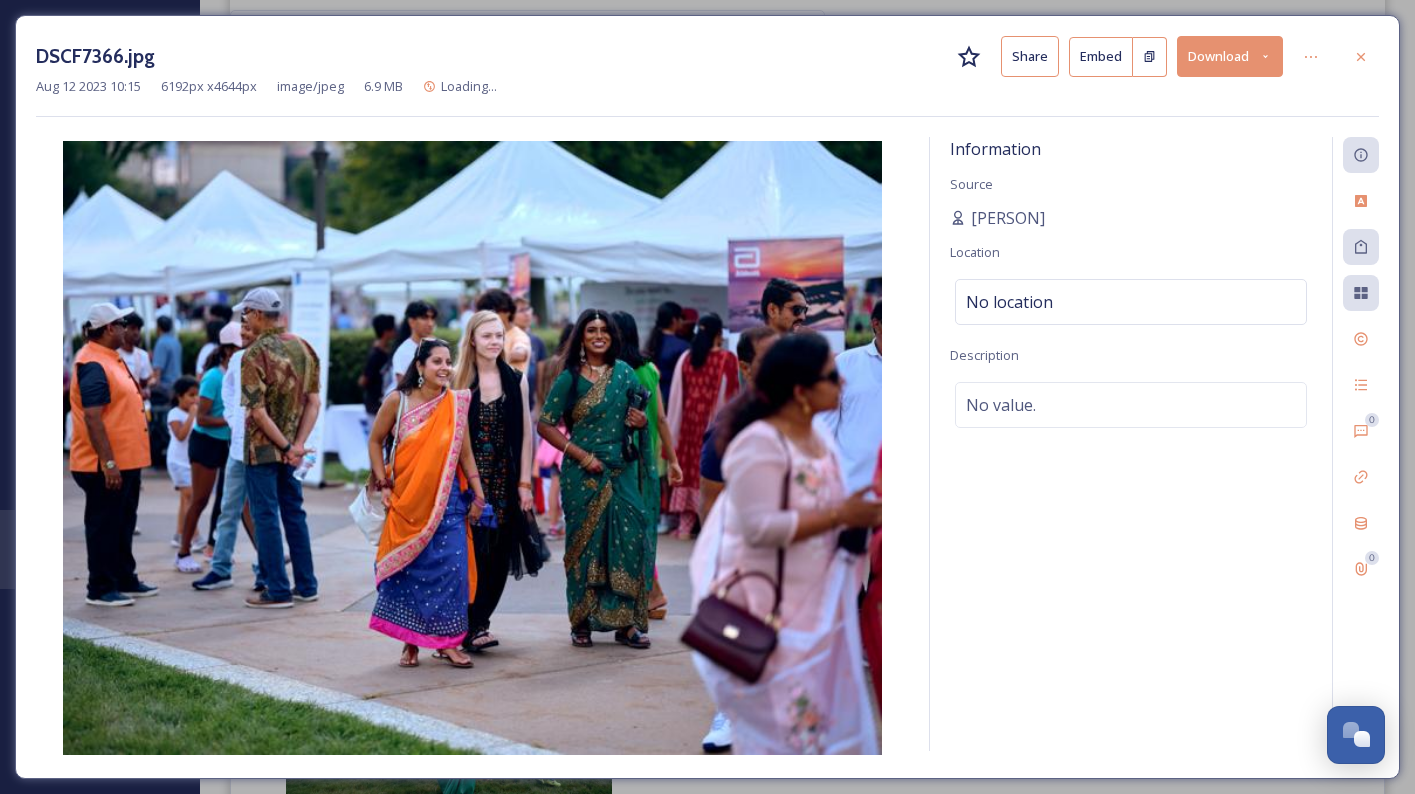 click on "No value." at bounding box center [1131, 405] 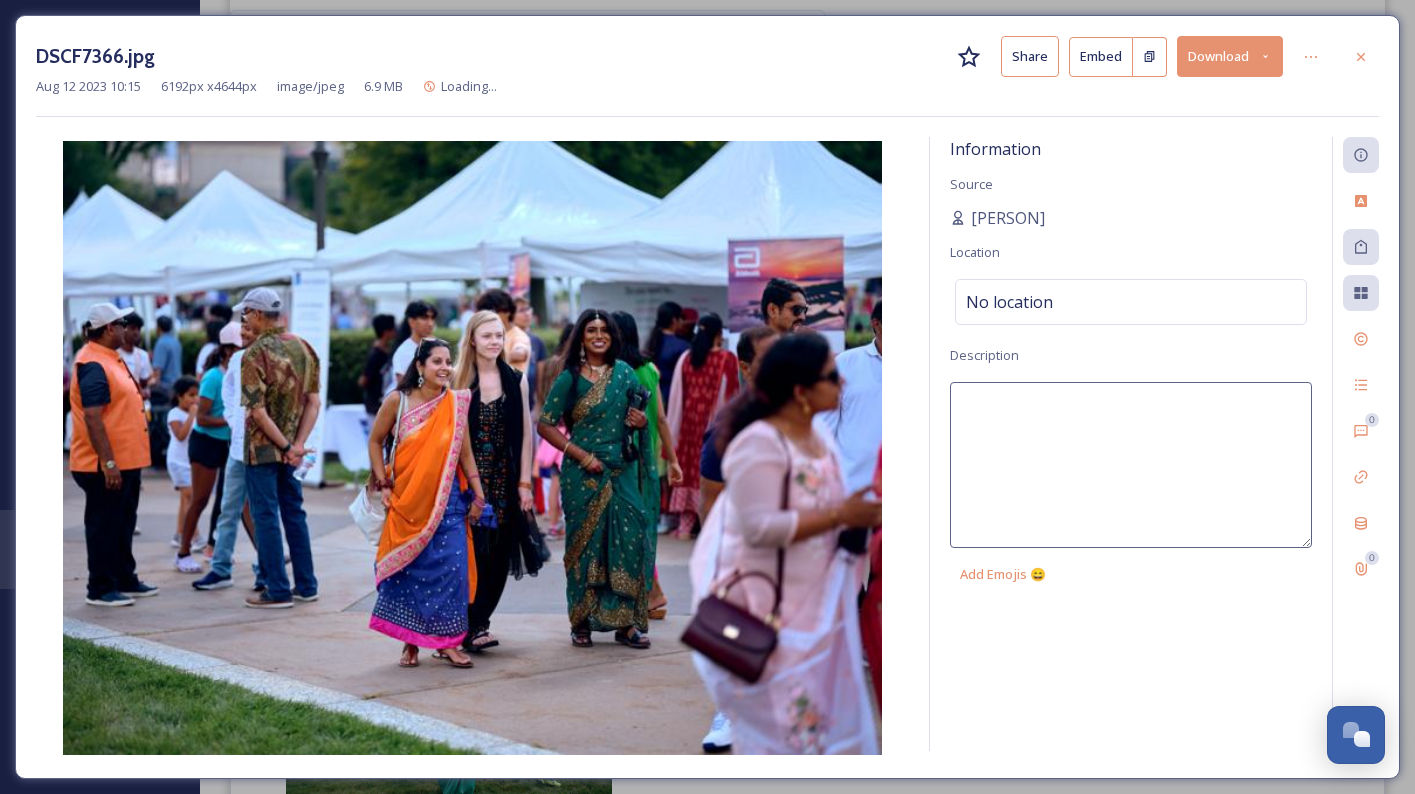 drag, startPoint x: 1089, startPoint y: 425, endPoint x: 1090, endPoint y: 403, distance: 22.022715 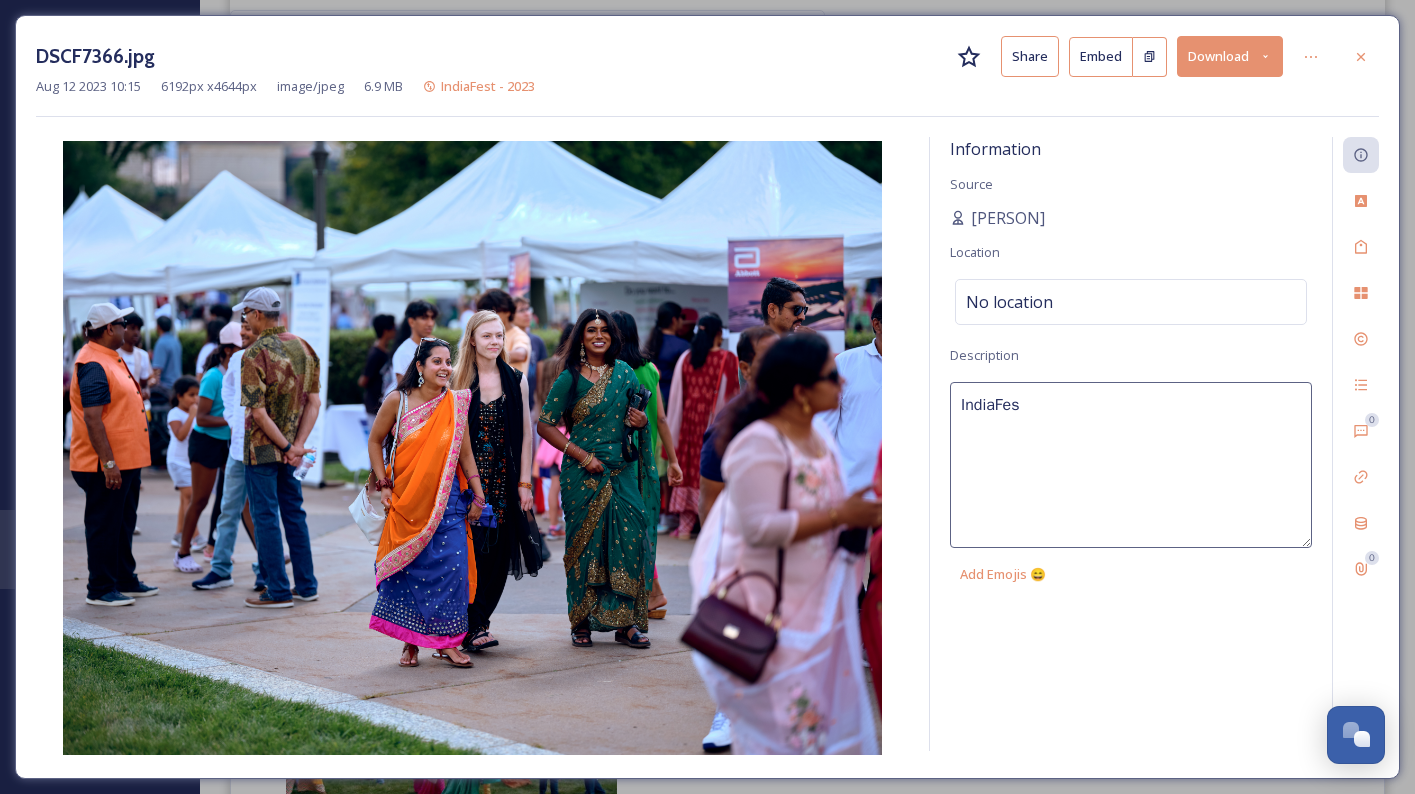 type on "IndiaFest" 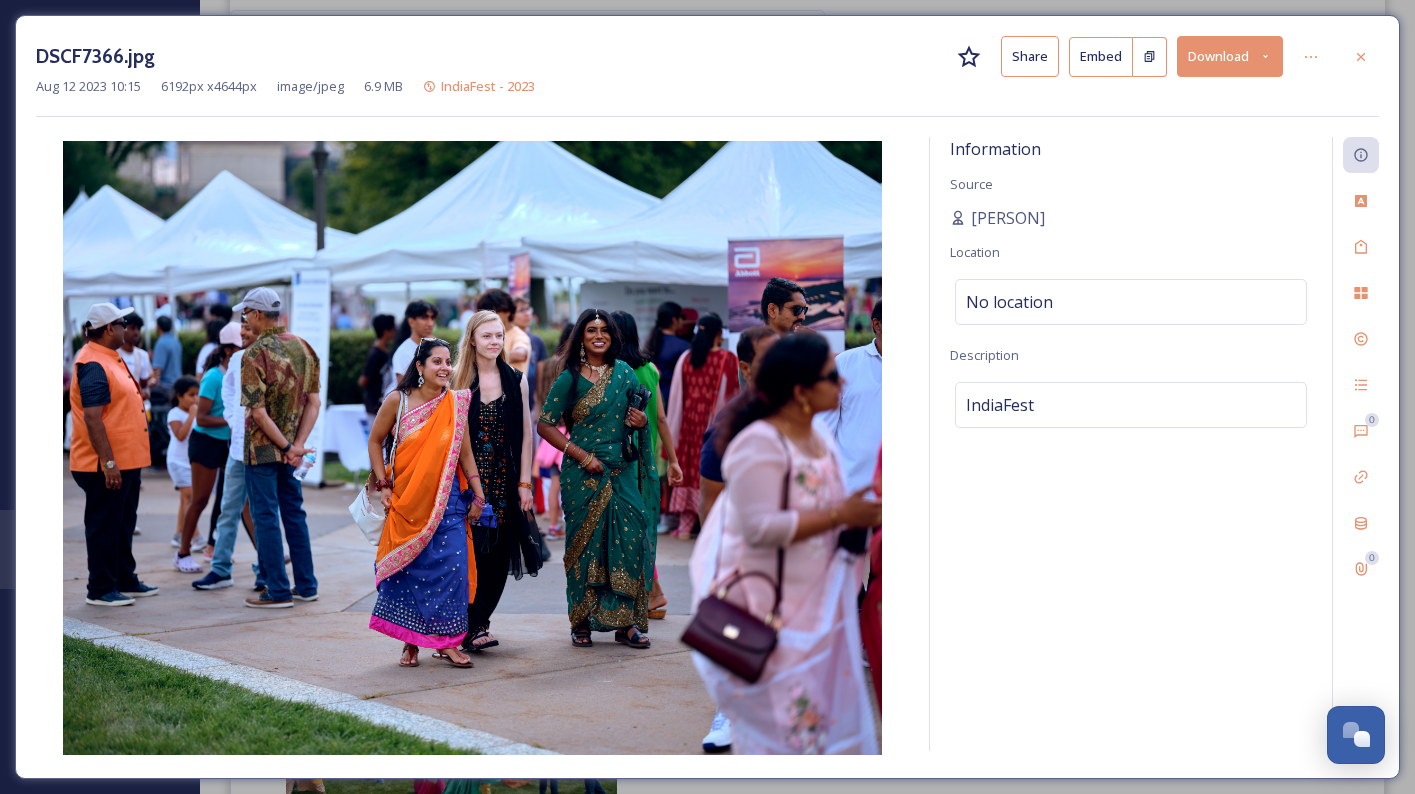 click on "Information Source [PERSON] Location [NO_LOCATION] Description [EVENT]" at bounding box center (1131, 444) 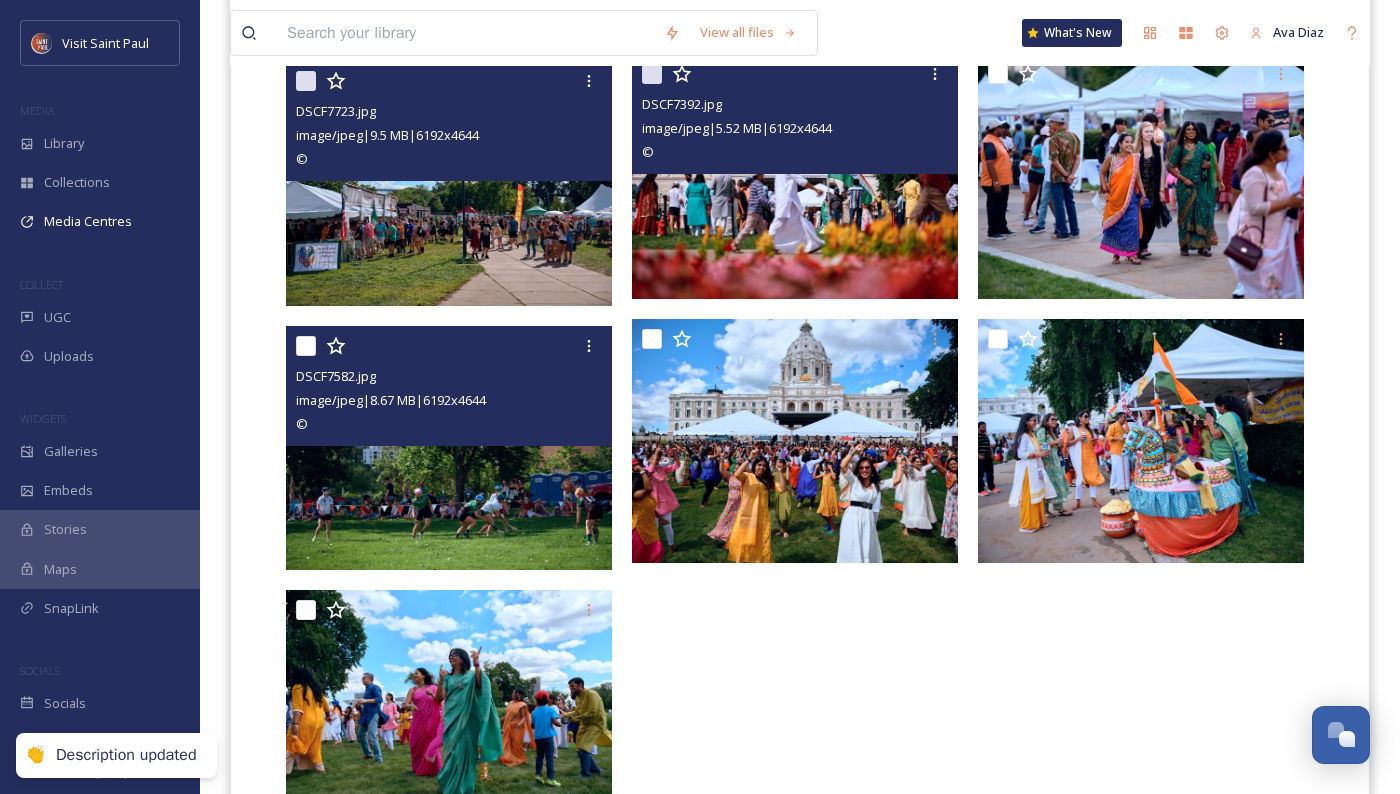 click at bounding box center [449, 448] 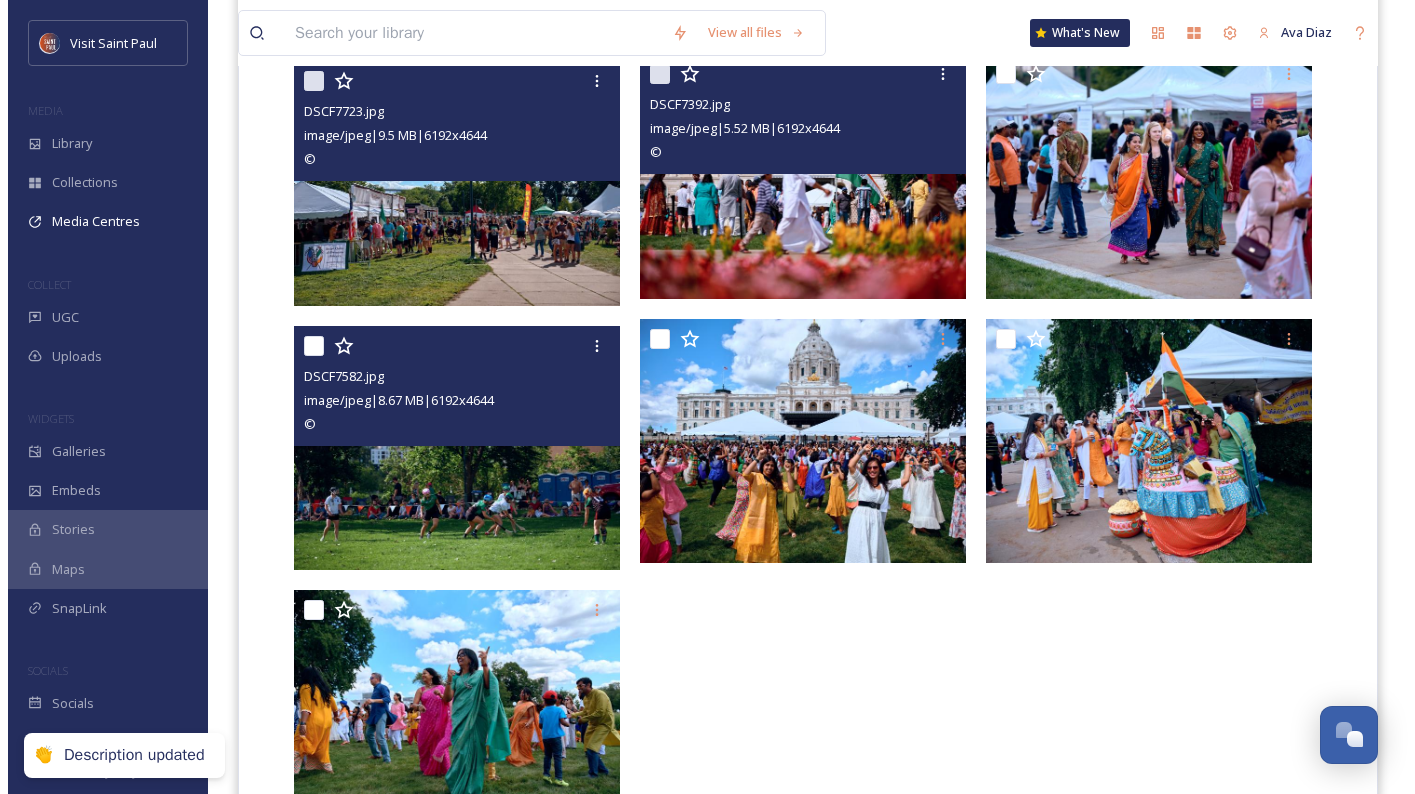 scroll, scrollTop: 1189, scrollLeft: 0, axis: vertical 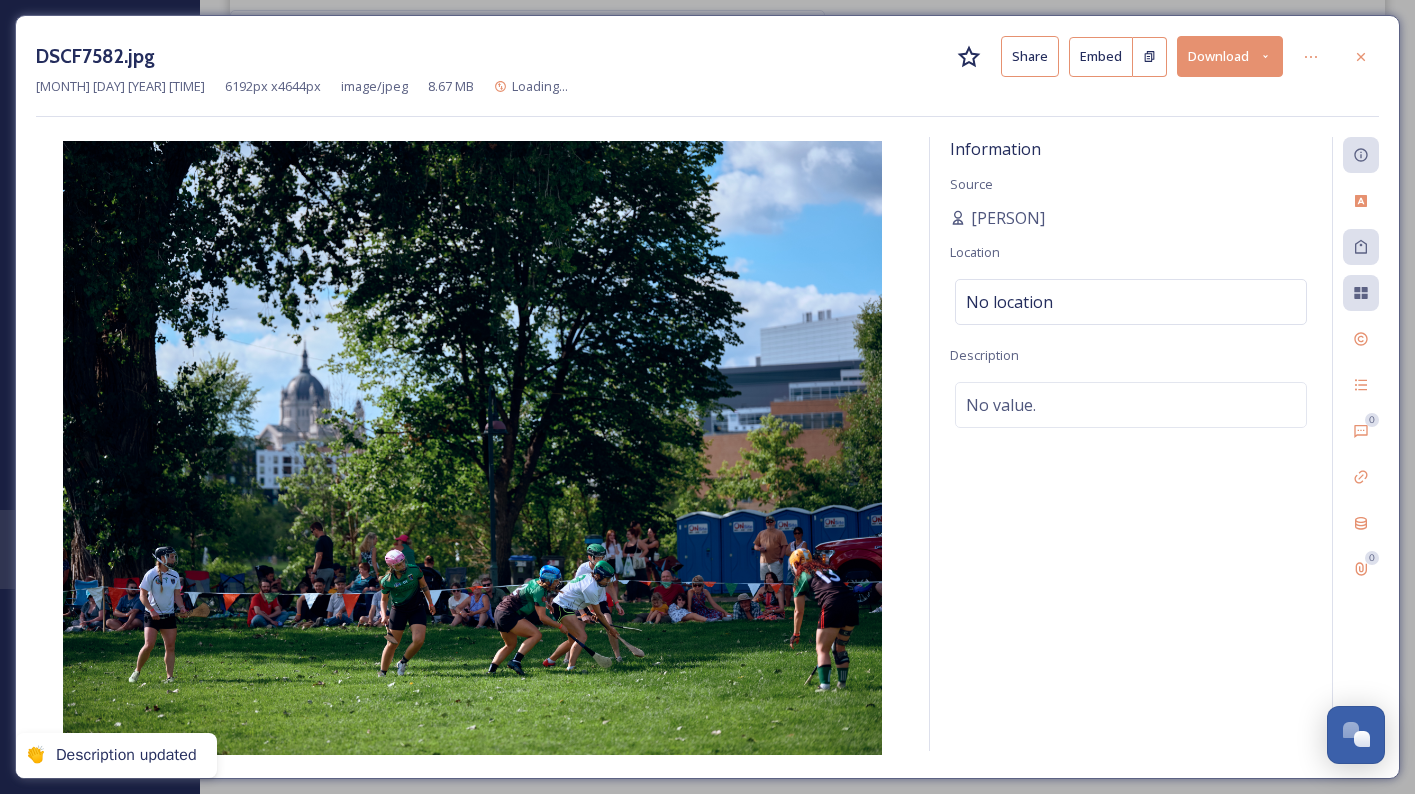 click on "No value." at bounding box center [1131, 405] 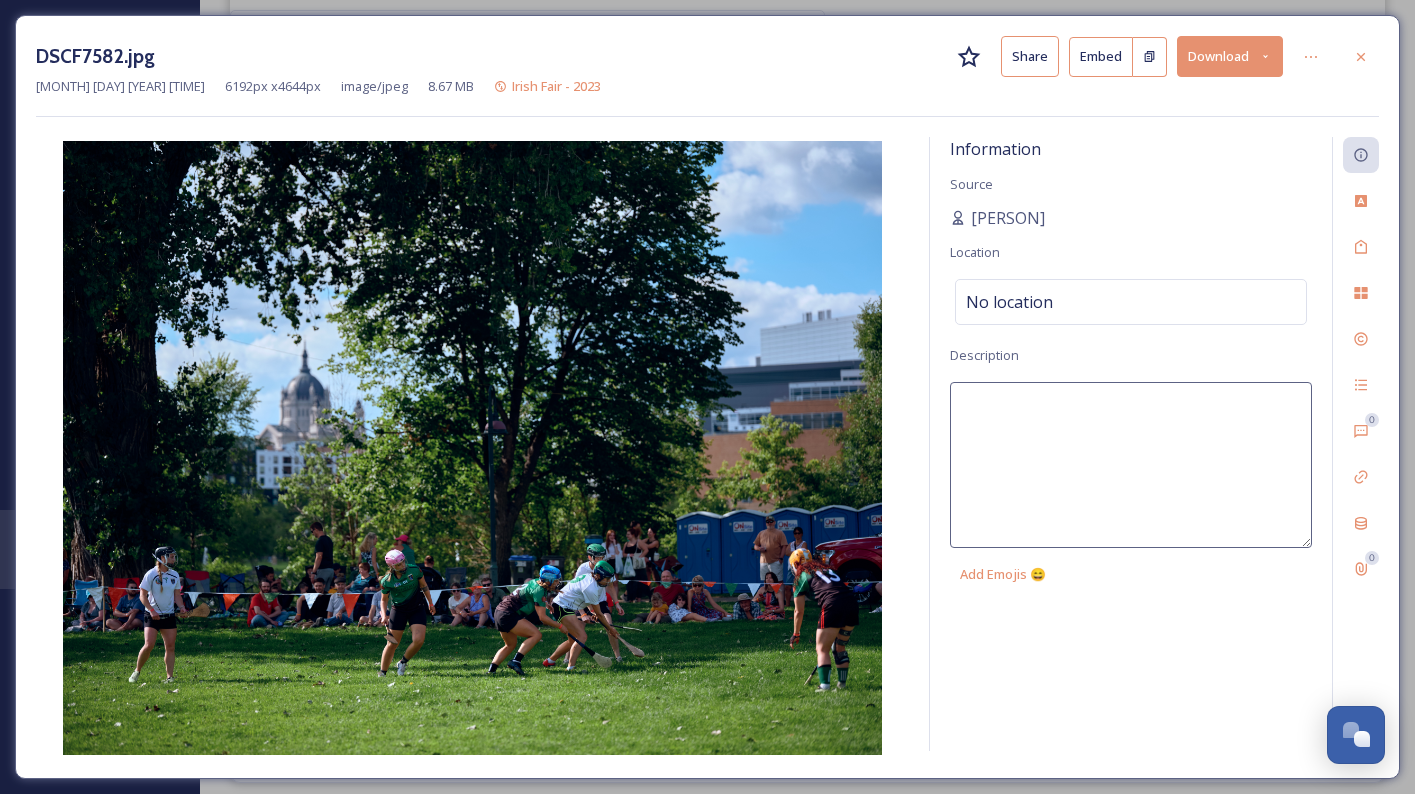 click at bounding box center (1131, 465) 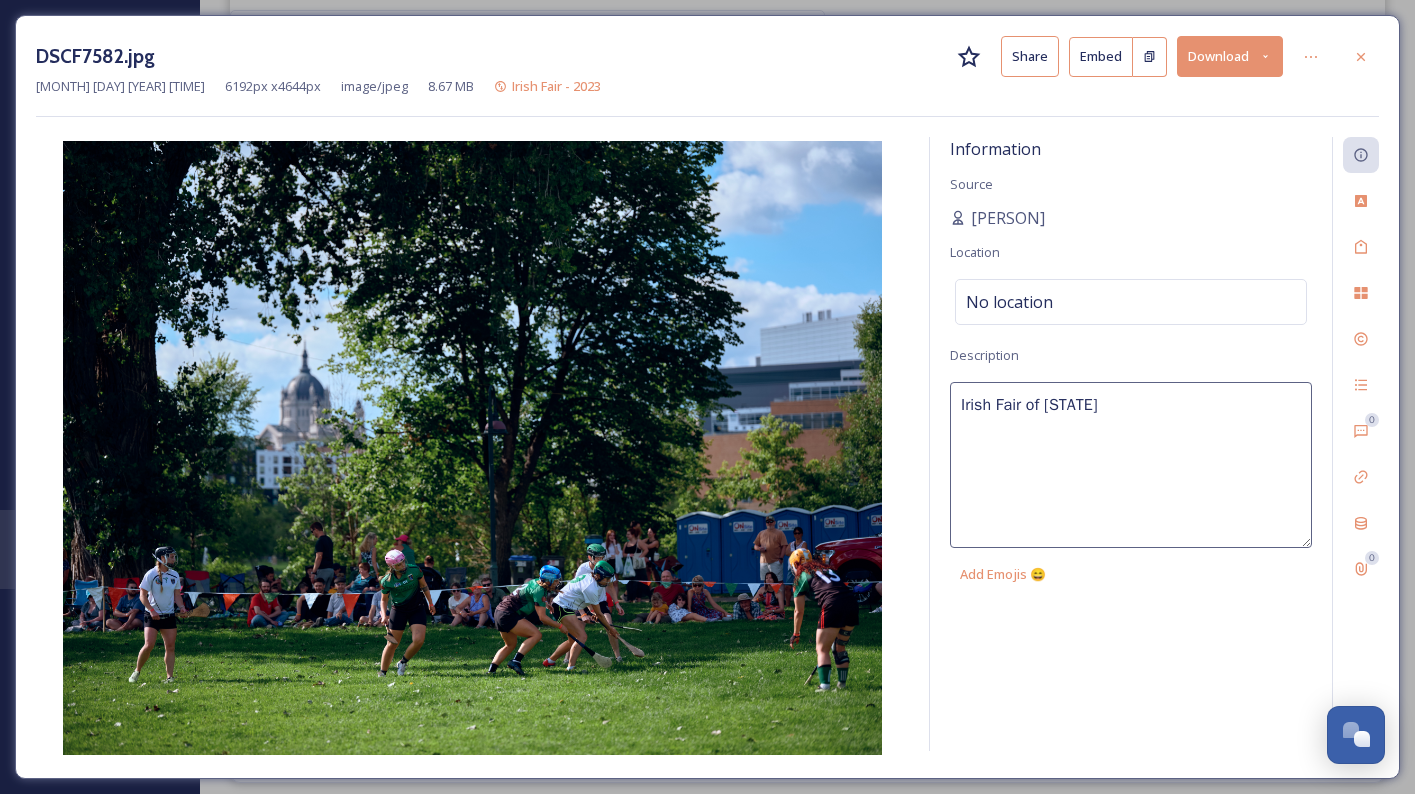 type on "Irish Fair of [STATE]" 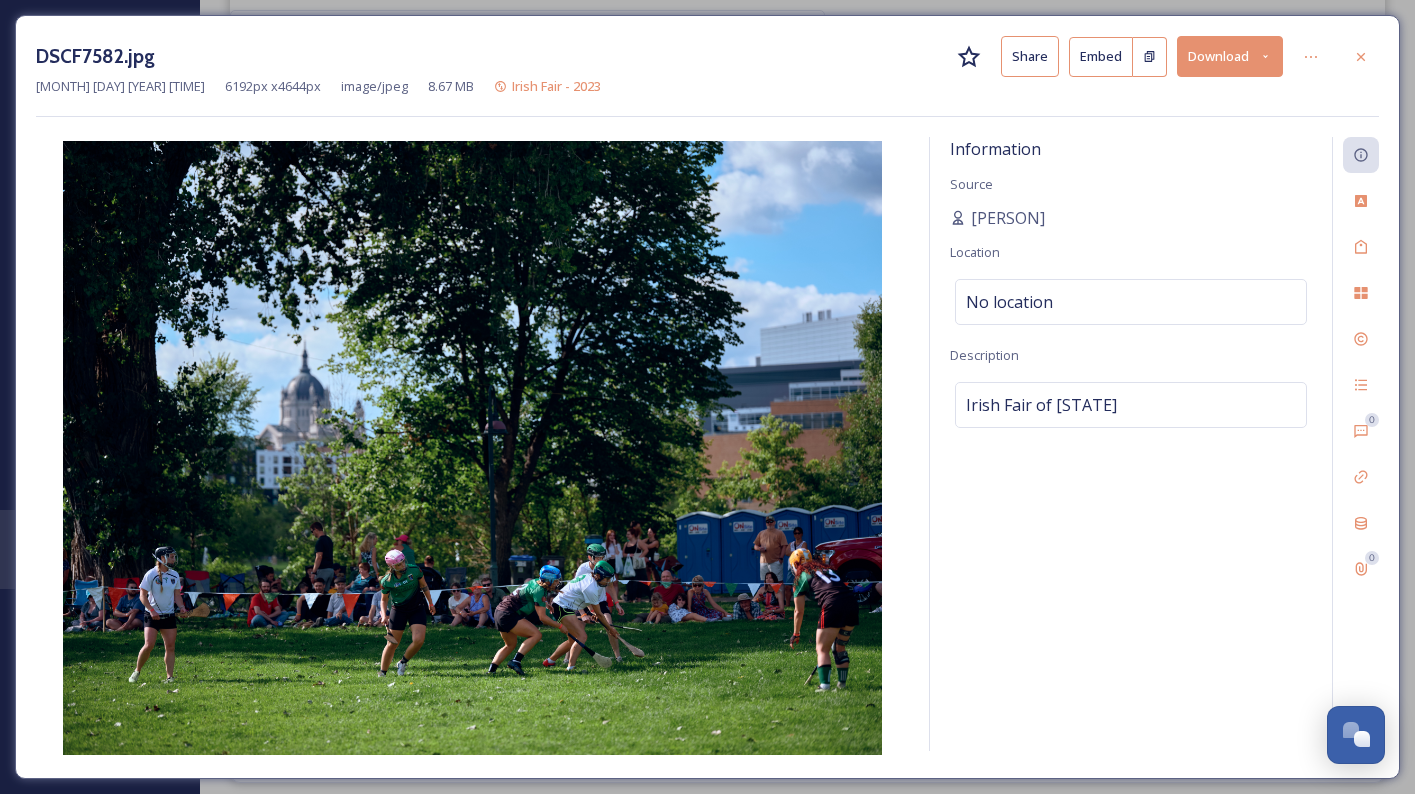 click on "No location" at bounding box center [1131, 302] 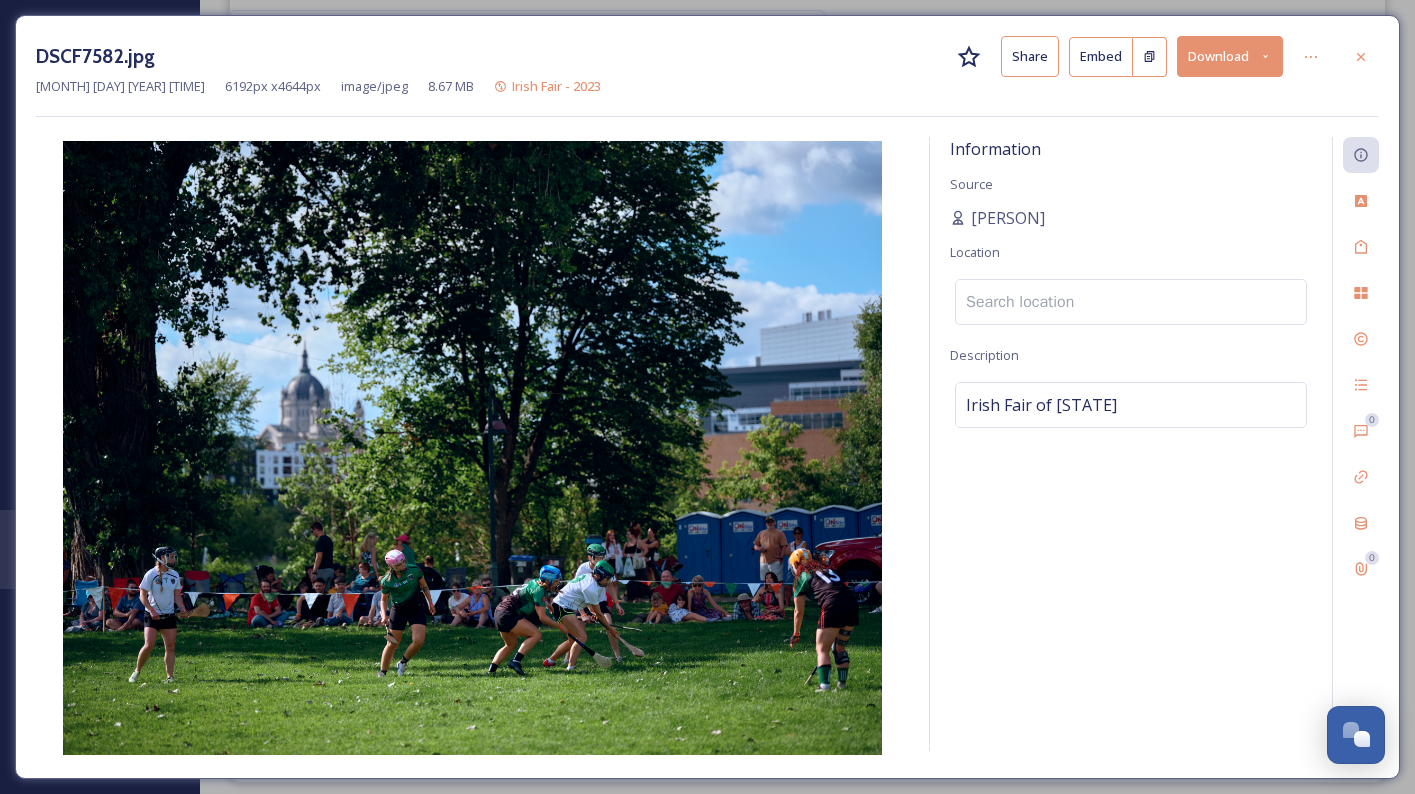 click at bounding box center (1131, 302) 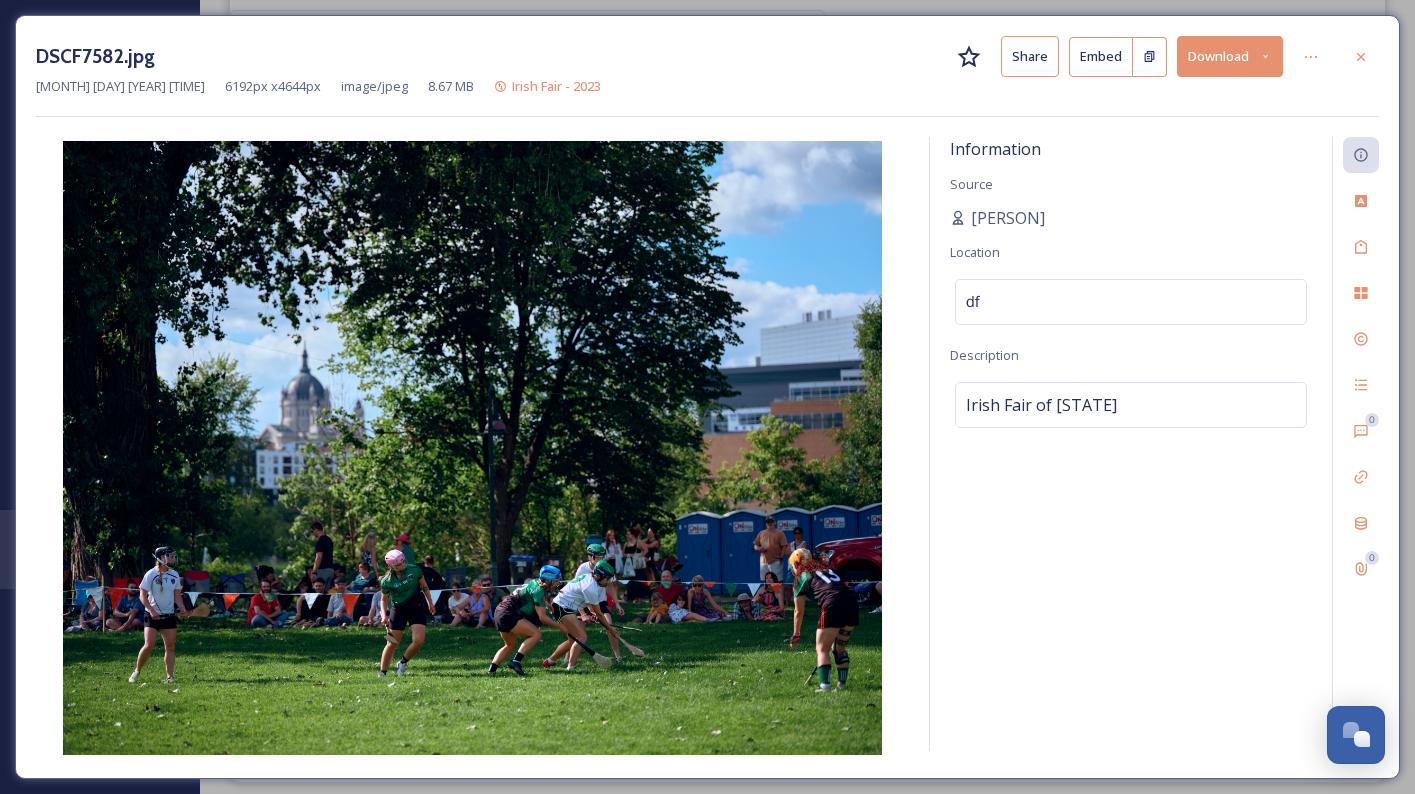 type on "d" 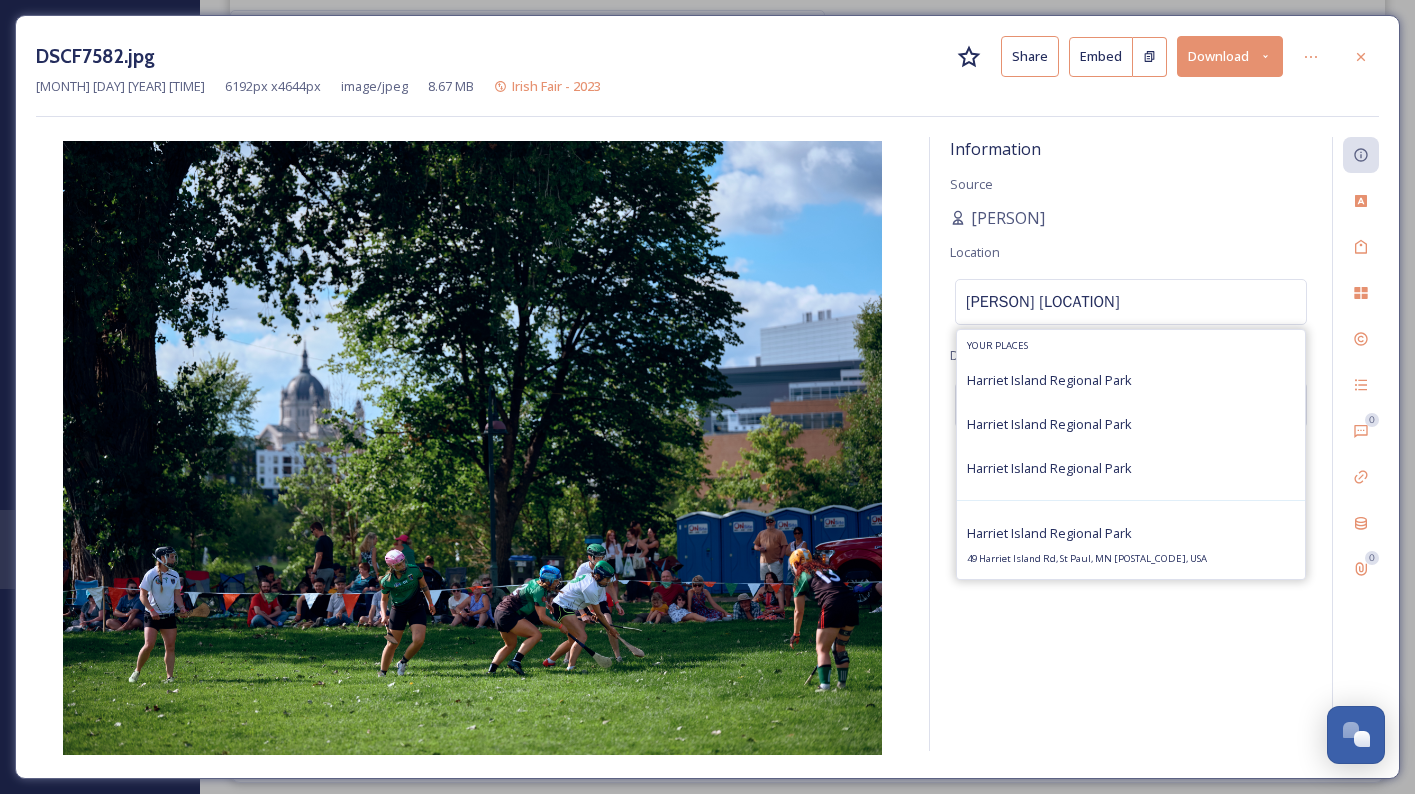 type on "[PERSON] [LOCATION]" 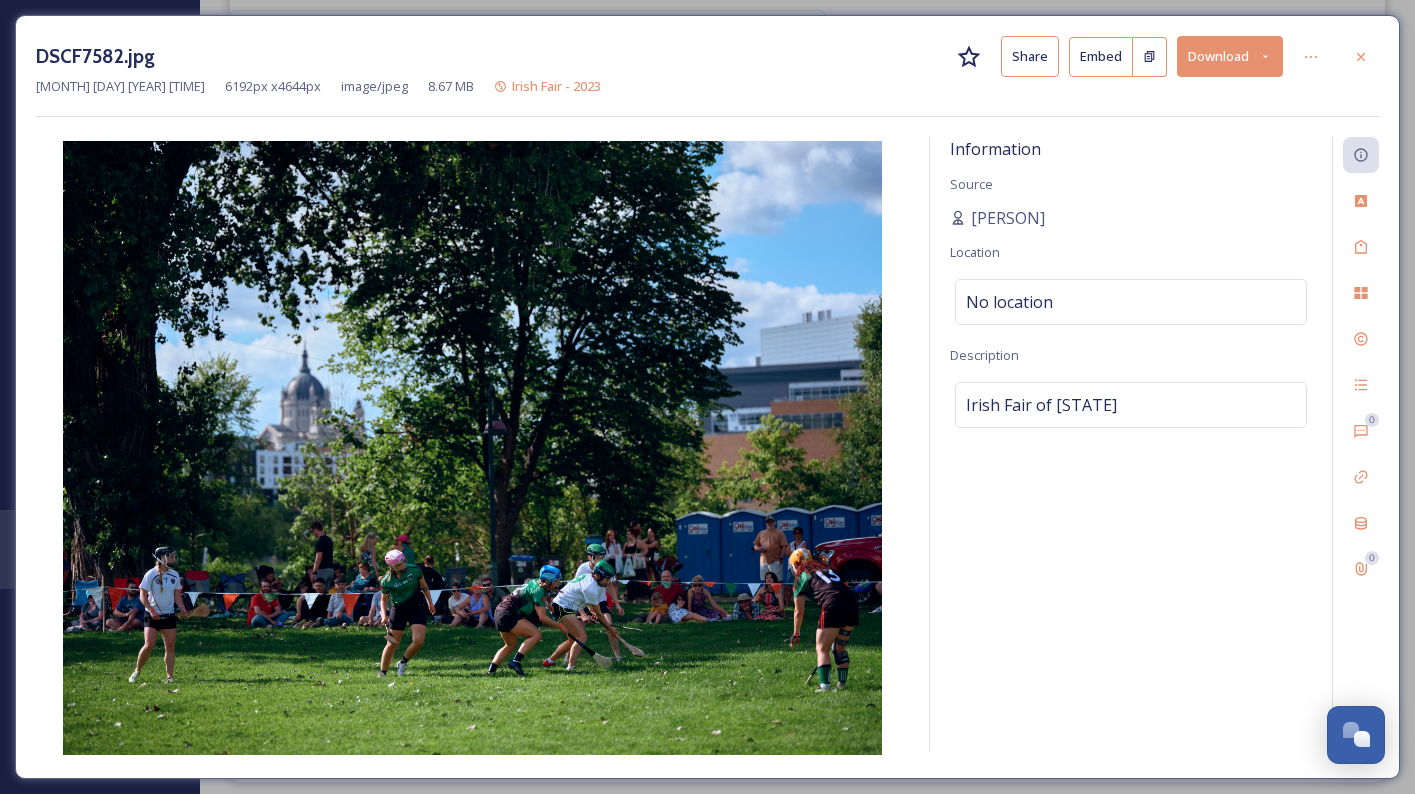 click on "No location" at bounding box center (1131, 302) 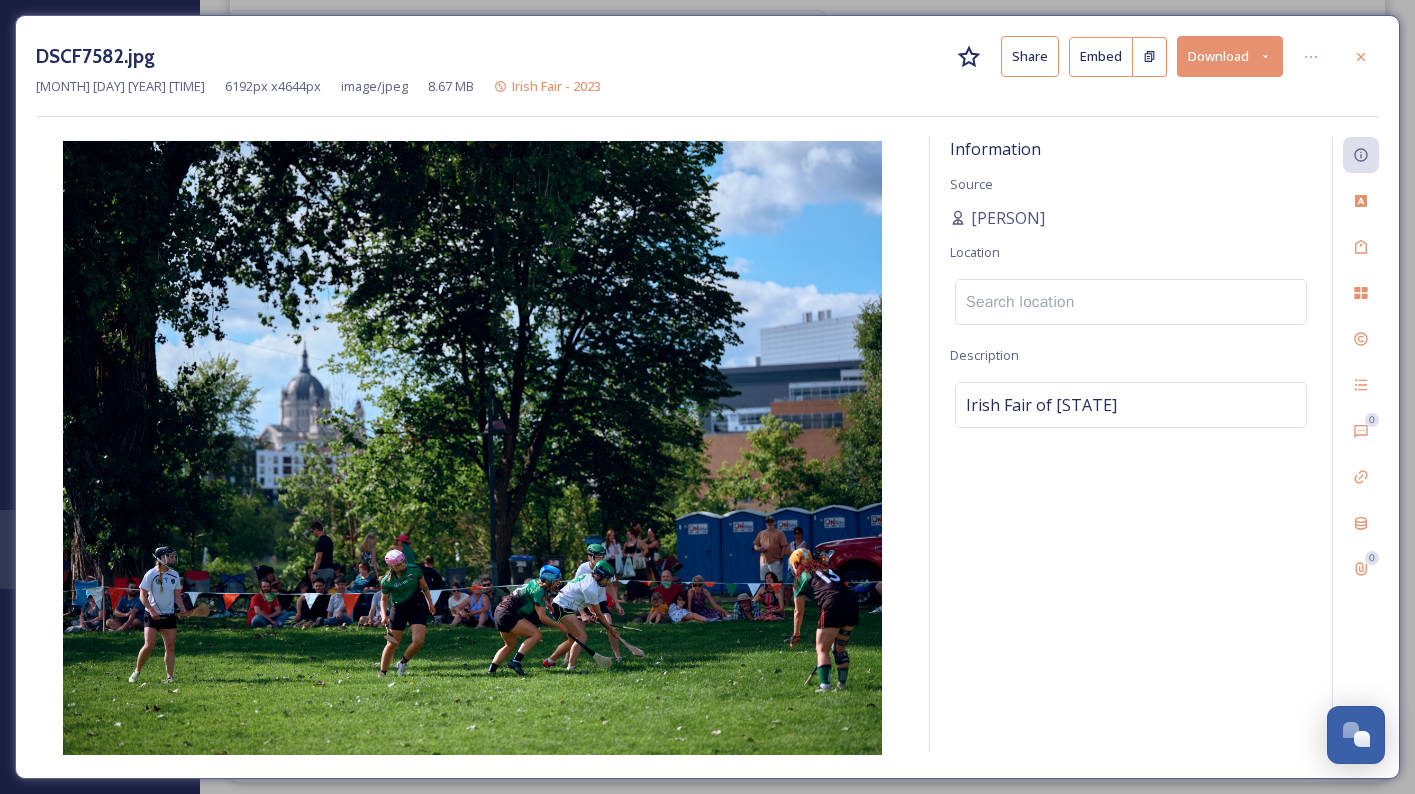 click at bounding box center [1131, 302] 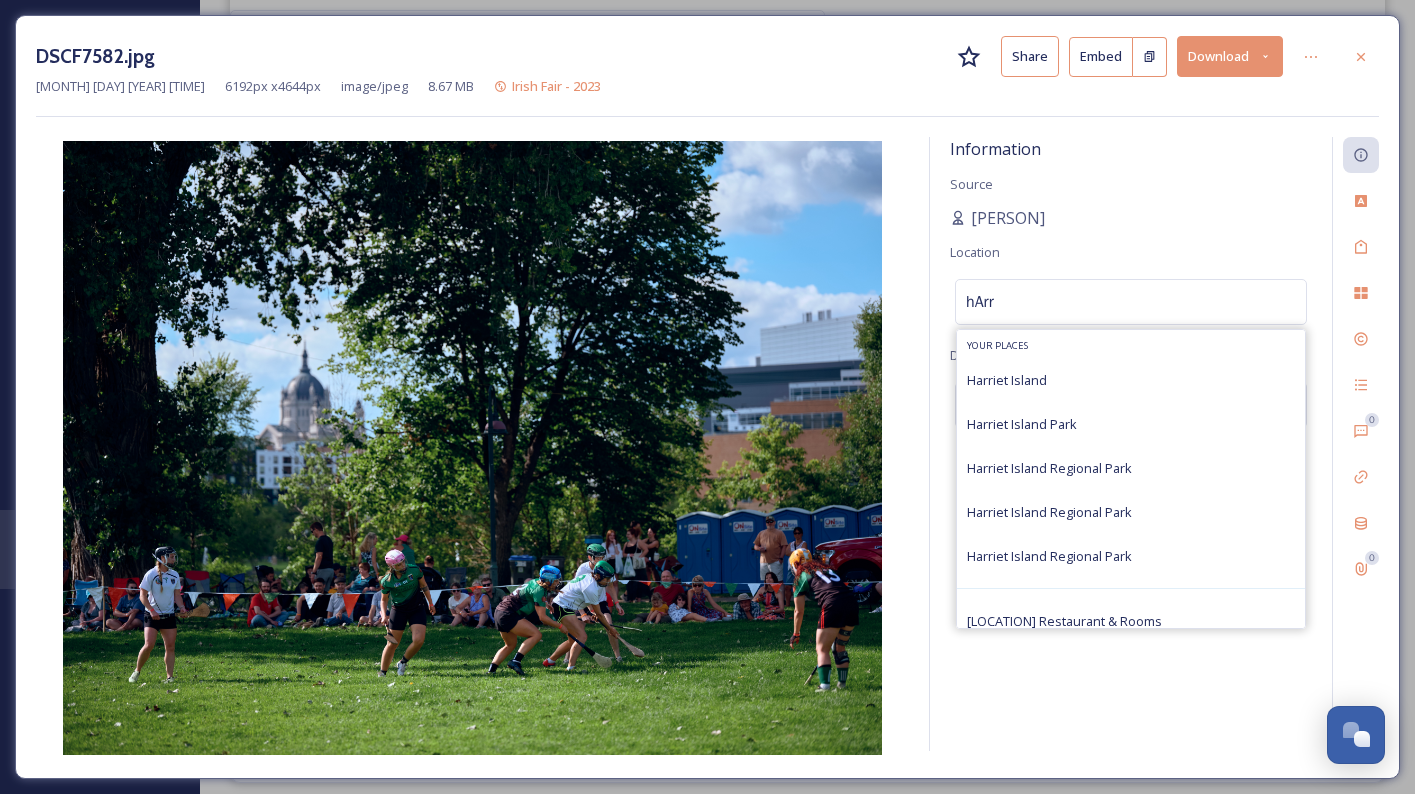 type on "hArr" 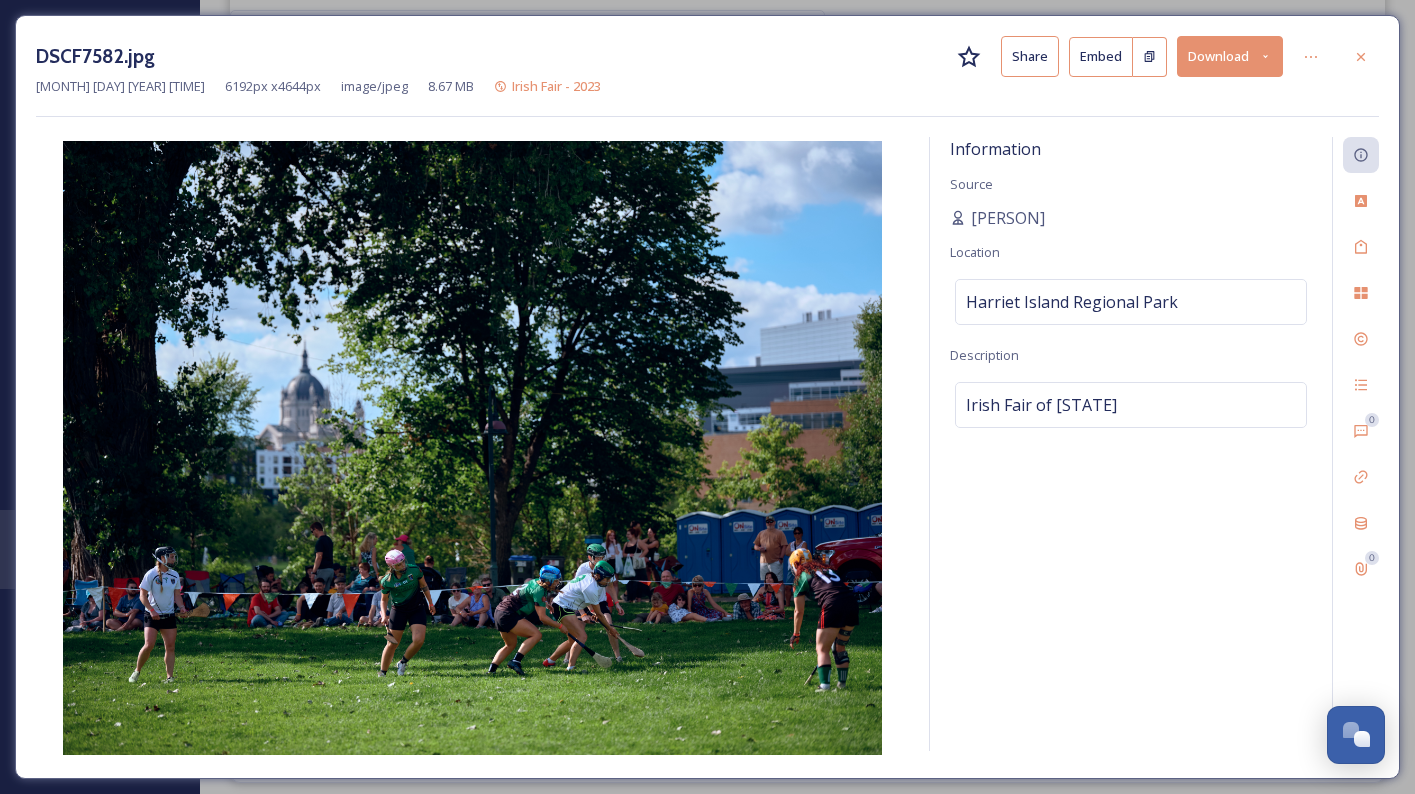 click on "Information Source [PERSON] Location Harriet Island Regional Park Description Irish Fair of [STATE]" at bounding box center [1131, 444] 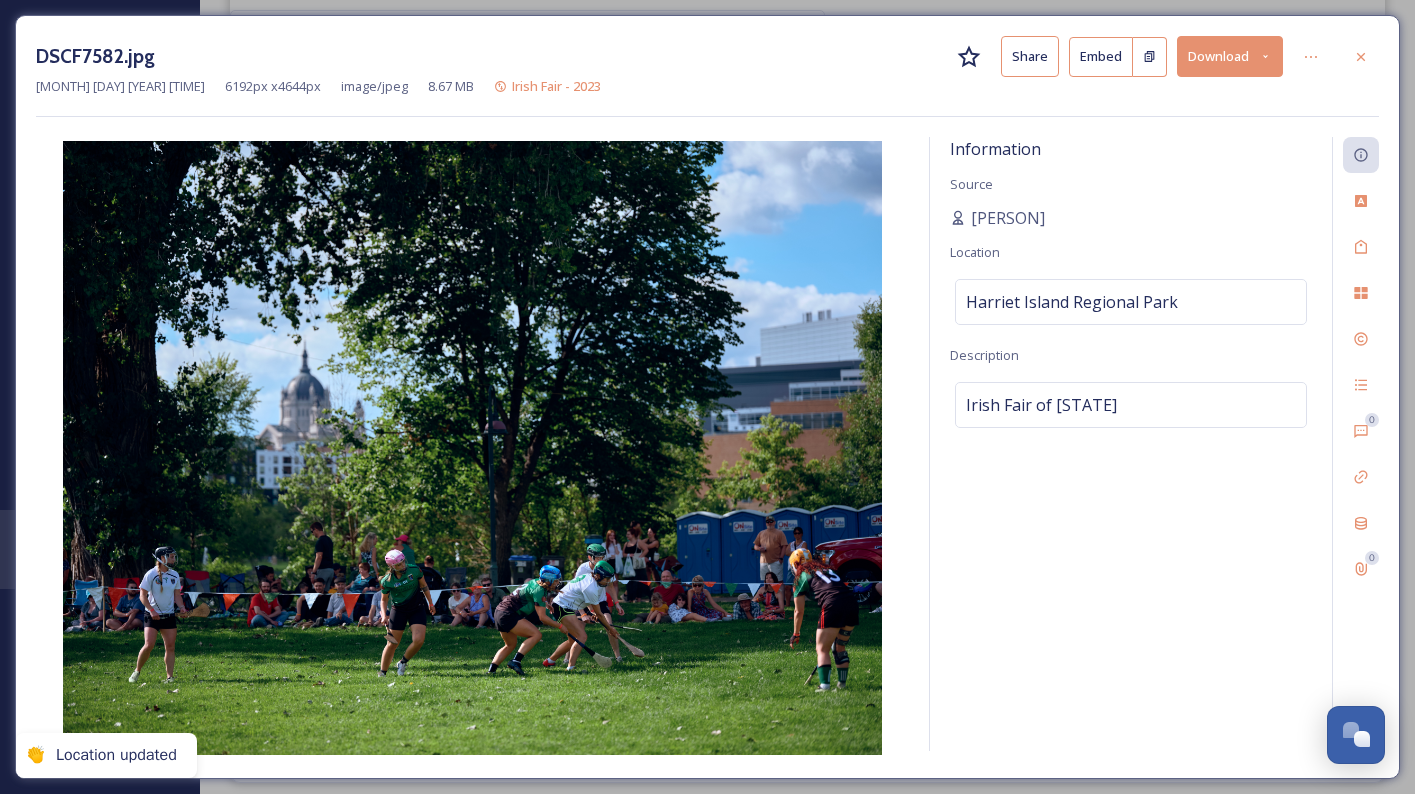 click at bounding box center (1361, 57) 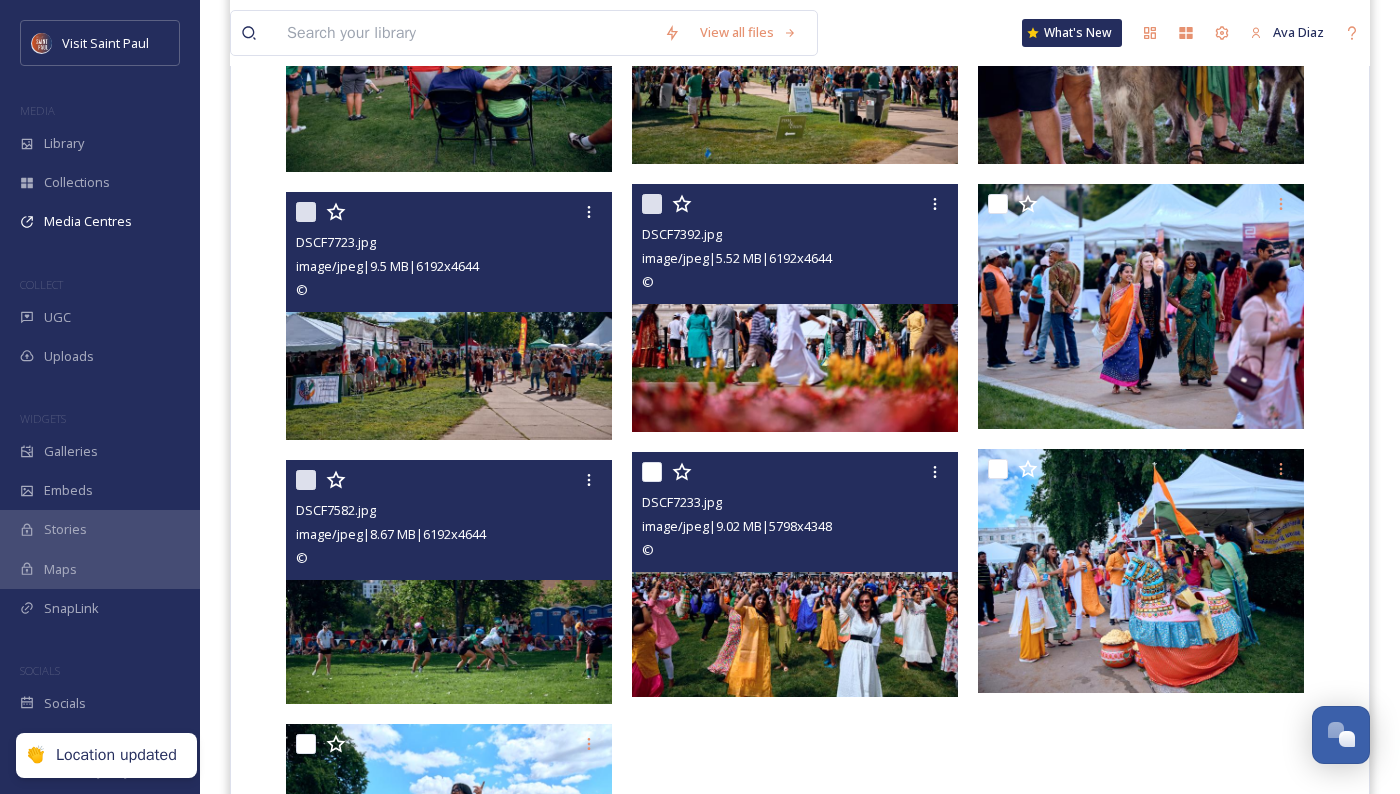 click at bounding box center (795, 574) 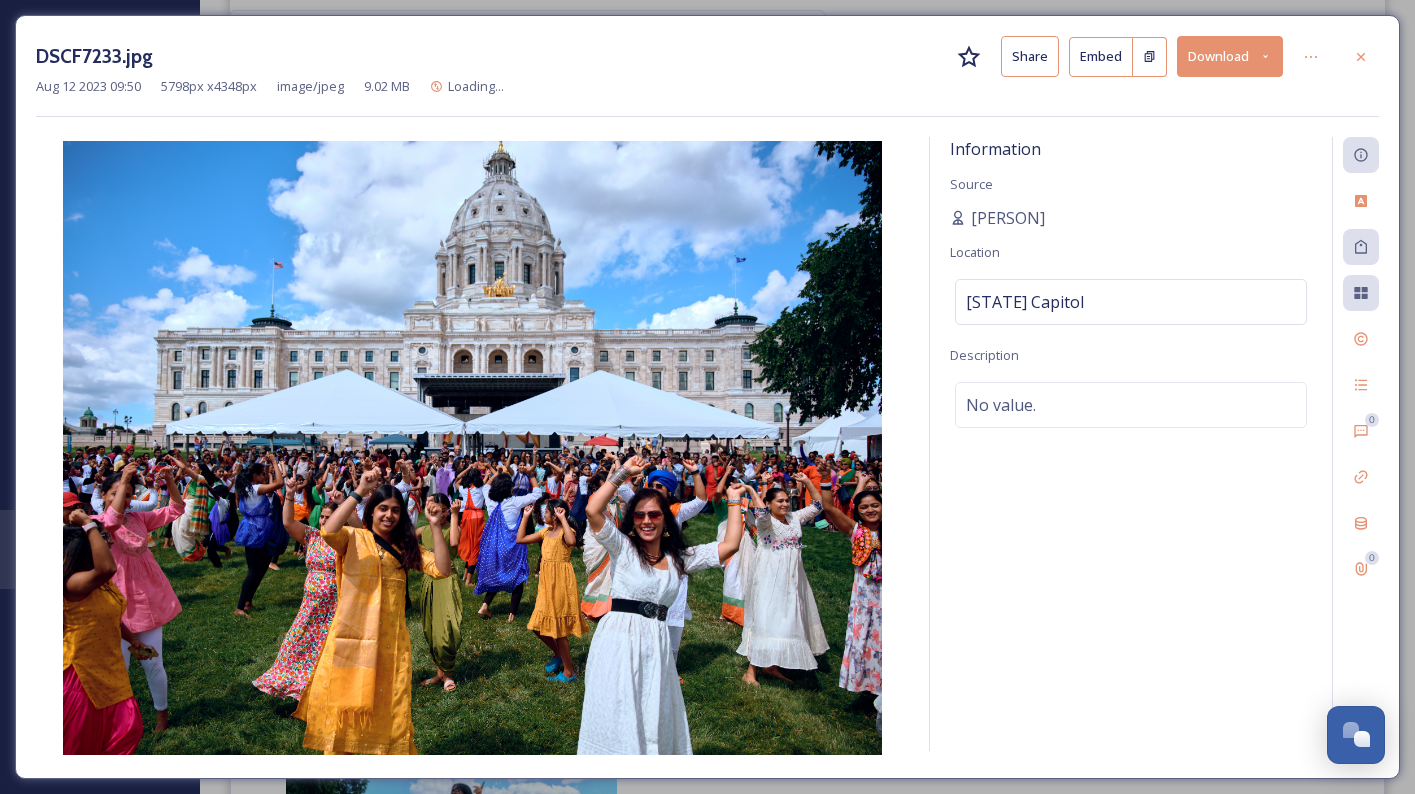 click on "No value." at bounding box center [1131, 405] 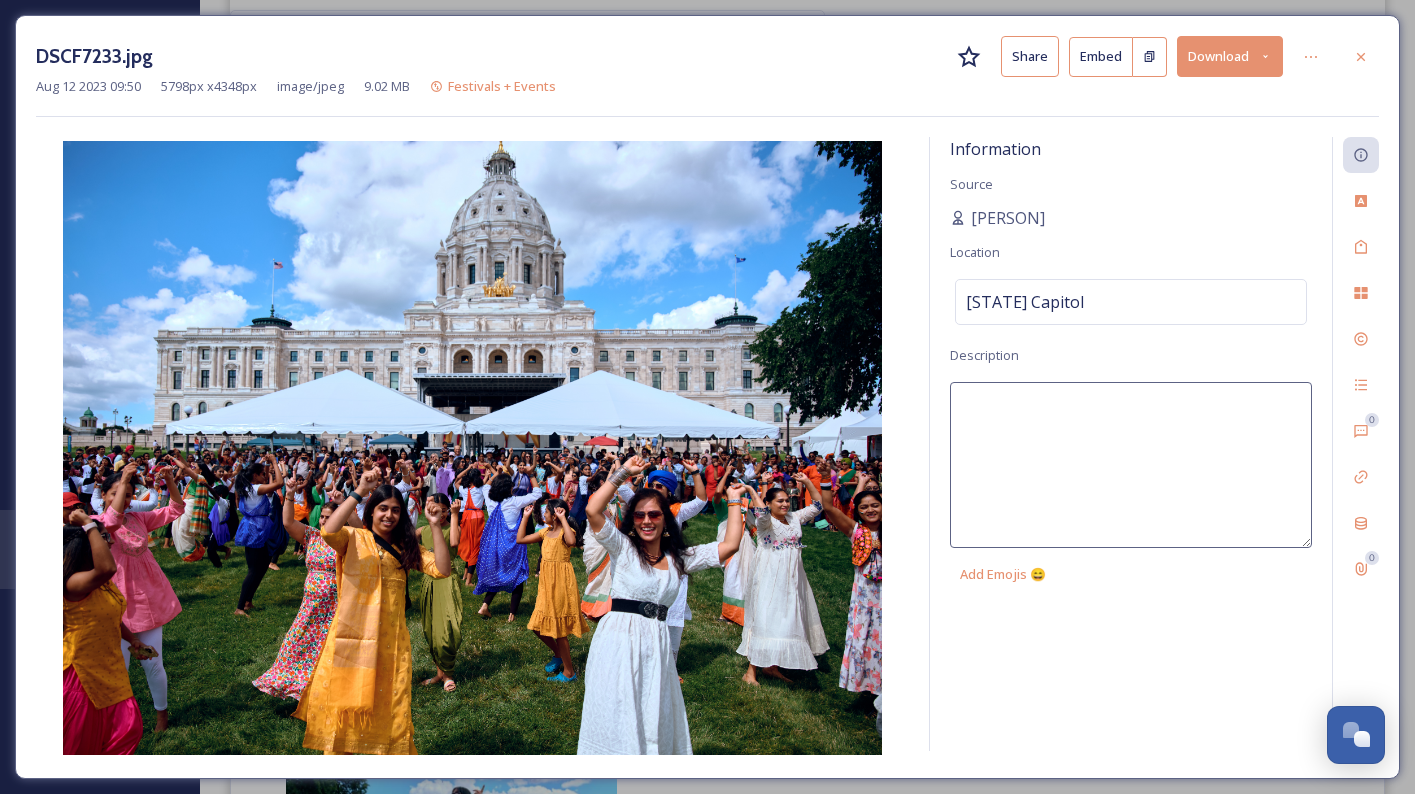 click at bounding box center [1131, 465] 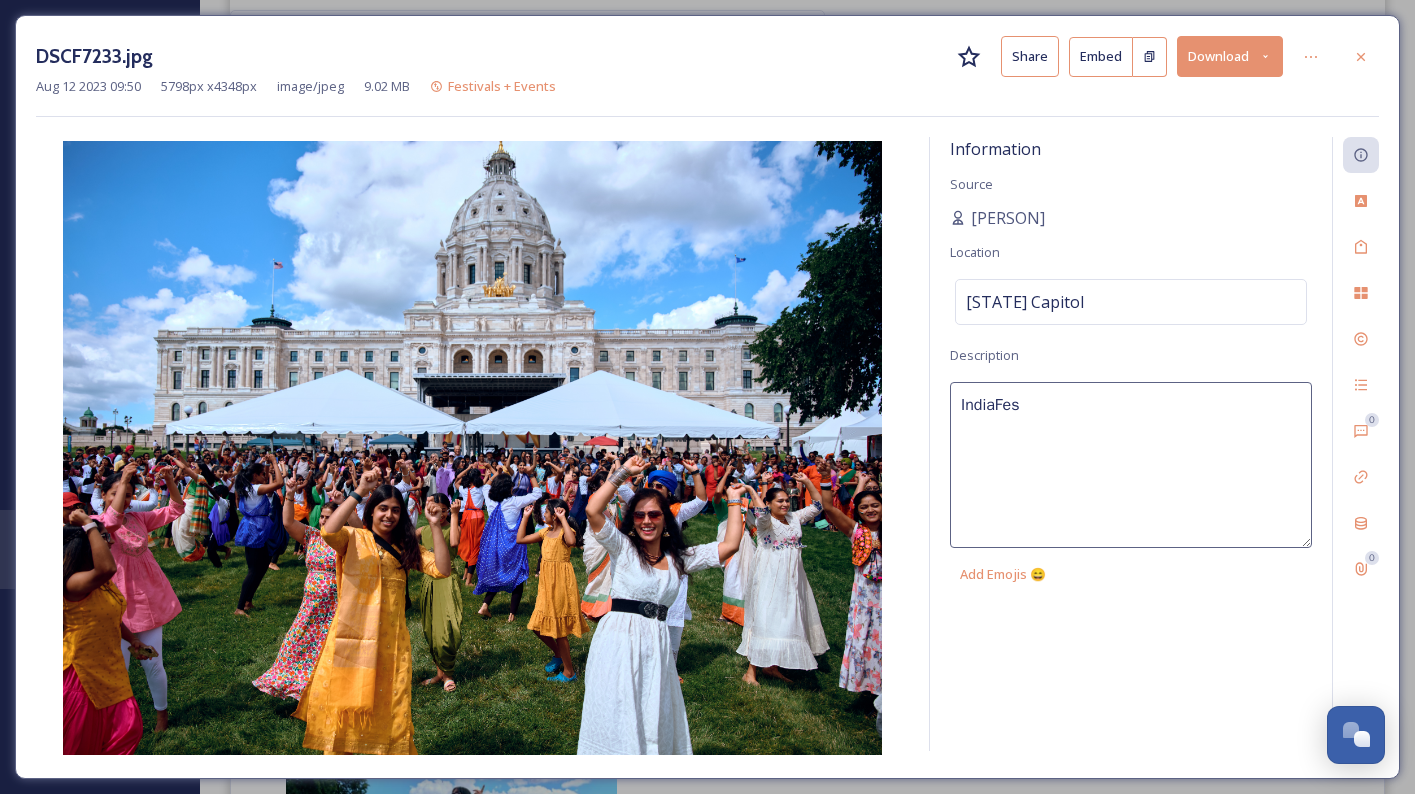 type on "IndiaFest" 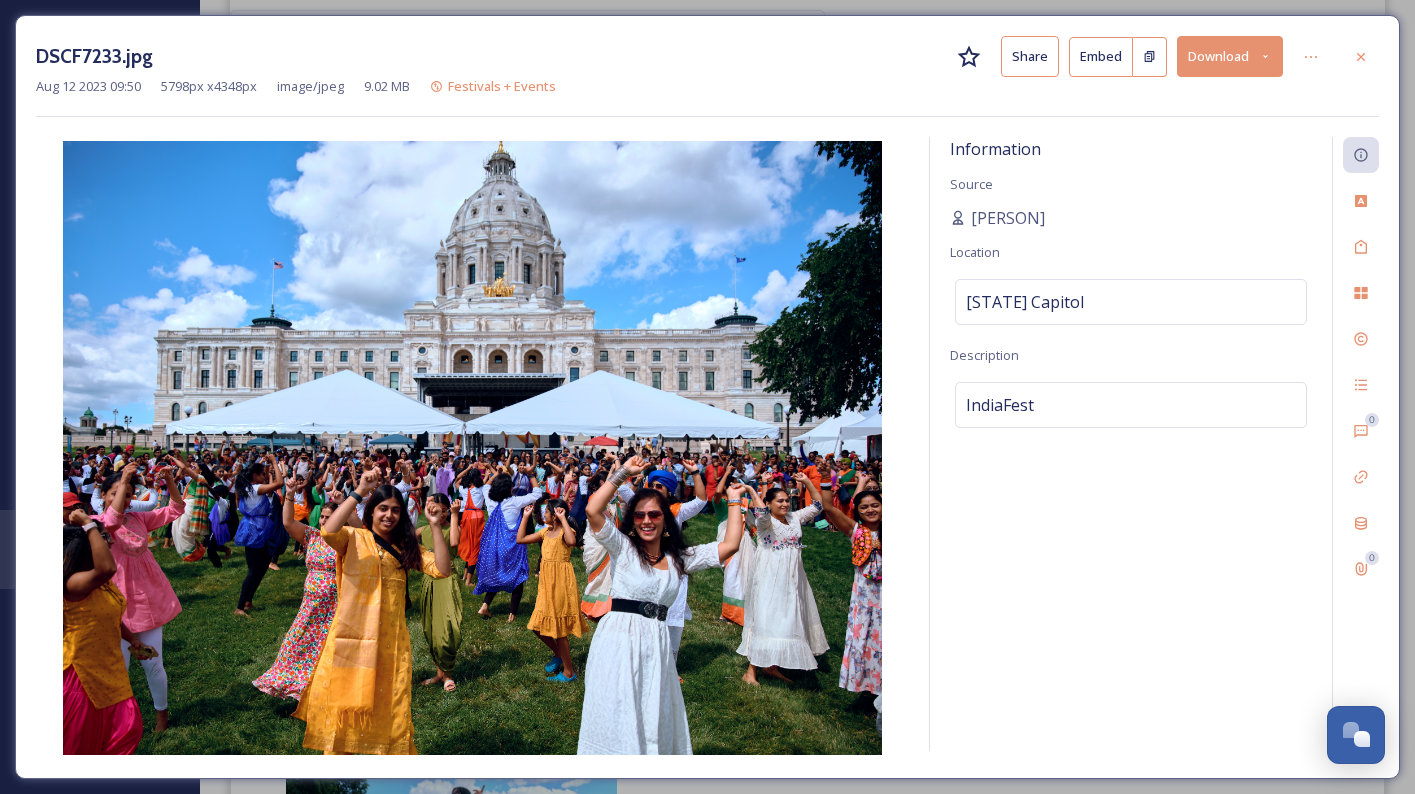 click on "Information Source [PERSON] Location Minnesota State Capitol Description IndiaFest" at bounding box center [1131, 444] 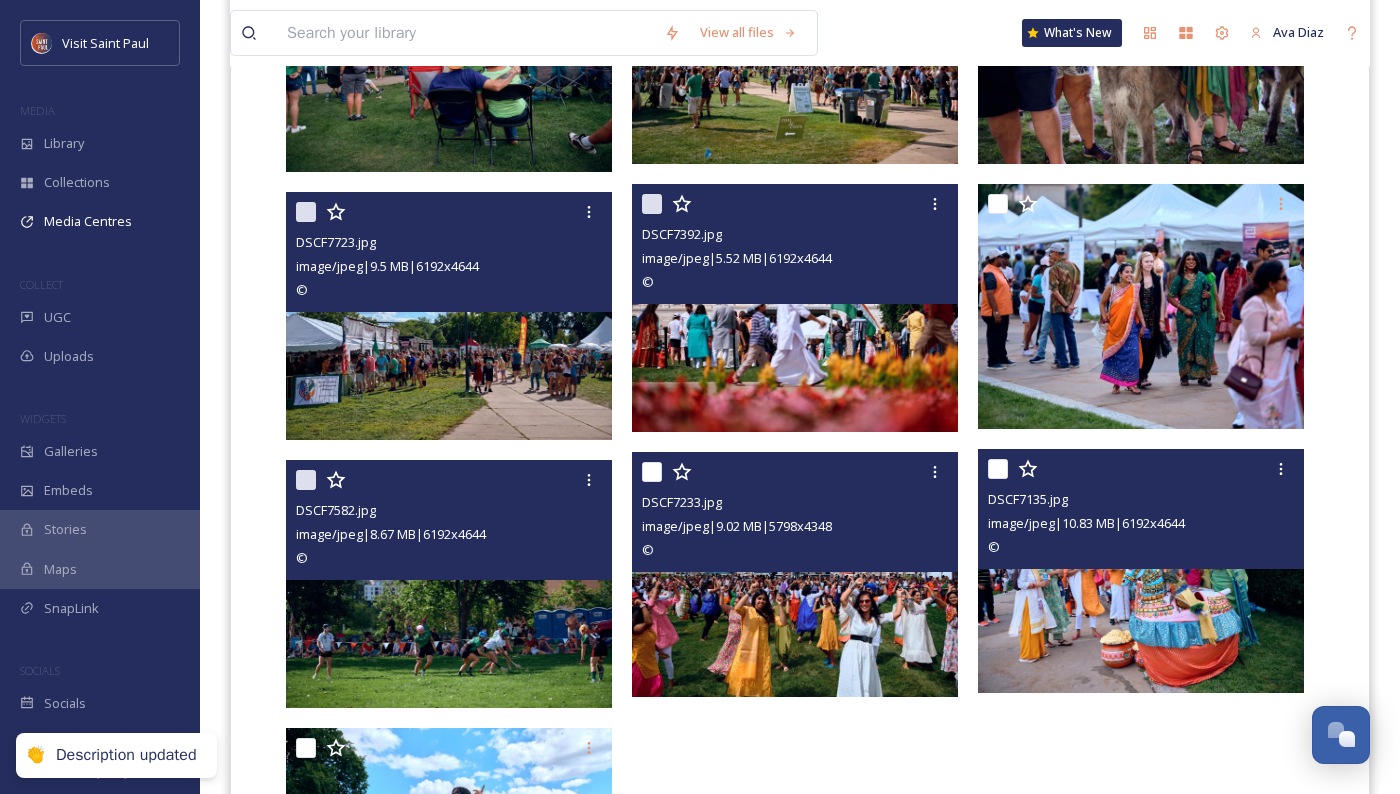 click at bounding box center (1141, 571) 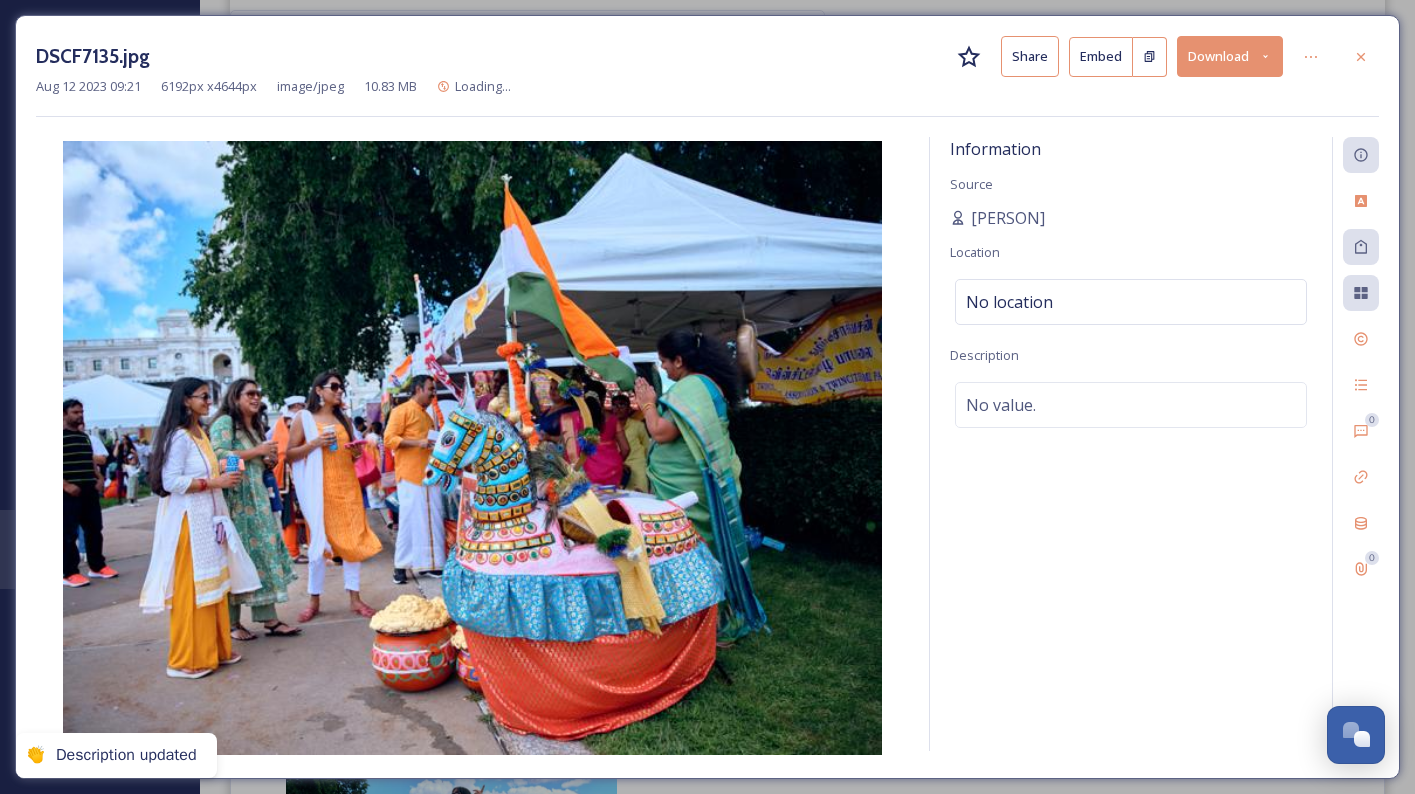 click on "No location" at bounding box center (1131, 302) 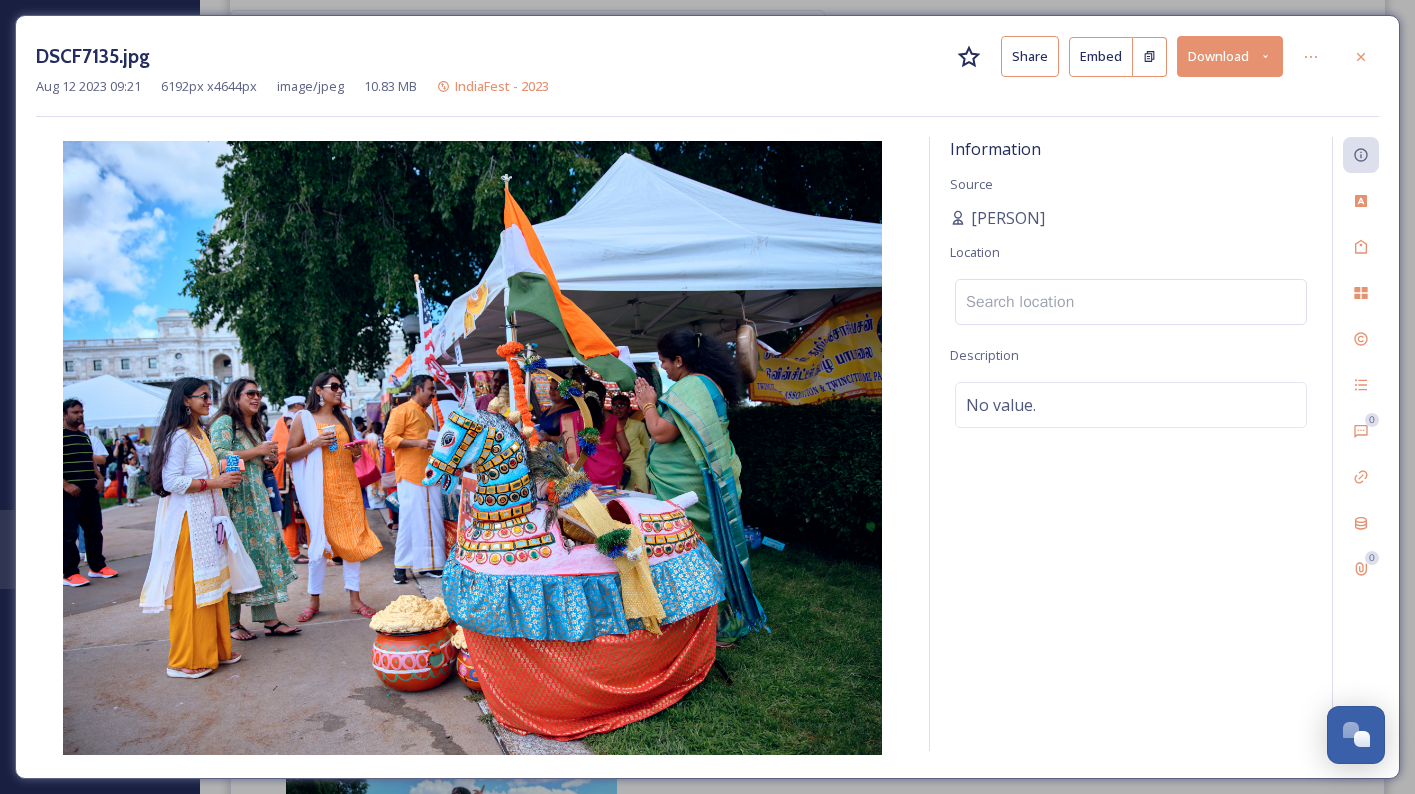 click at bounding box center (1131, 302) 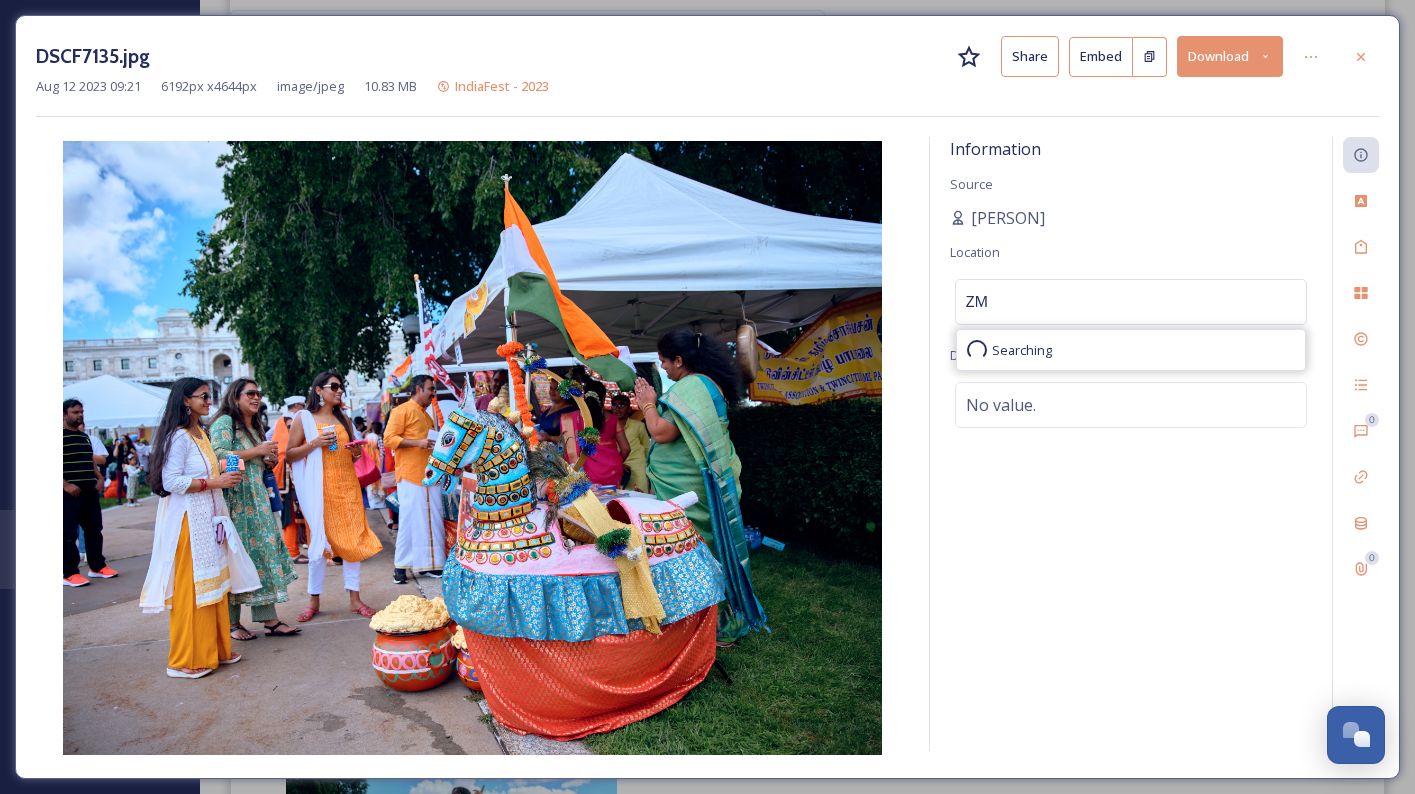 type on "Z" 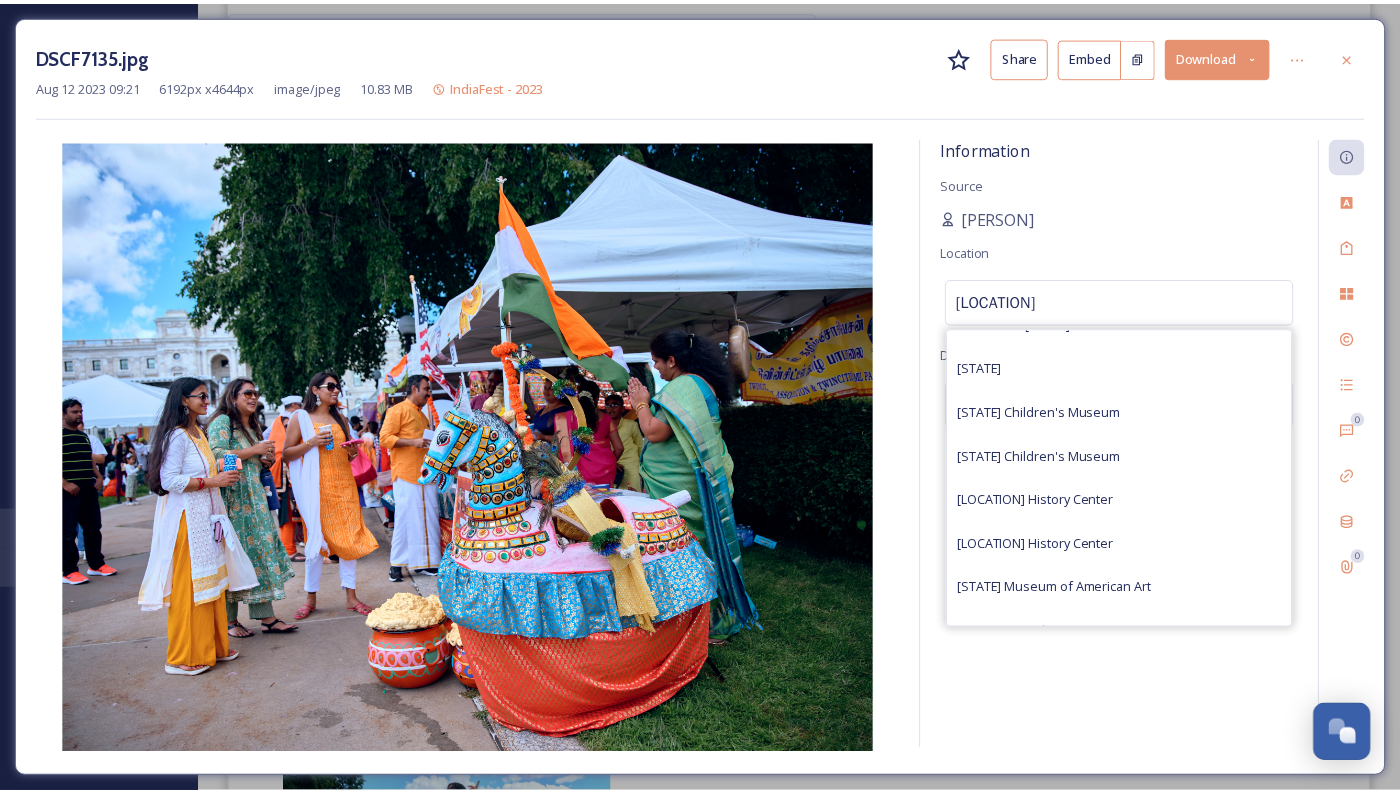 scroll, scrollTop: 300, scrollLeft: 0, axis: vertical 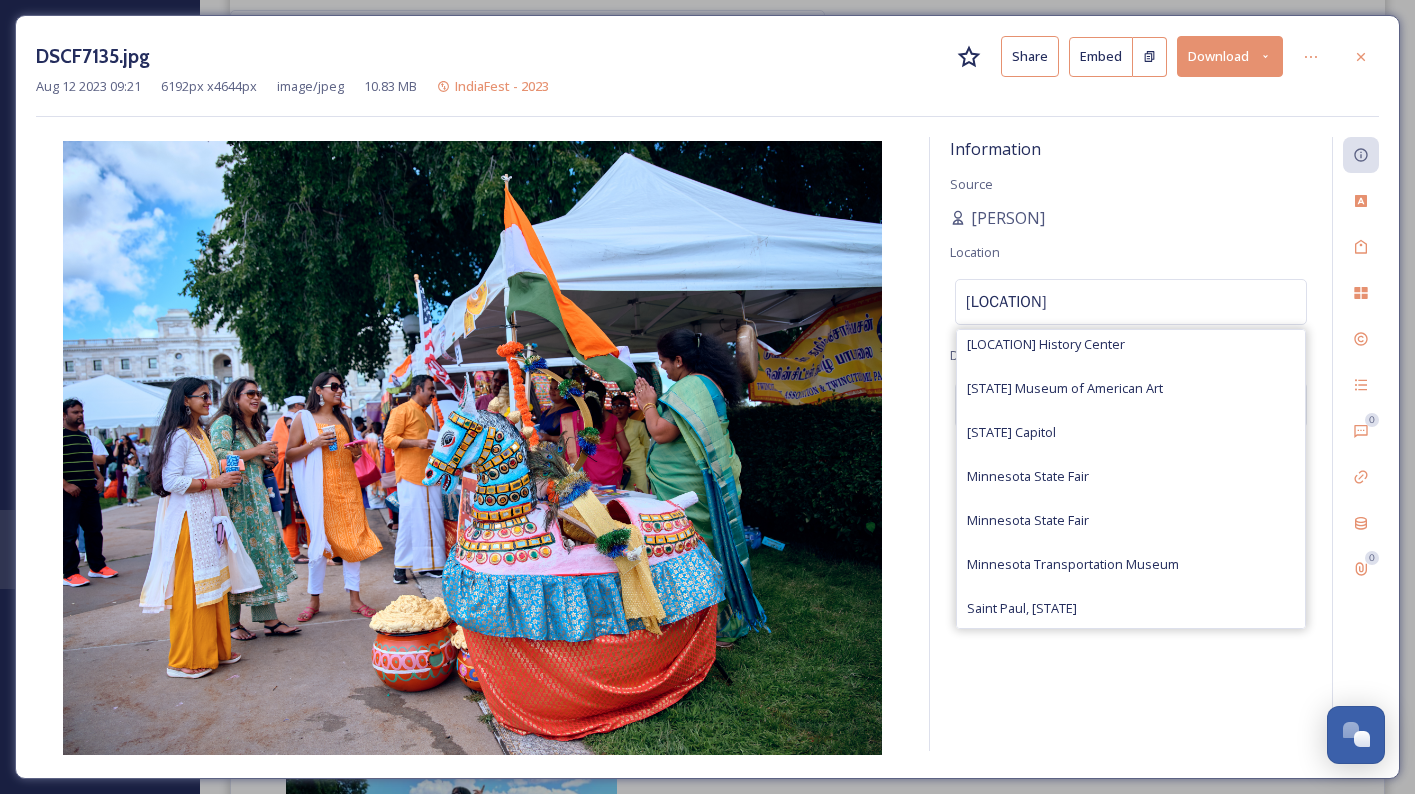 type on "[LOCATION]" 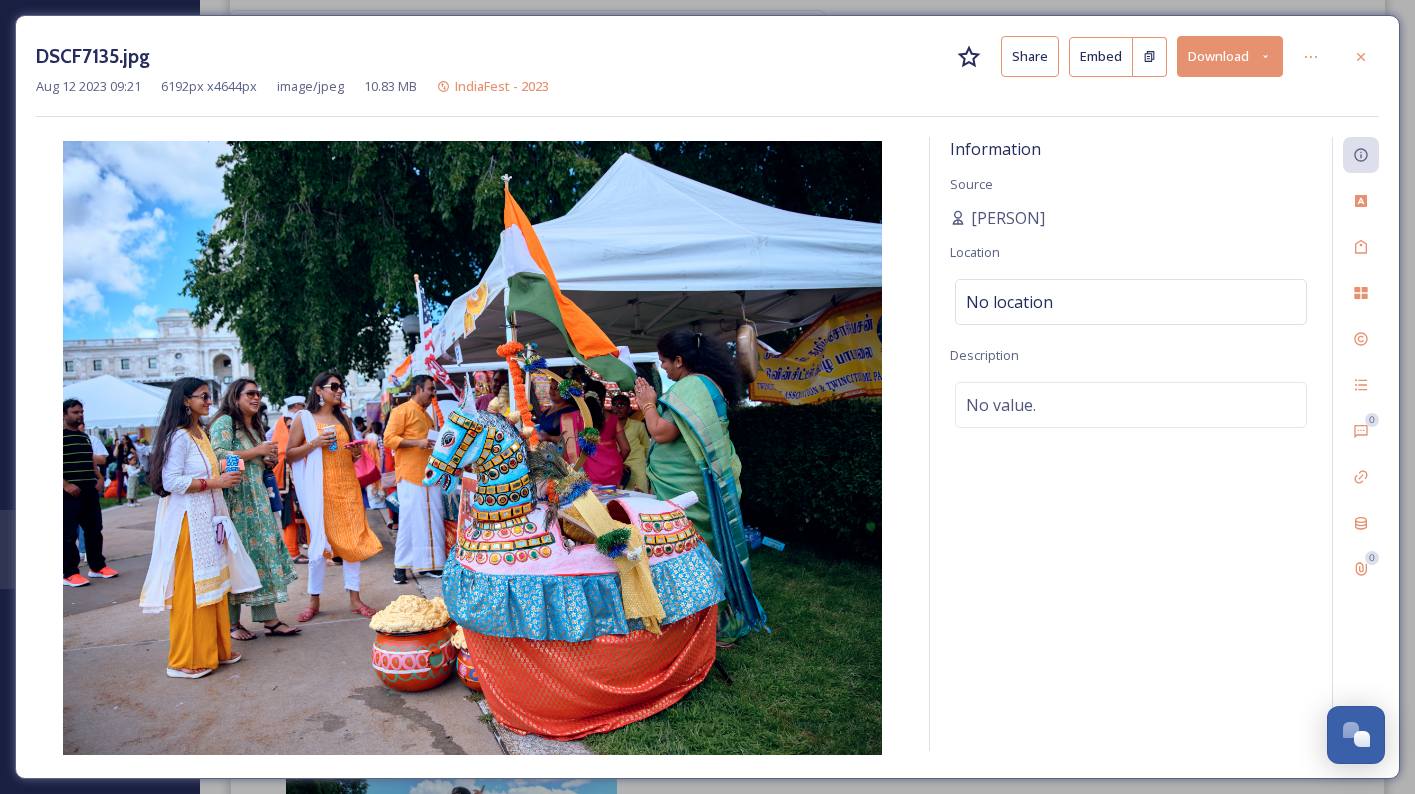 click on "No location" at bounding box center [1131, 302] 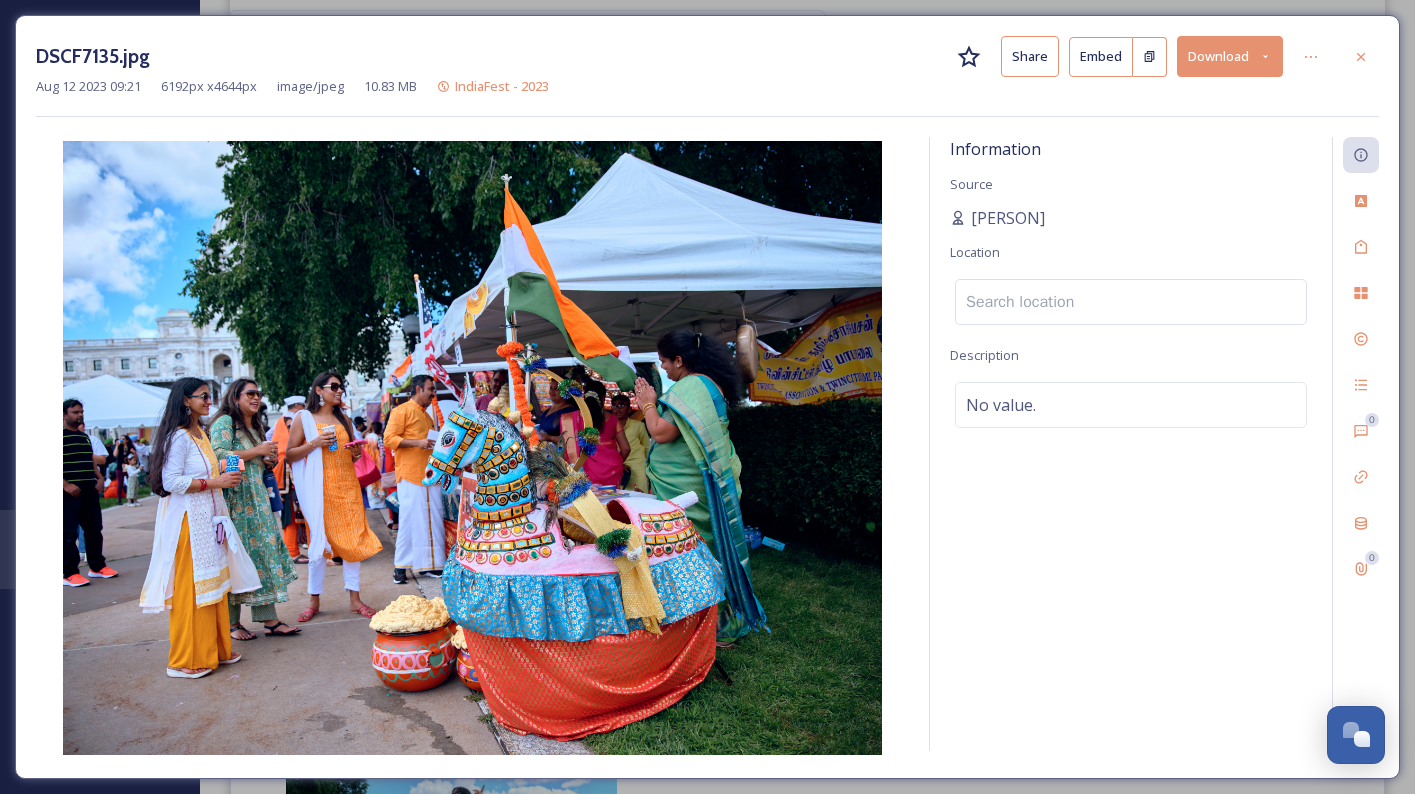 click at bounding box center (1131, 302) 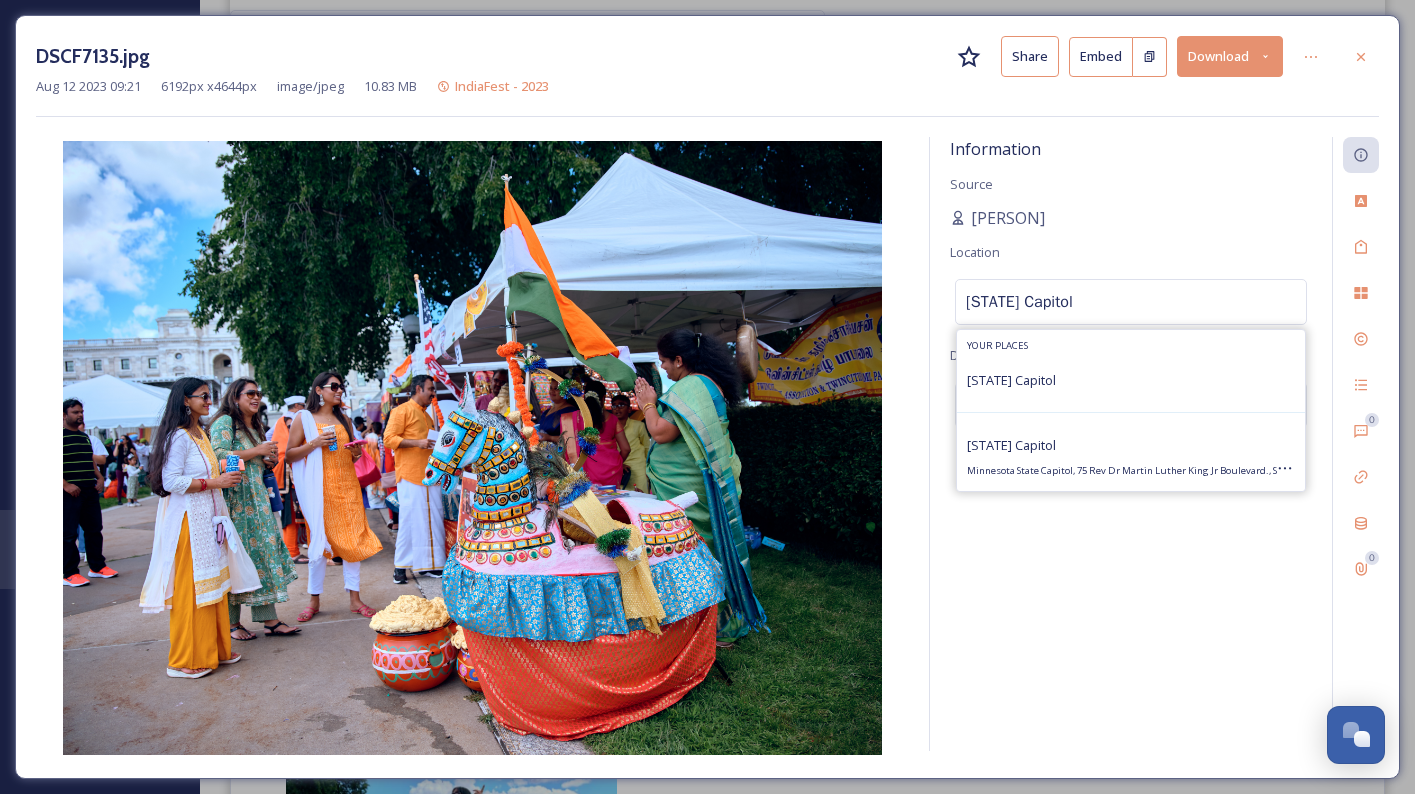 type on "[STATE] Capitol" 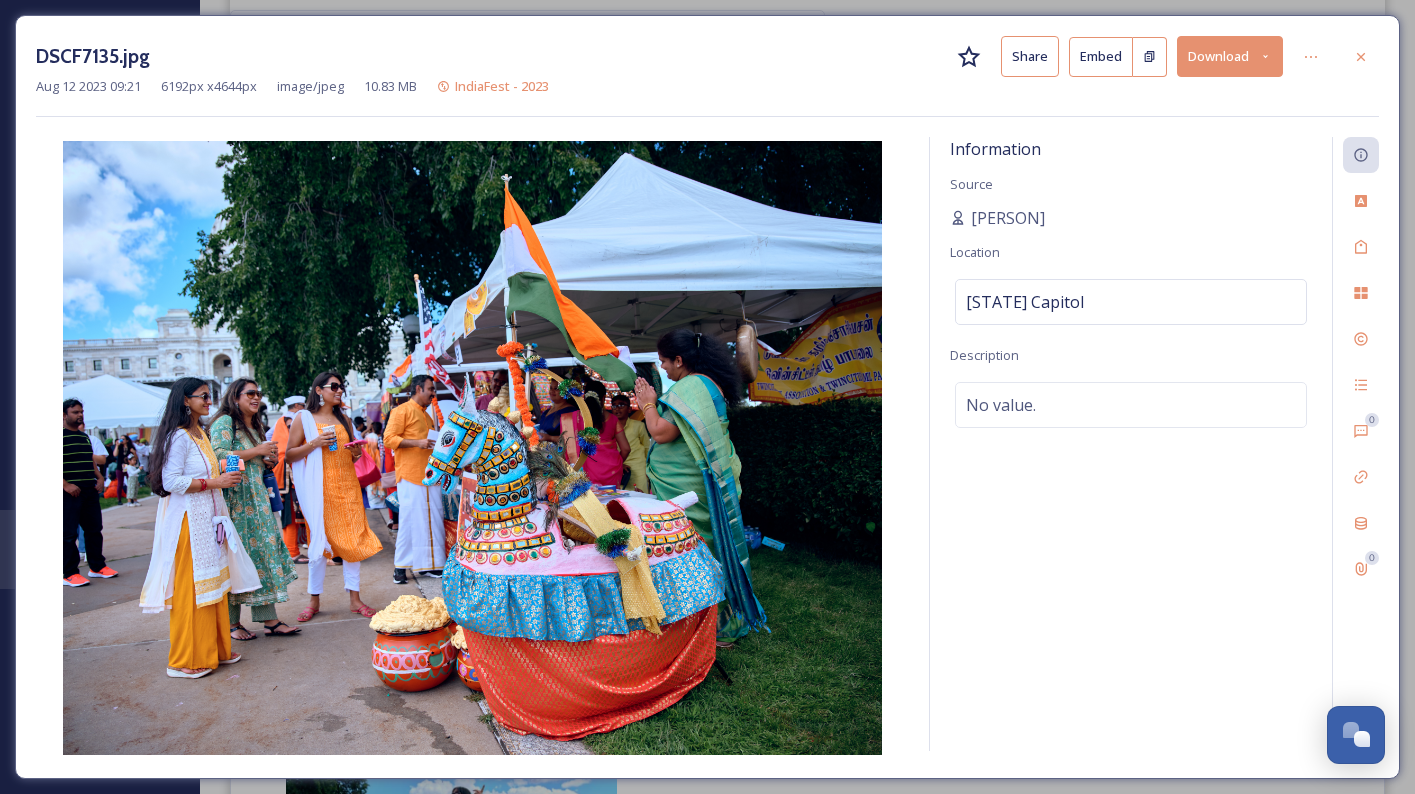 click on "No value." at bounding box center (1131, 405) 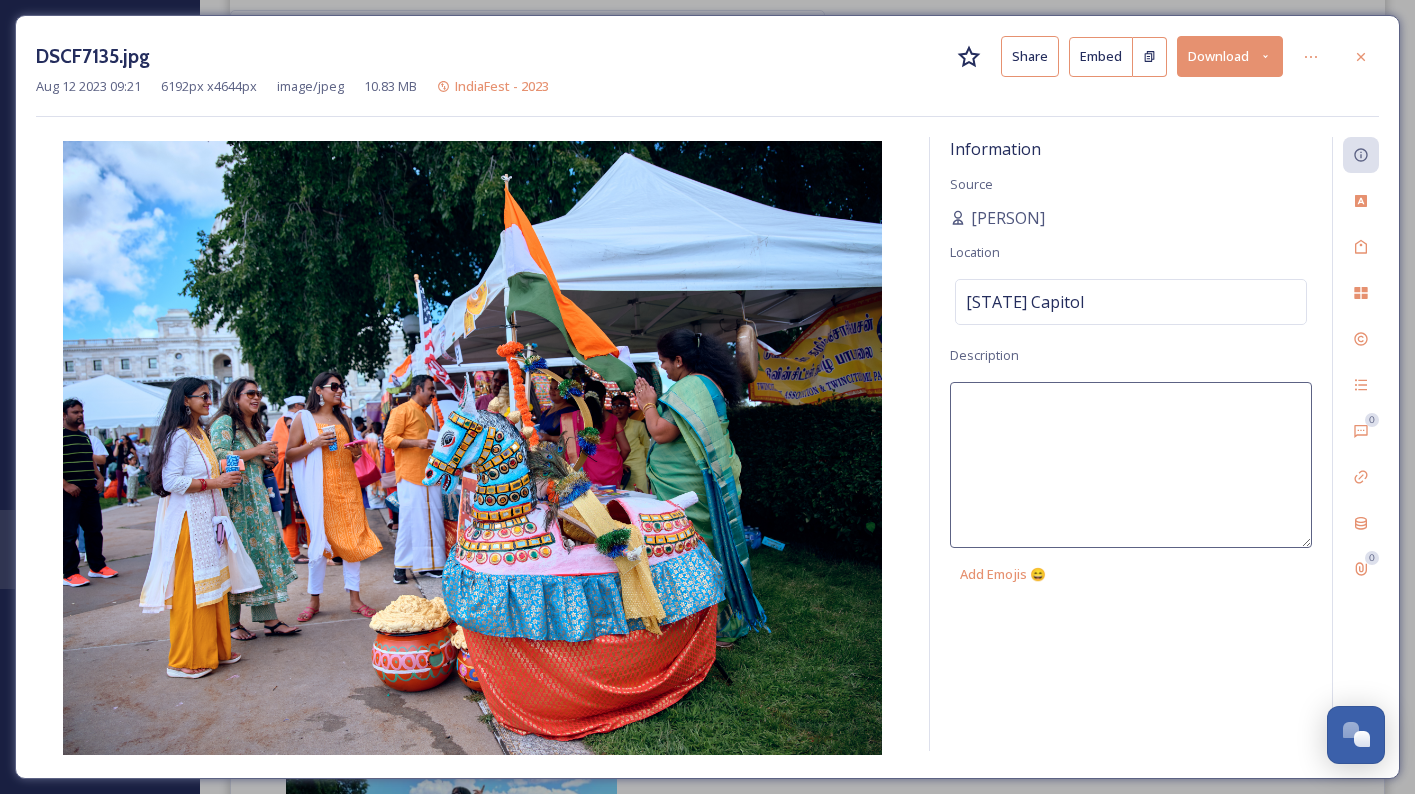 click at bounding box center (1131, 465) 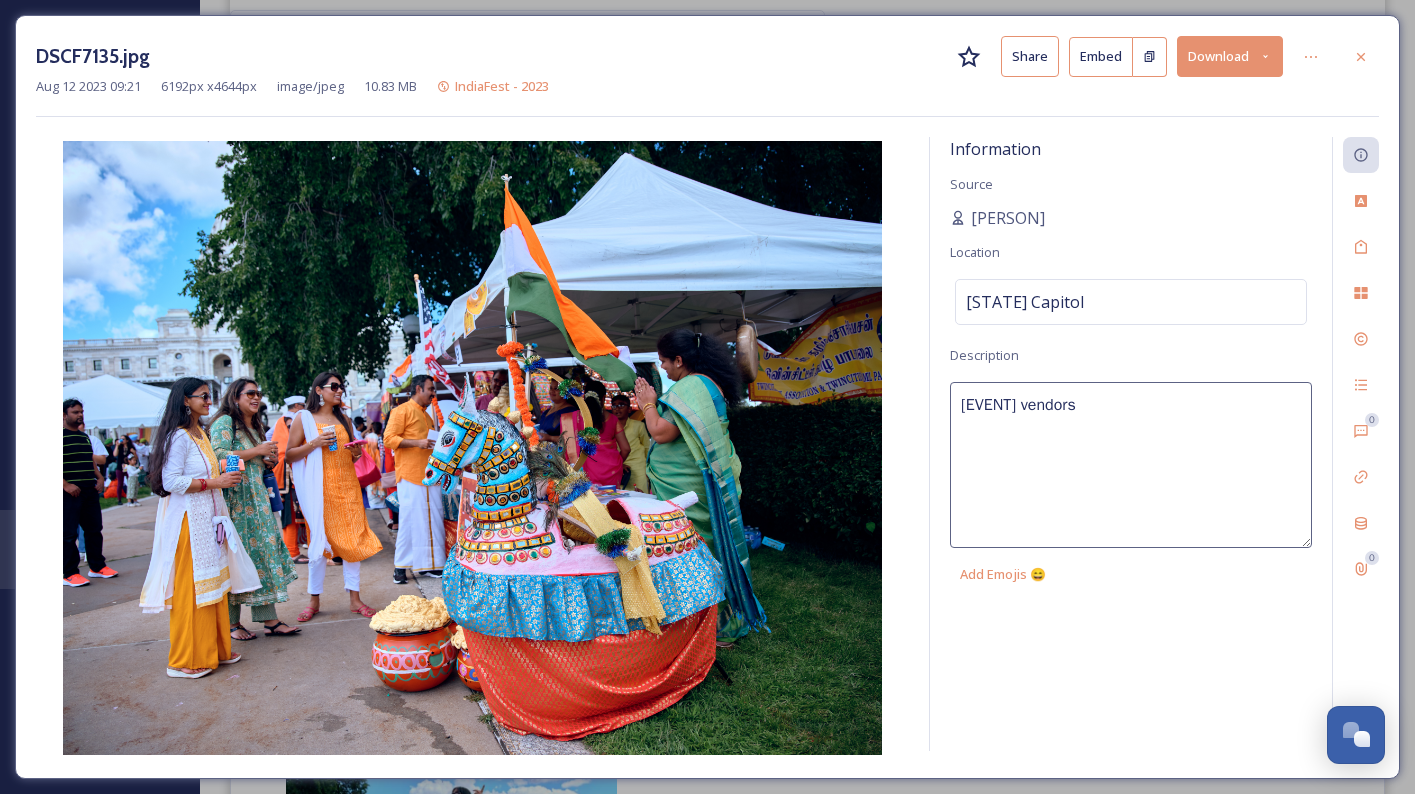 type on "[EVENT] vendors" 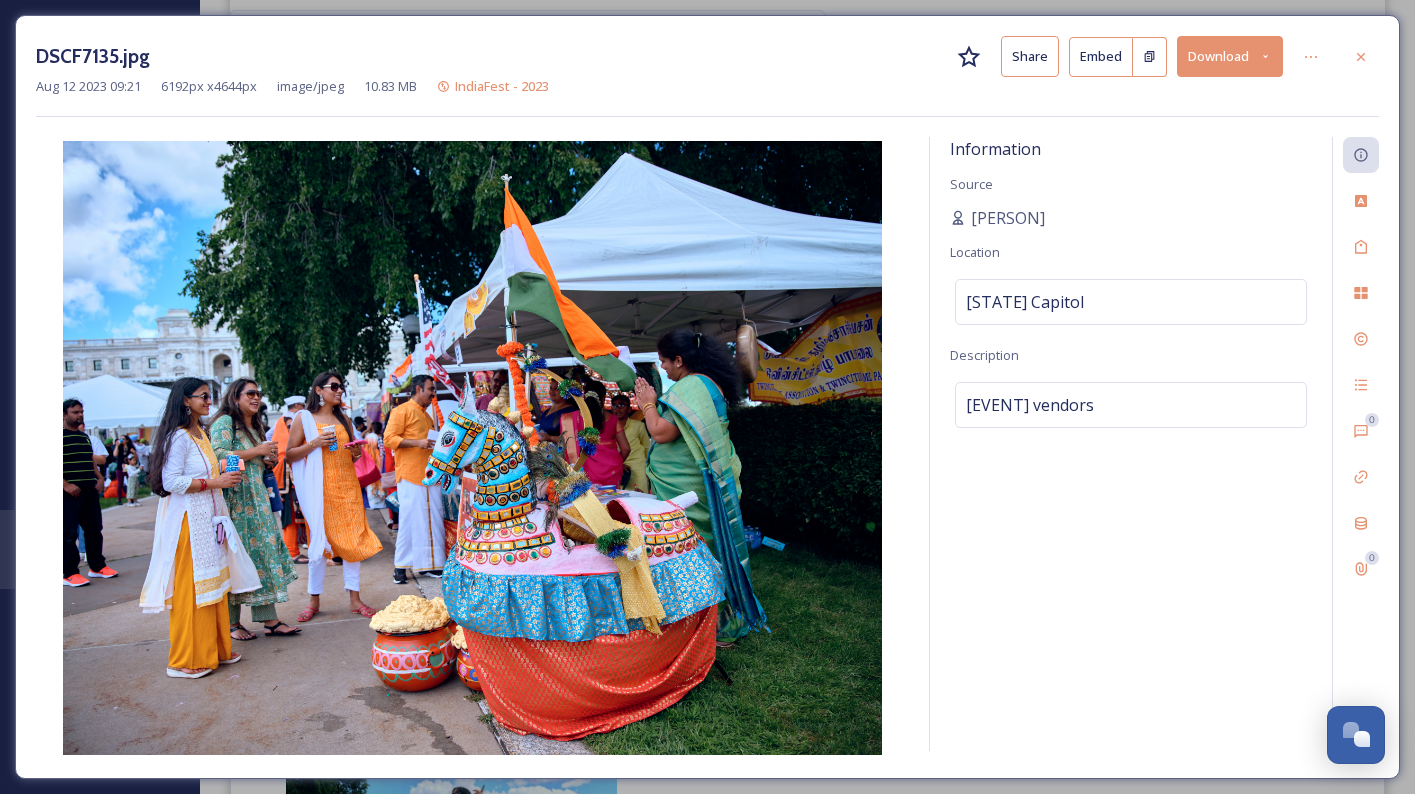click on "Information Source [PERSON] Location [LOCATION] Description [EVENT] vendors" at bounding box center [1131, 444] 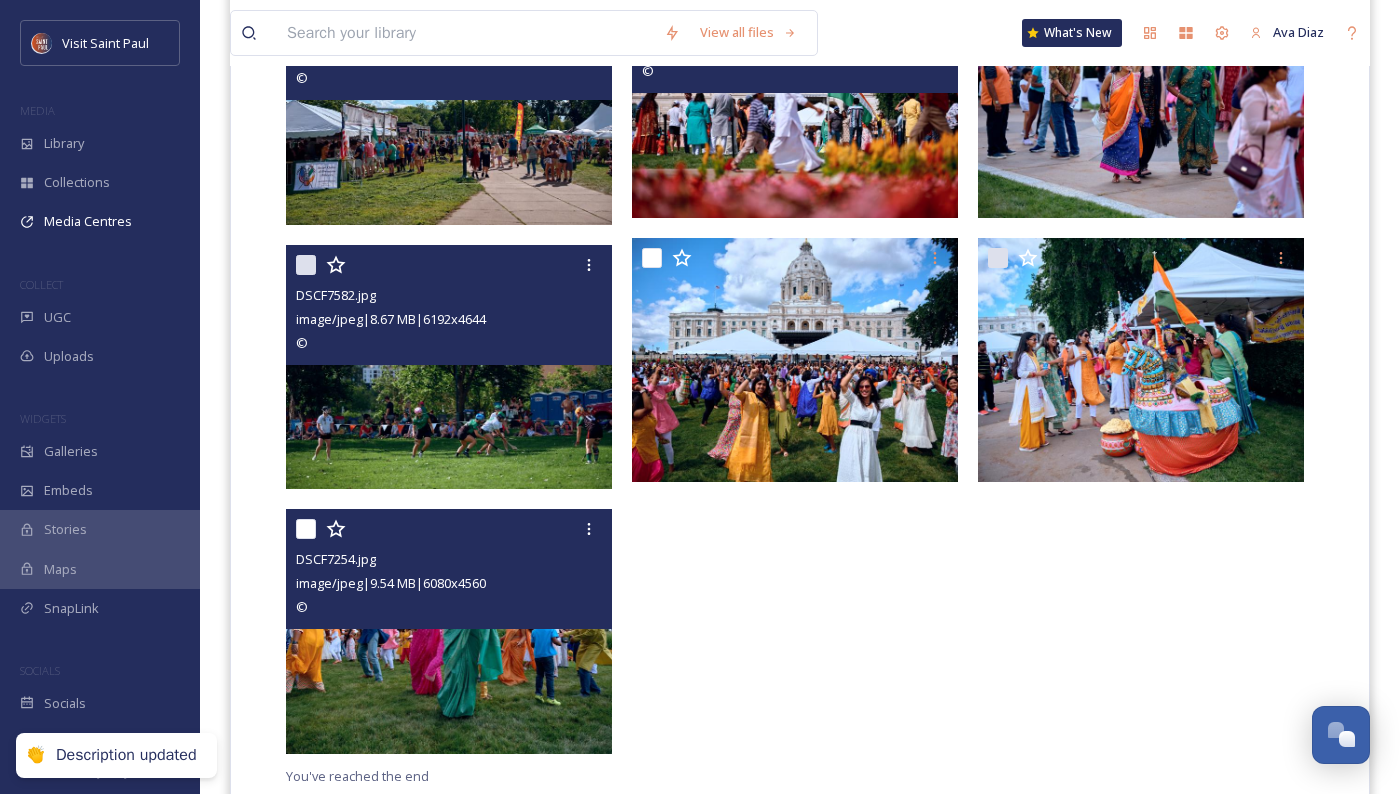click at bounding box center [449, 631] 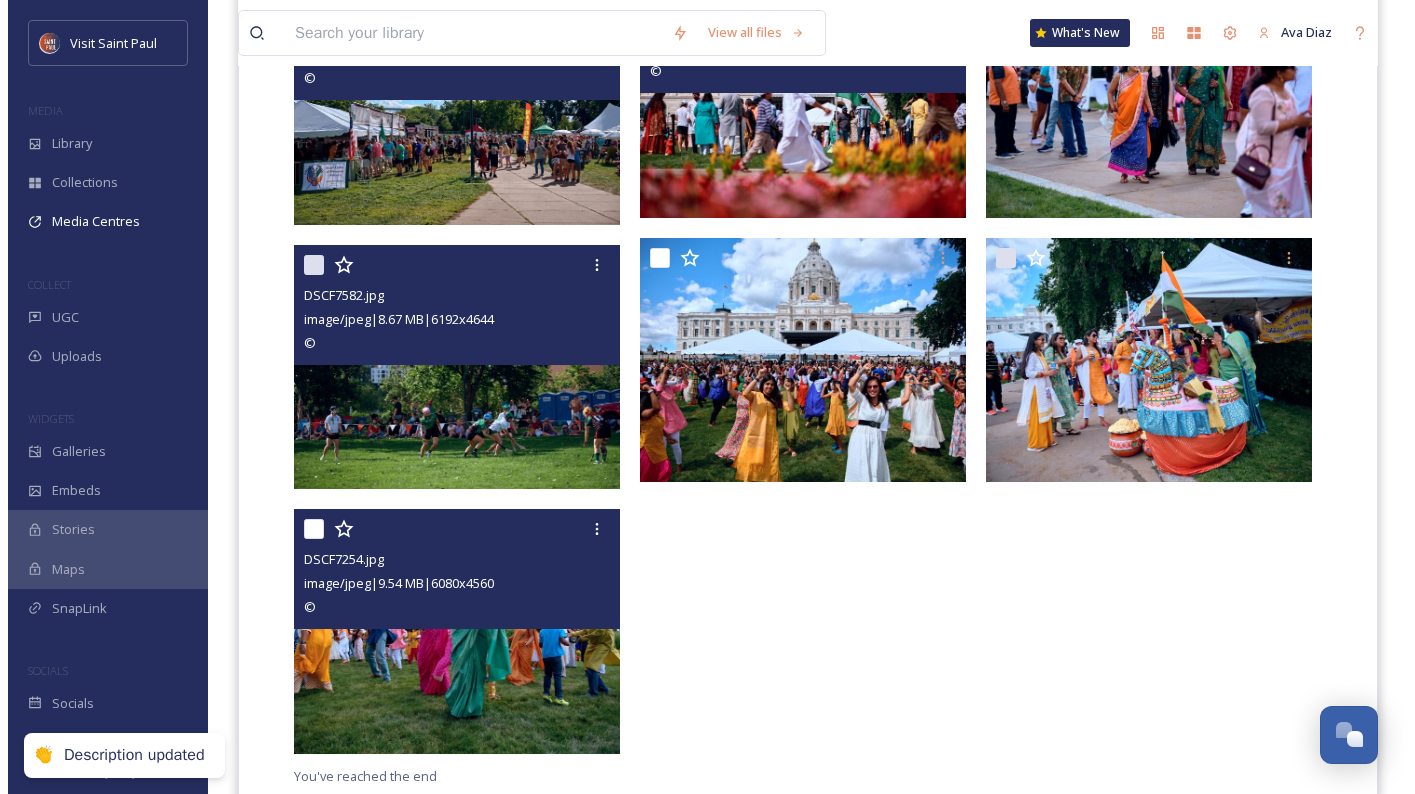scroll, scrollTop: 1189, scrollLeft: 0, axis: vertical 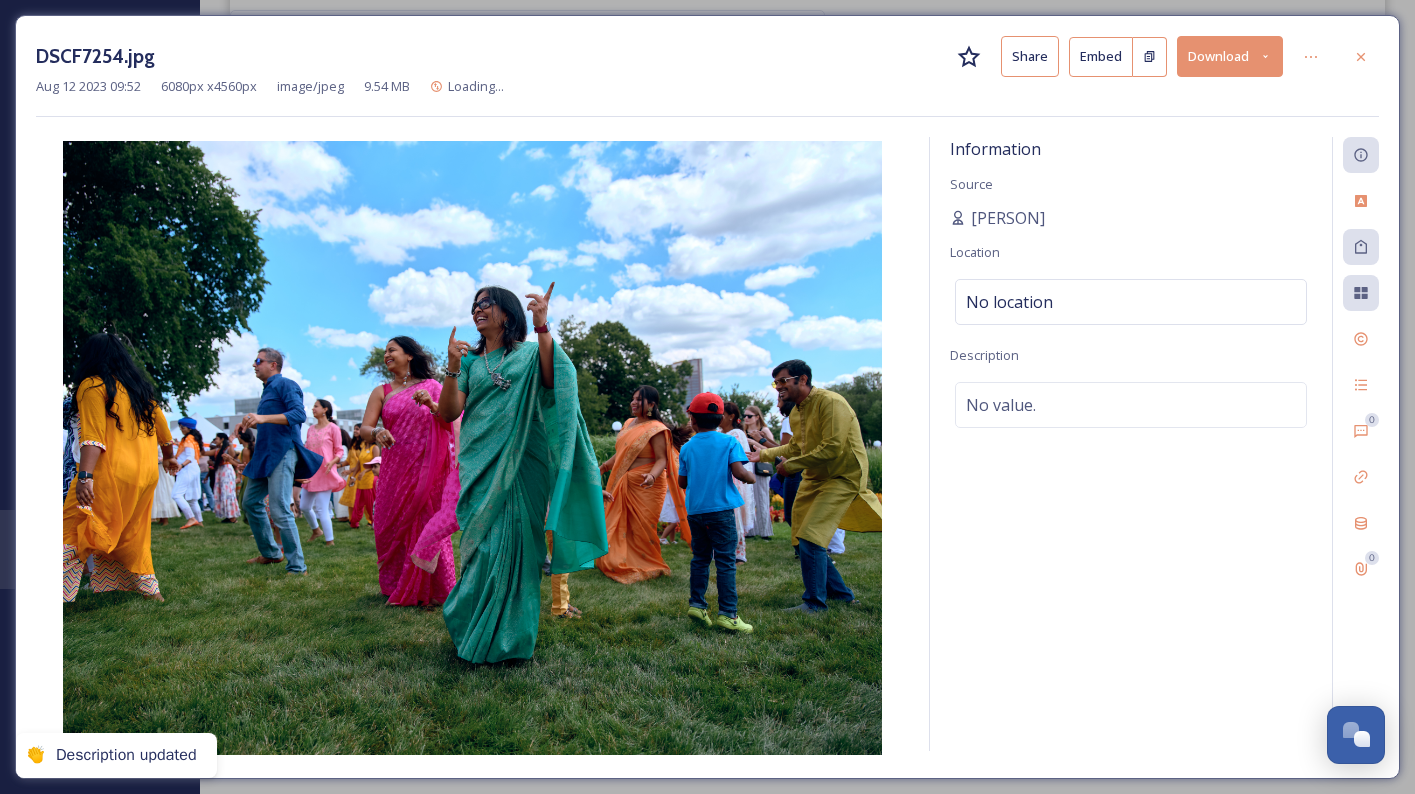 click on "No location" at bounding box center [1131, 302] 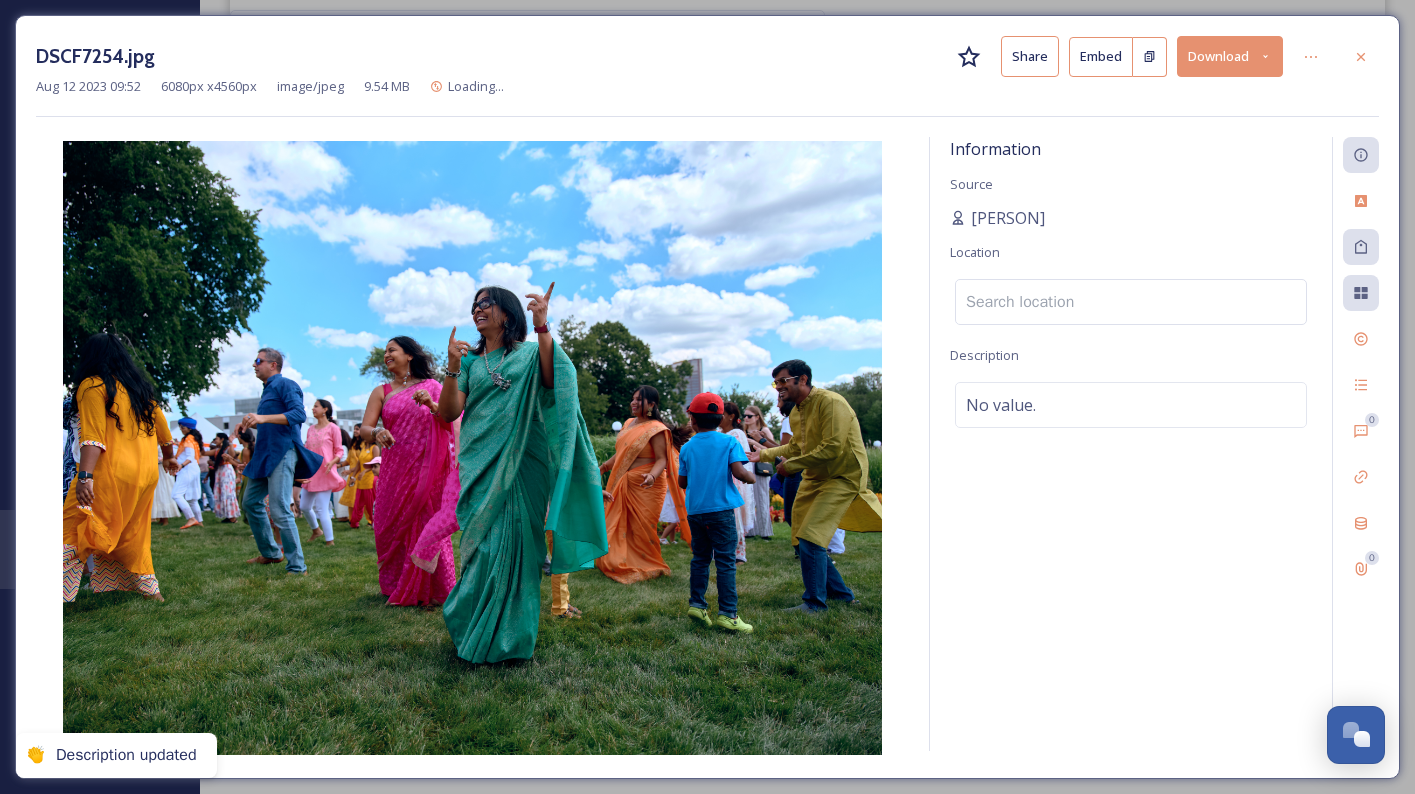 click at bounding box center (1131, 302) 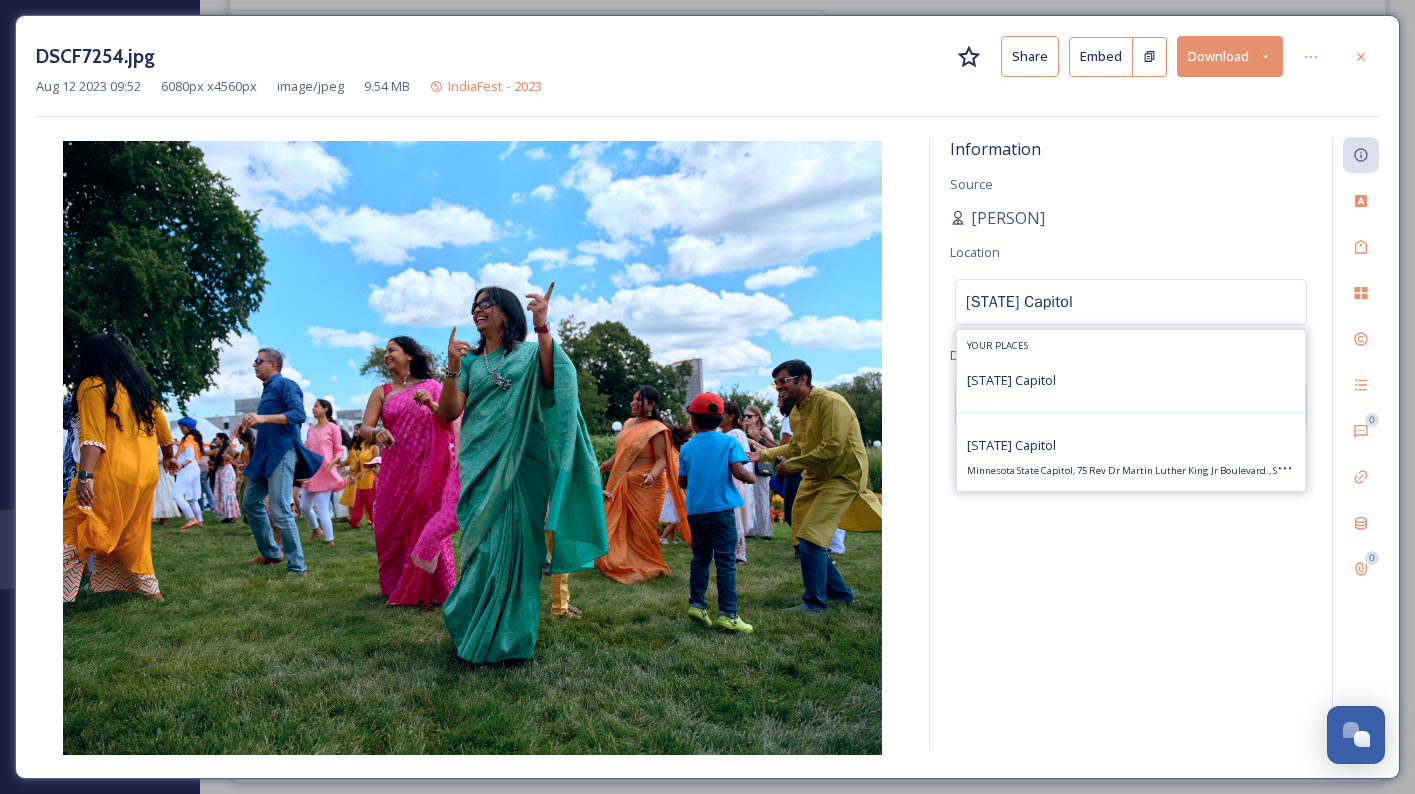 type on "[STATE] Capitol" 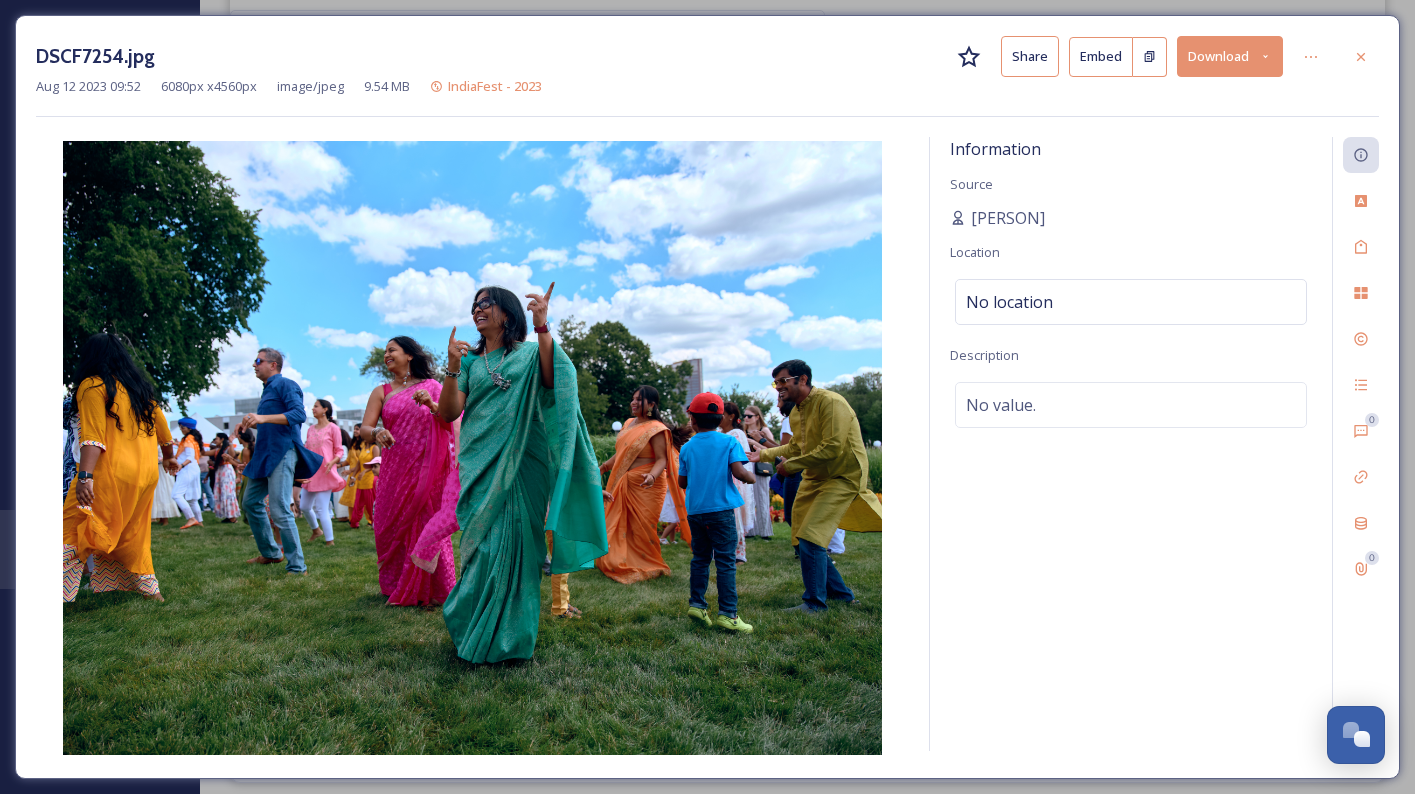 click on "No location" at bounding box center [1009, 302] 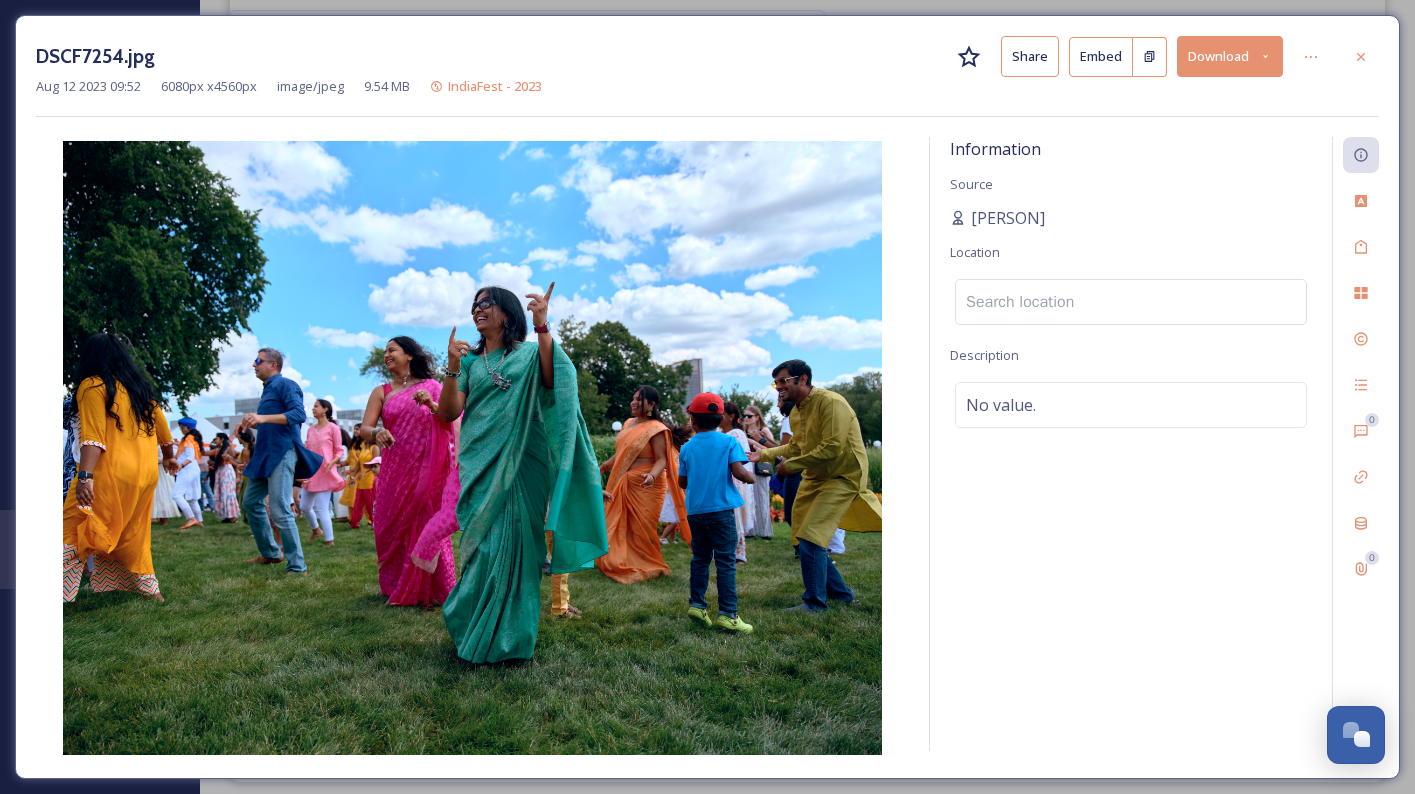 click at bounding box center [1131, 302] 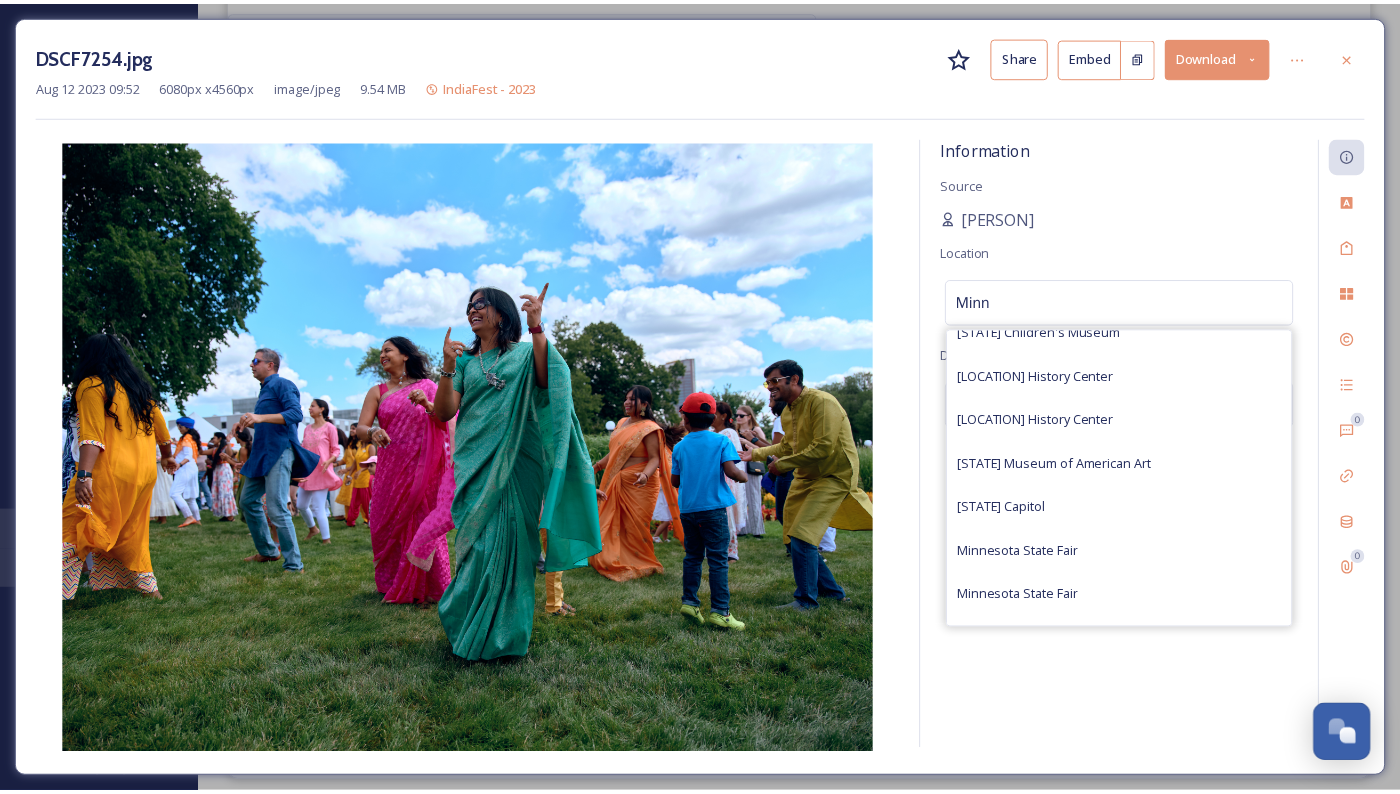 scroll, scrollTop: 355, scrollLeft: 0, axis: vertical 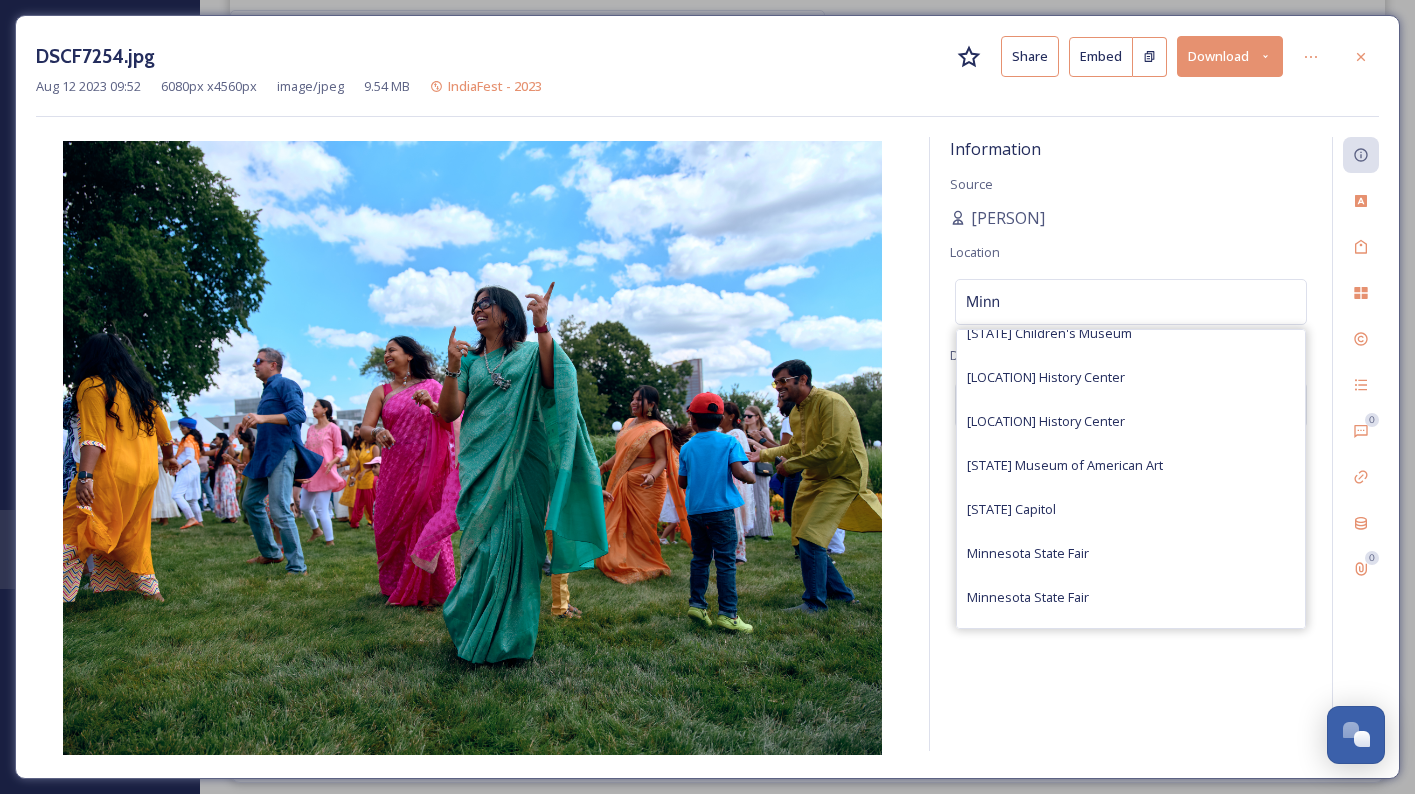 type on "Minn" 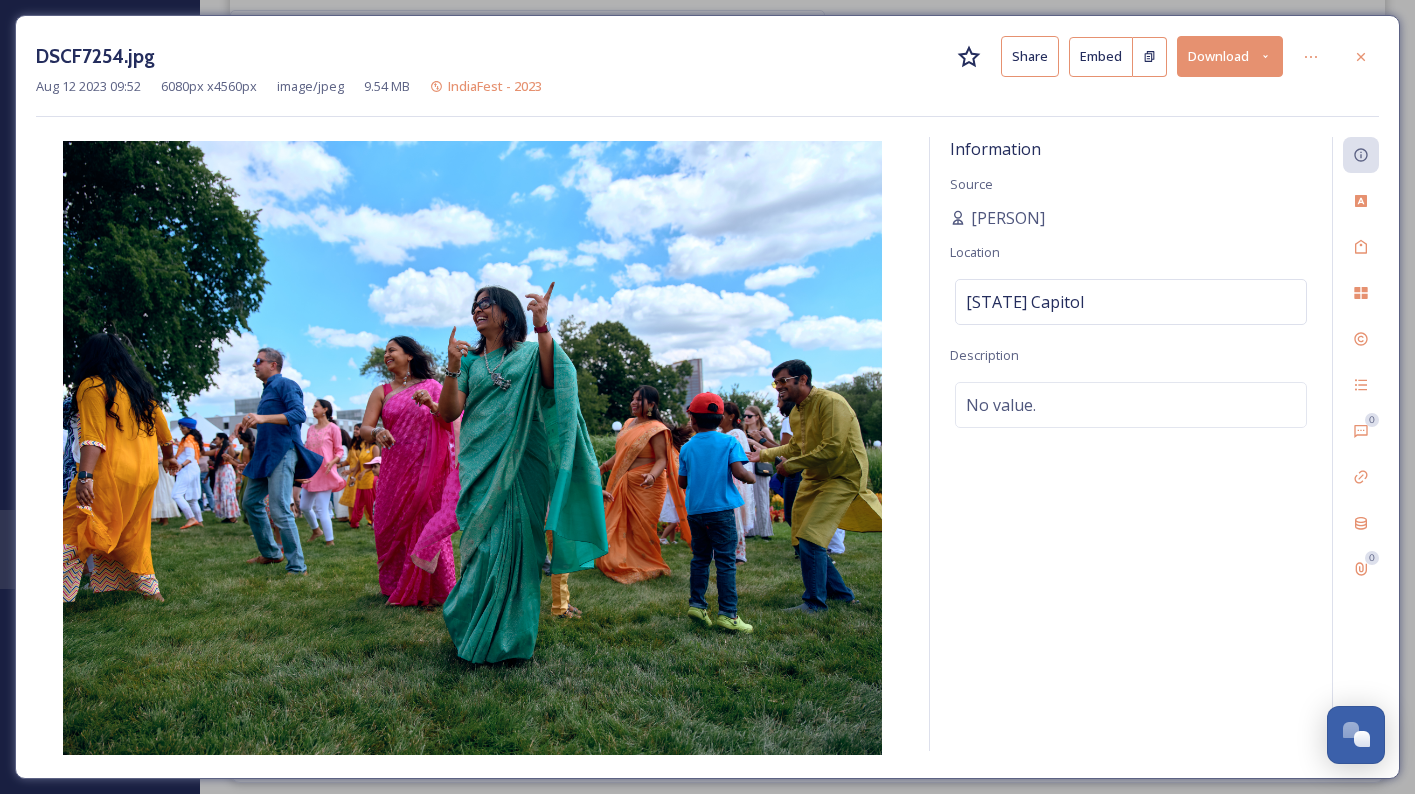 click on "No value." at bounding box center (1131, 405) 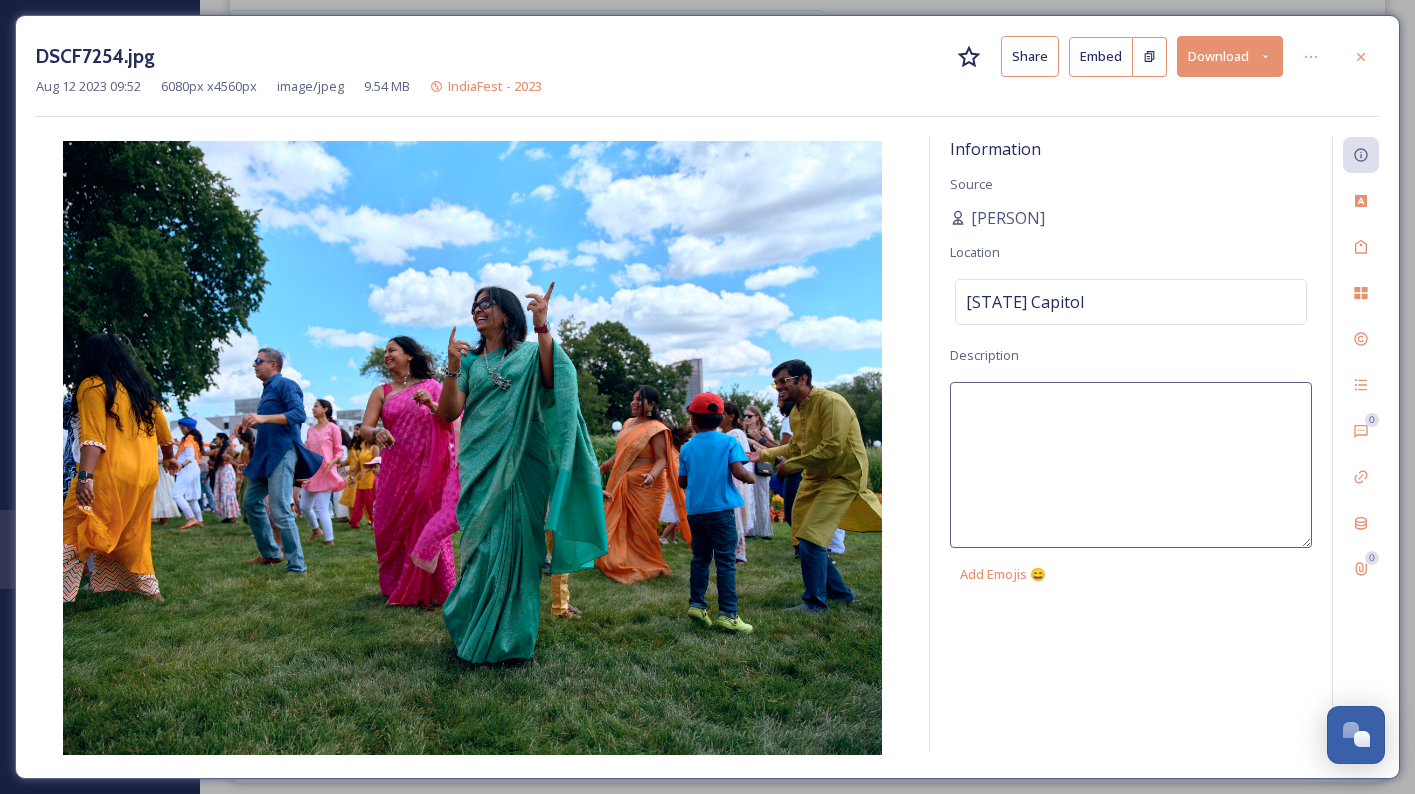 click at bounding box center [1131, 465] 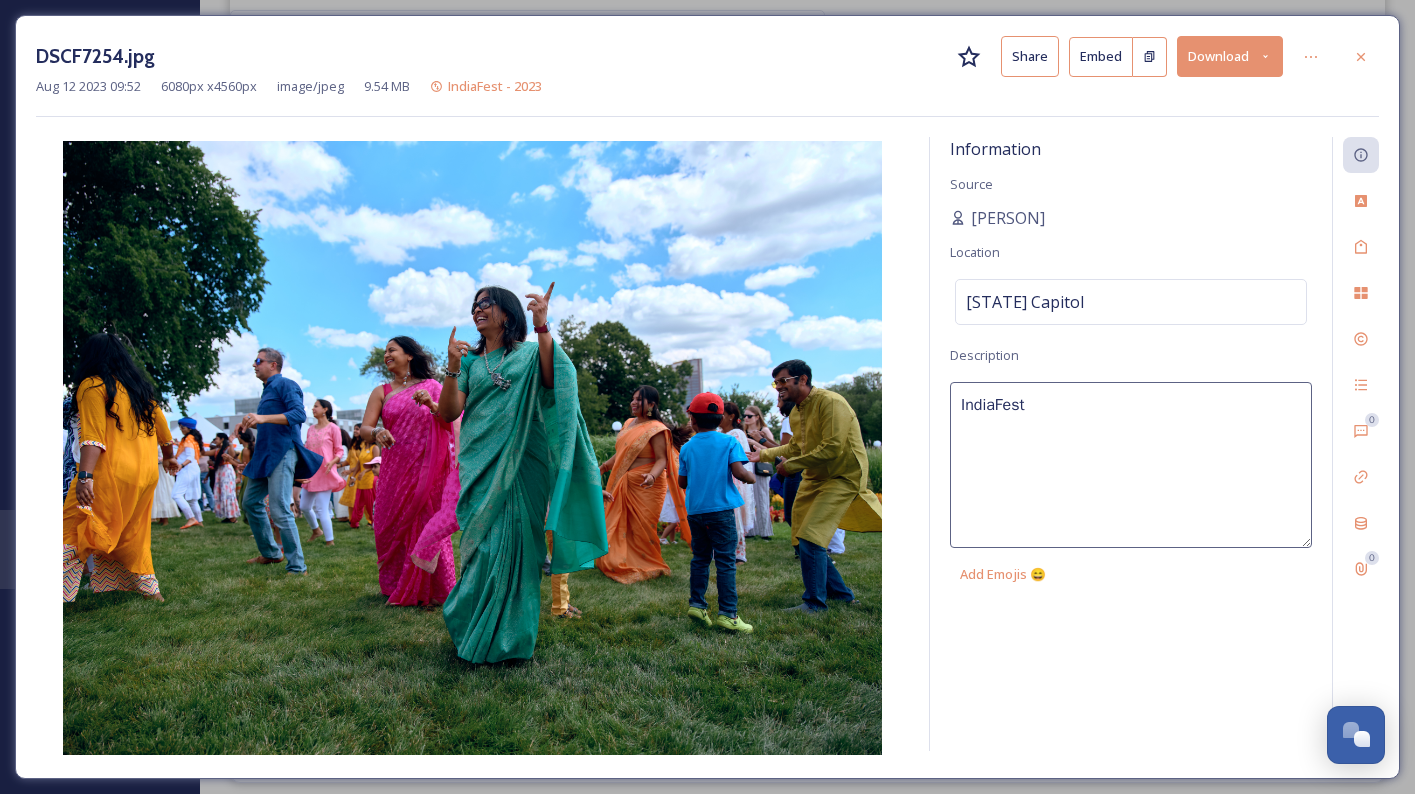 type on "IndiaFest" 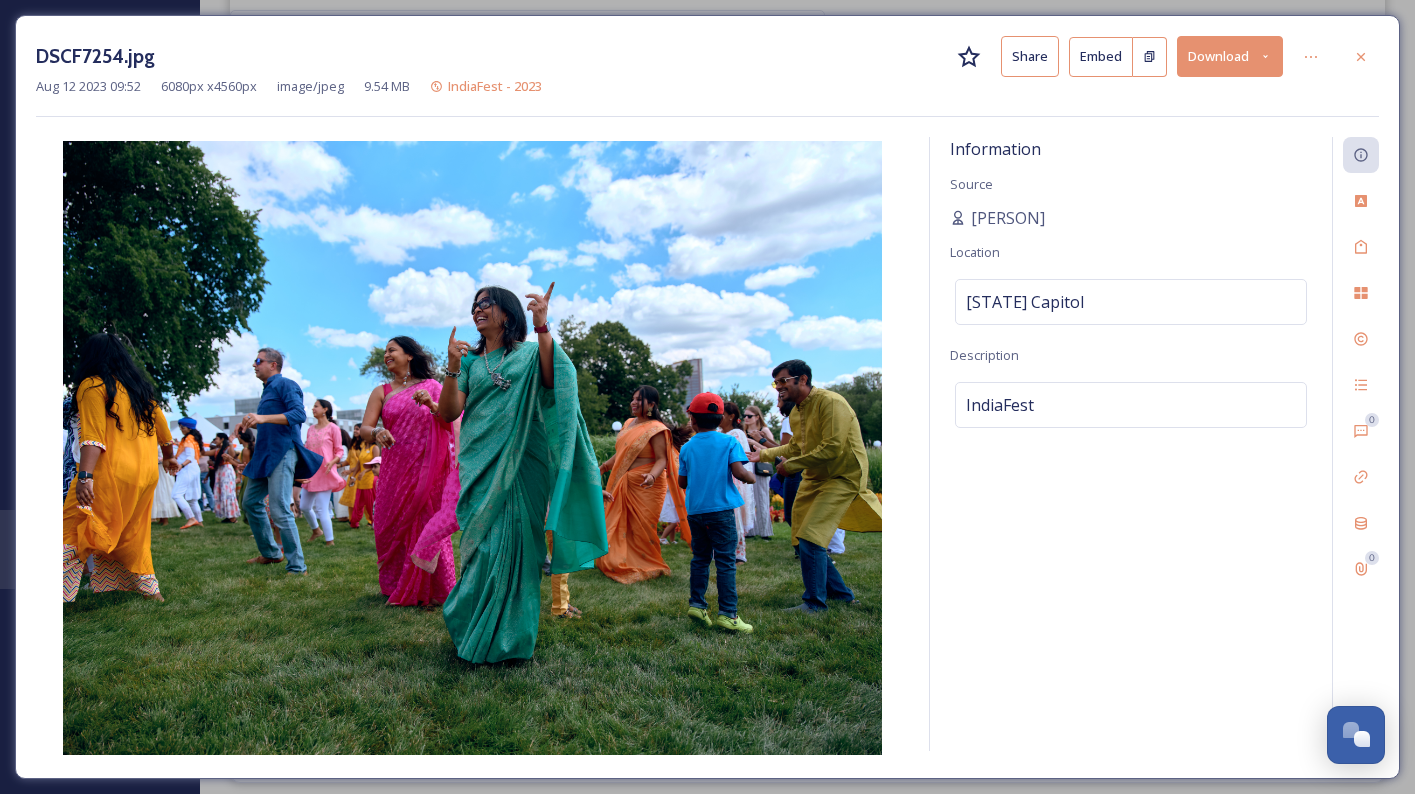 click on "Information Source [PERSON] Location Minnesota State Capitol Description IndiaFest" at bounding box center (1131, 444) 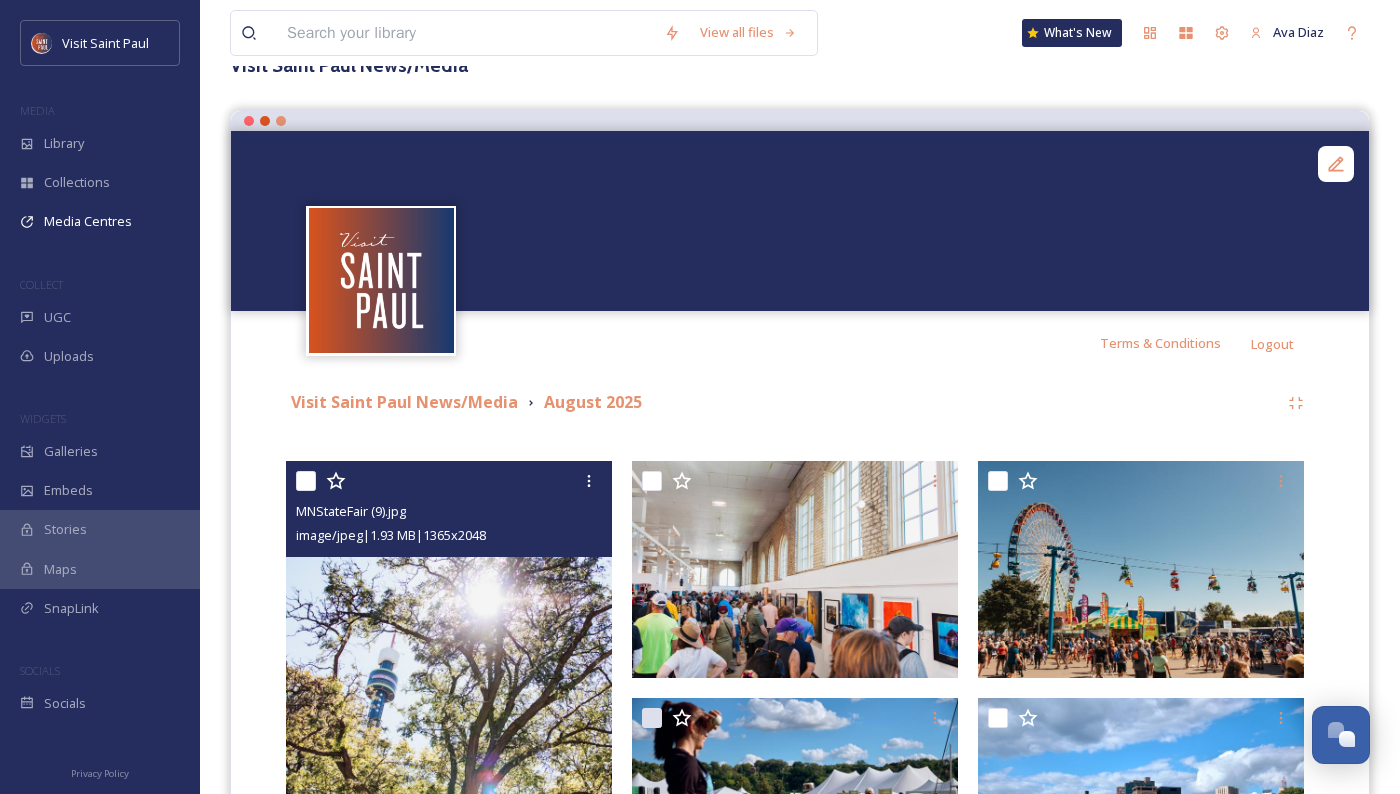 scroll, scrollTop: 100, scrollLeft: 0, axis: vertical 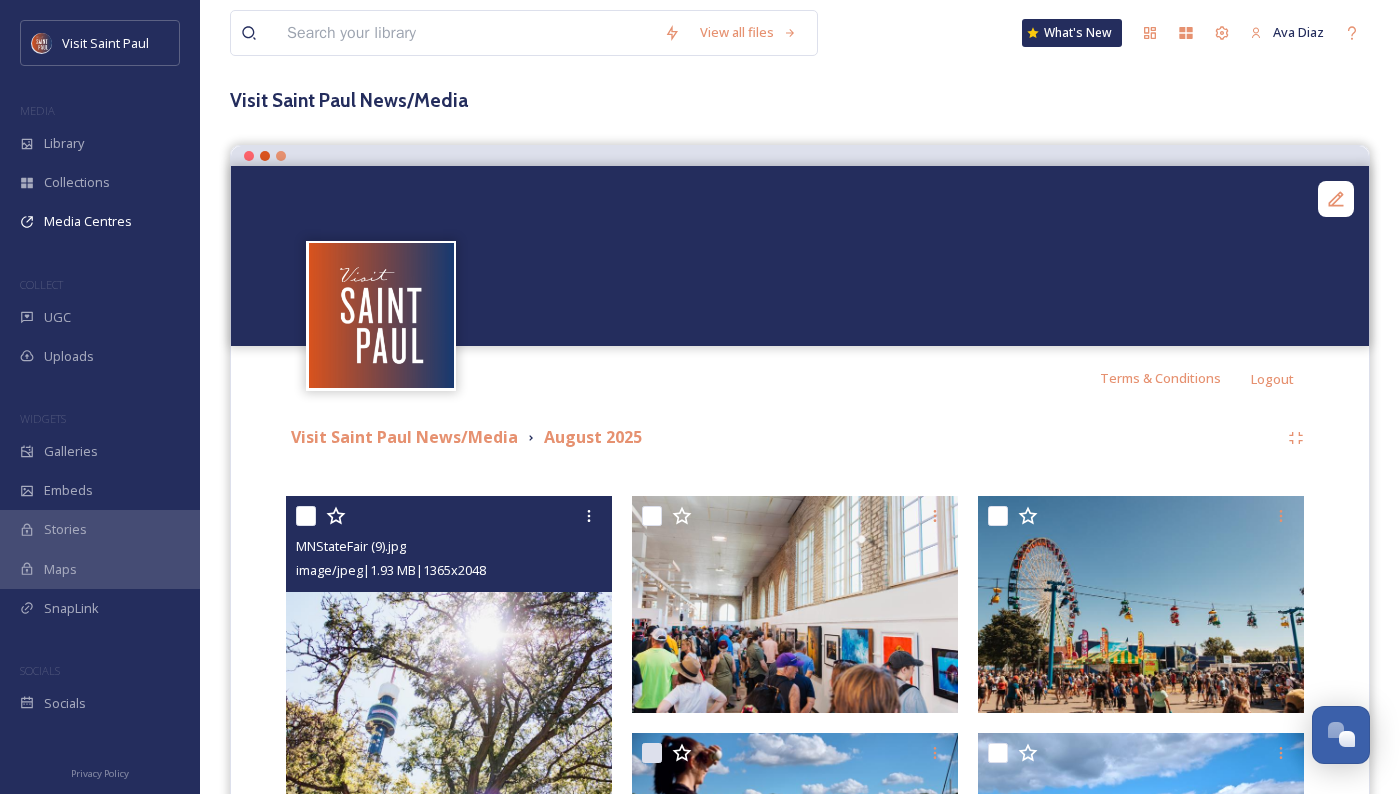 click on "Terms & Conditions Logout" at bounding box center (800, 378) 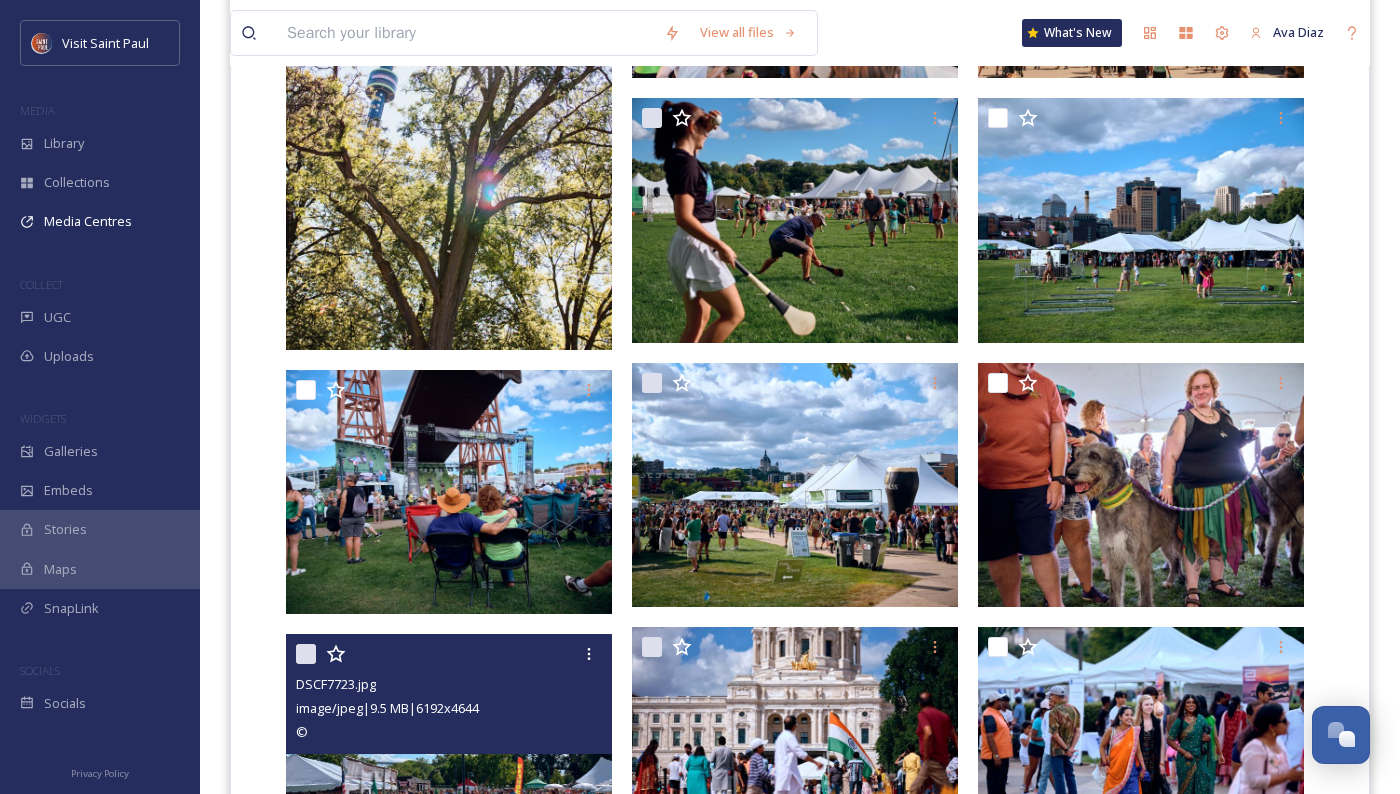 scroll, scrollTop: 700, scrollLeft: 0, axis: vertical 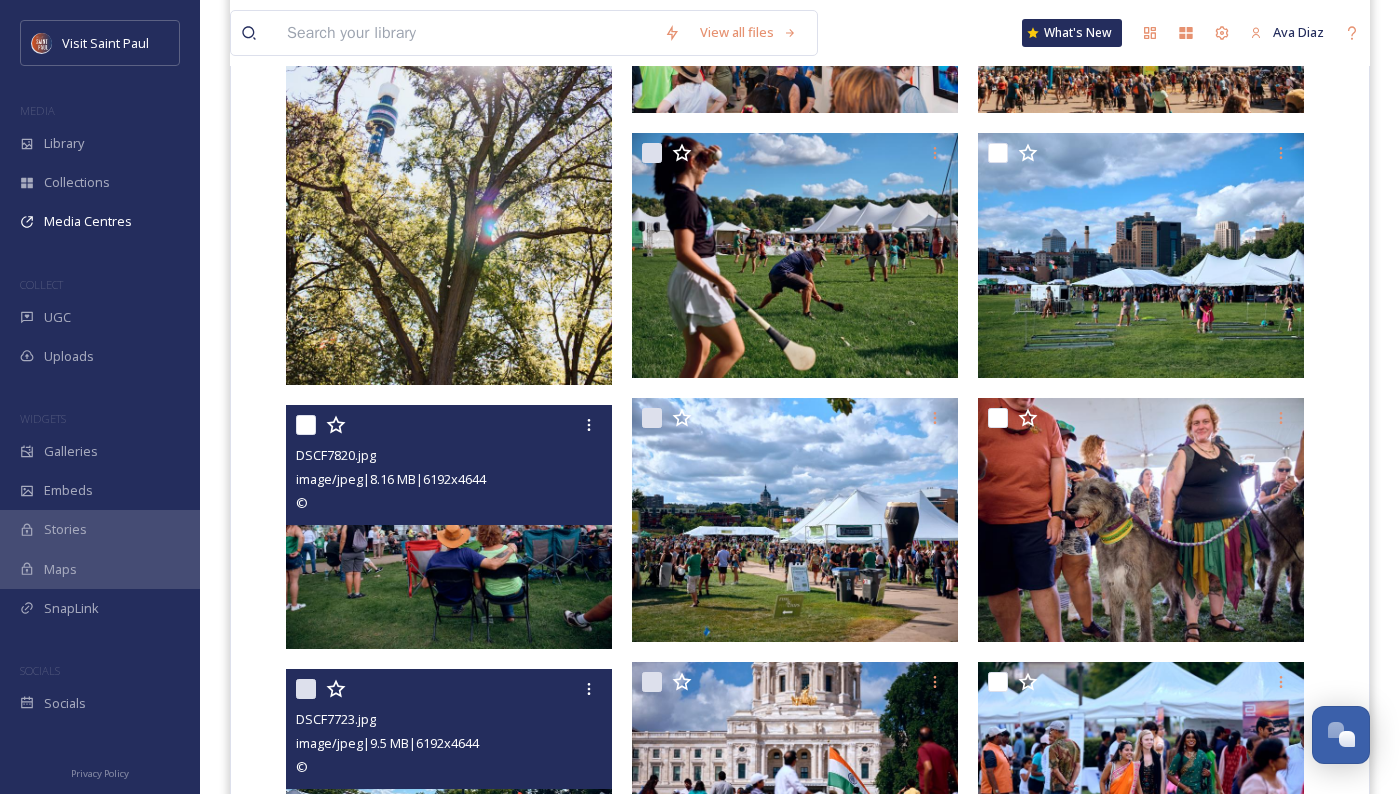 click at bounding box center [306, 425] 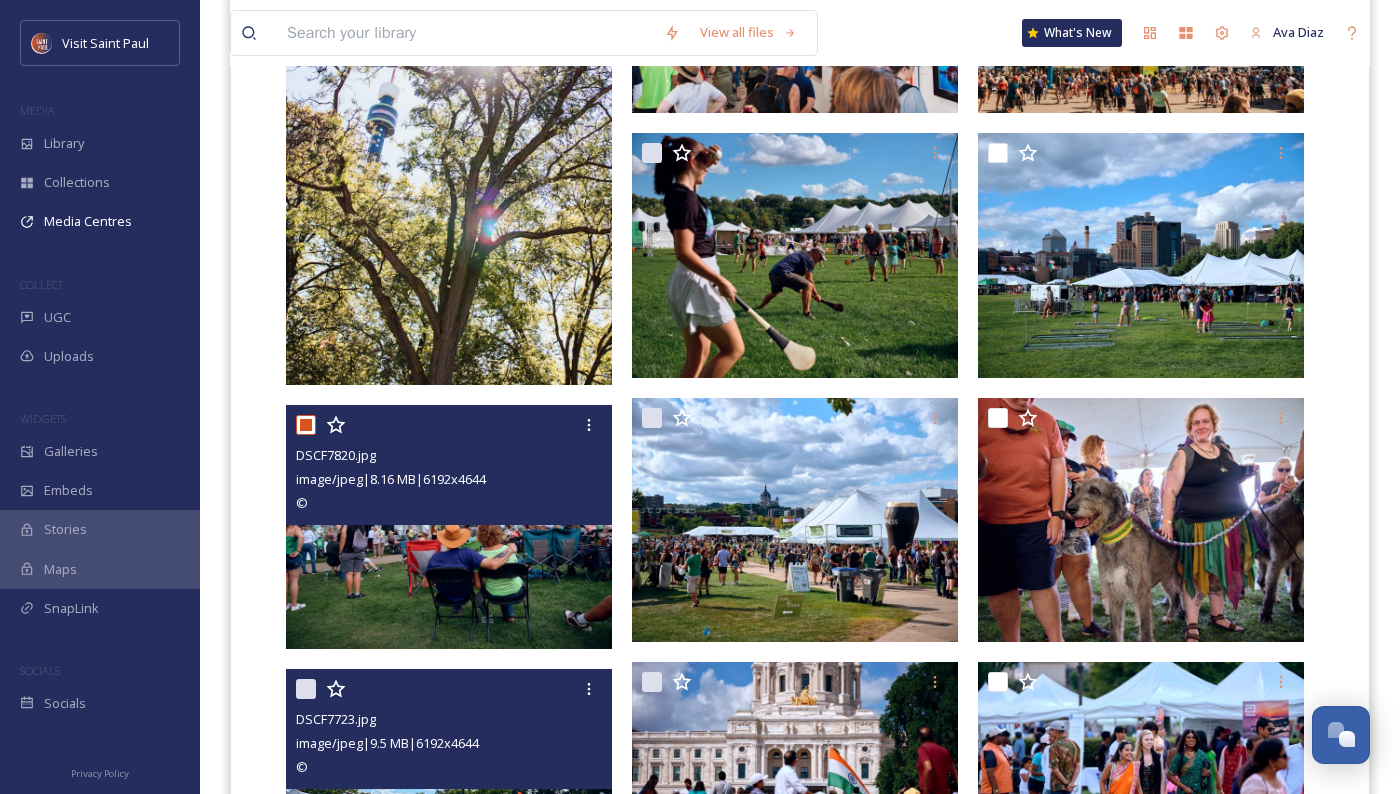 checkbox on "true" 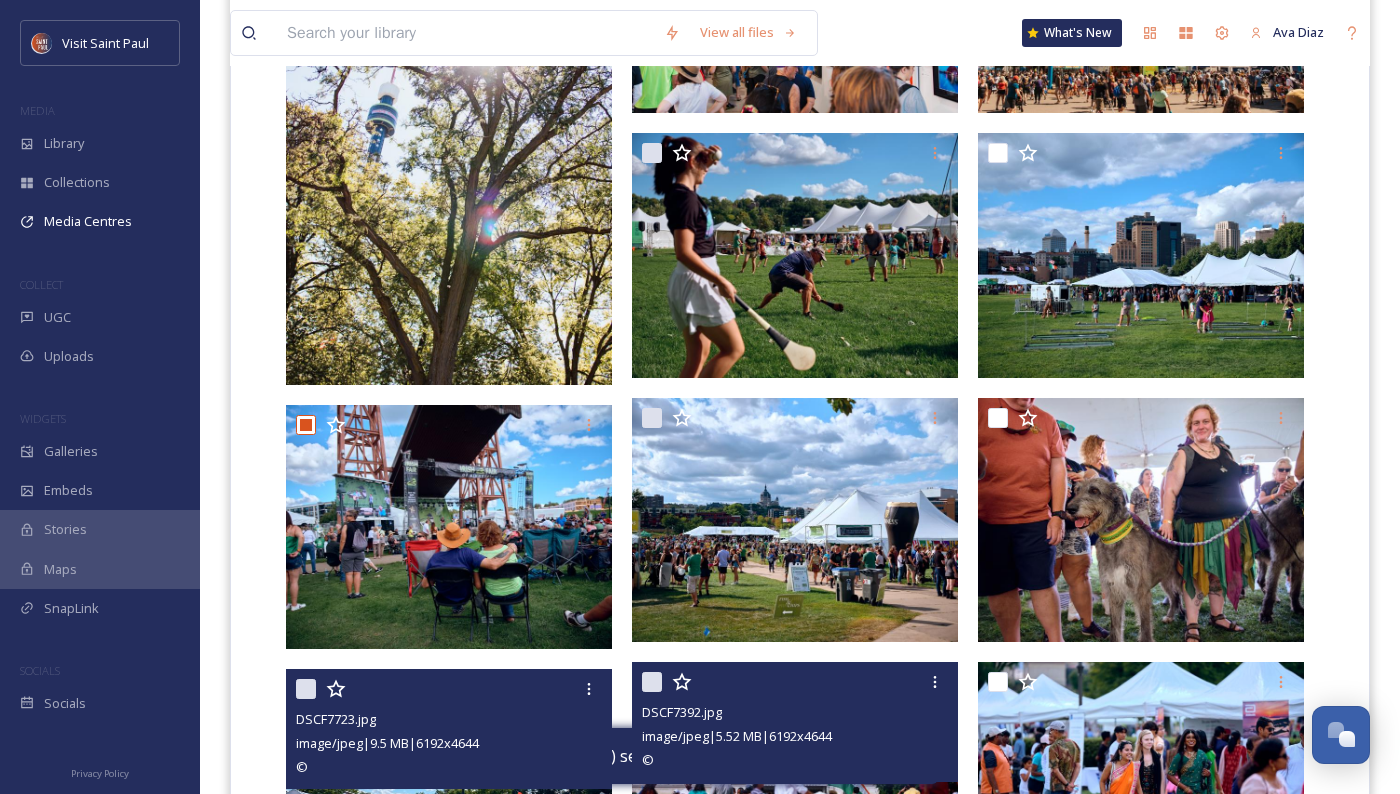 scroll, scrollTop: 1100, scrollLeft: 0, axis: vertical 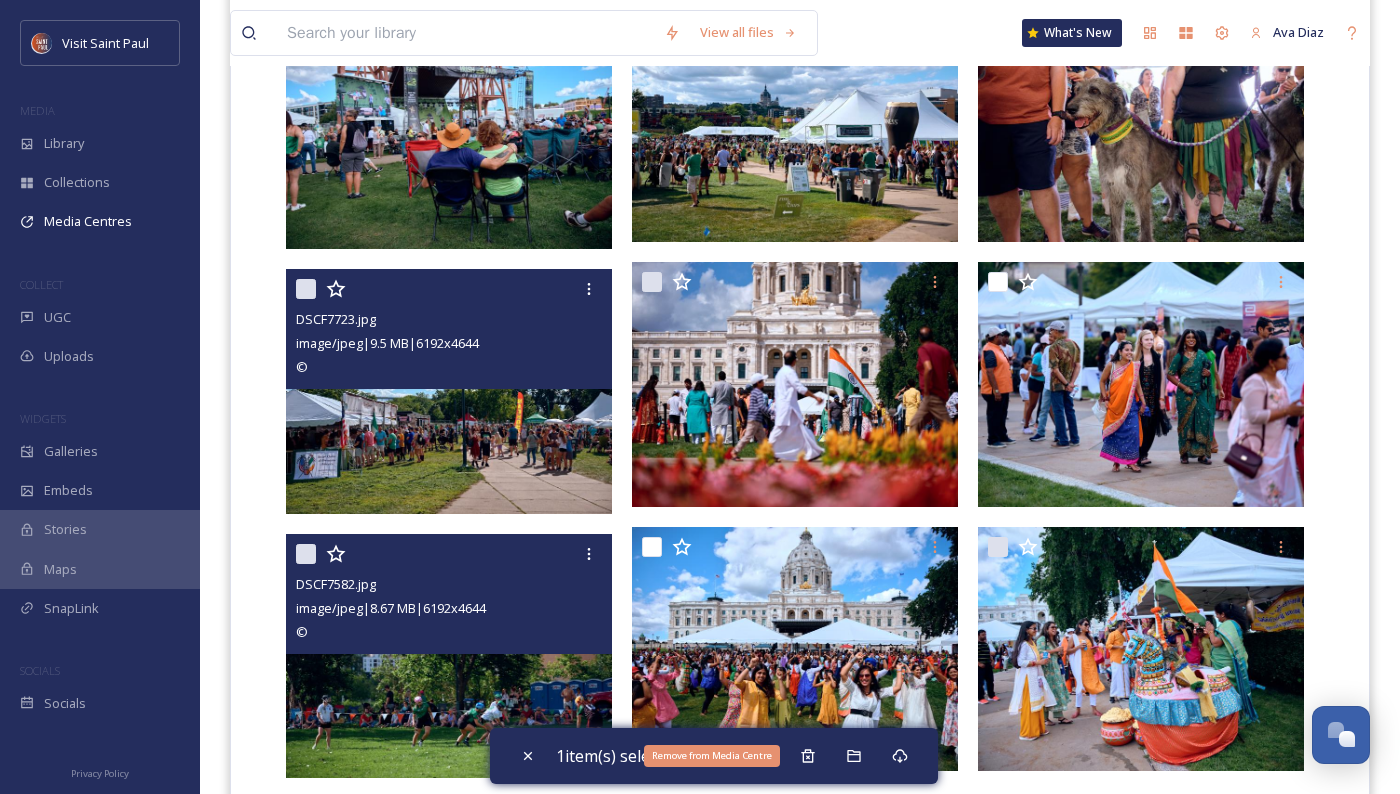 click on "Remove from Media Centre" at bounding box center (808, 756) 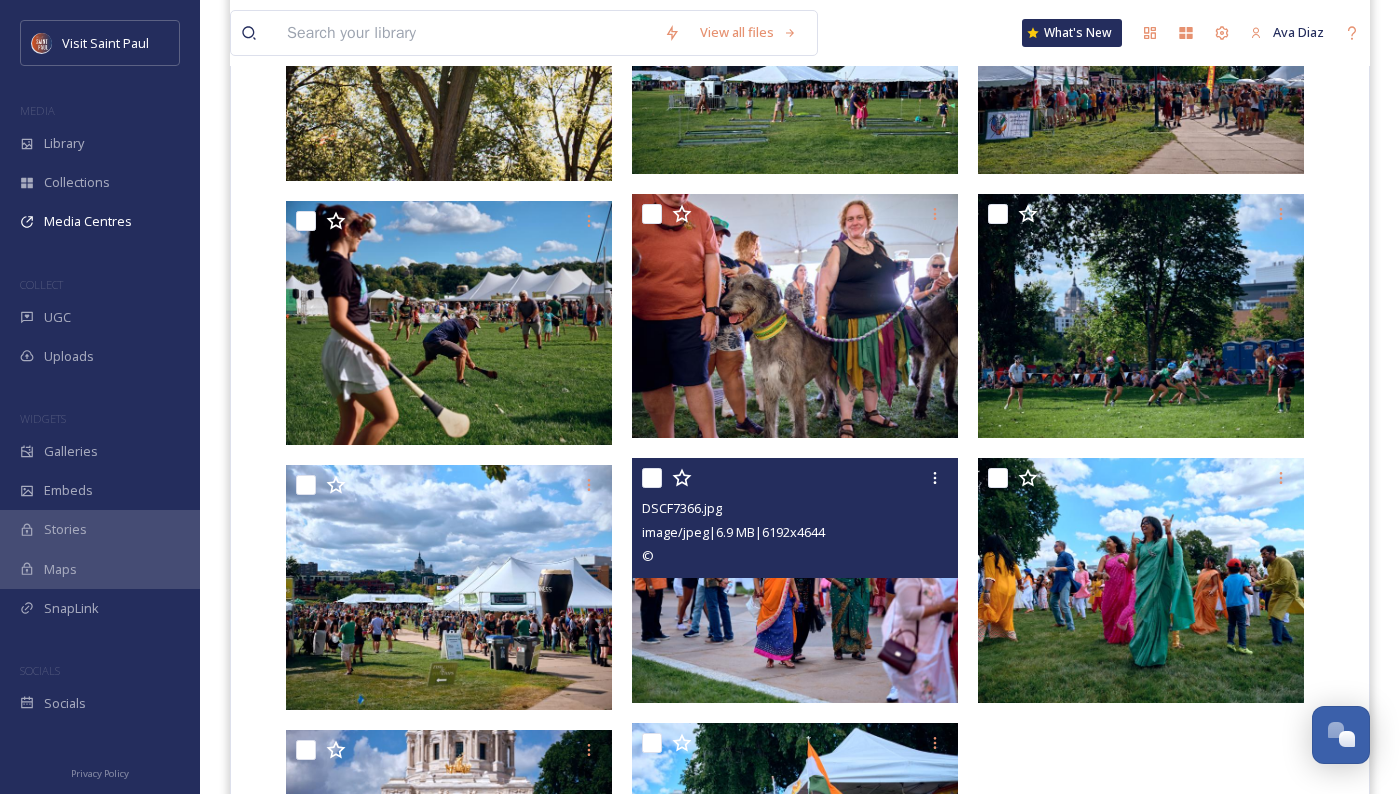scroll, scrollTop: 573, scrollLeft: 0, axis: vertical 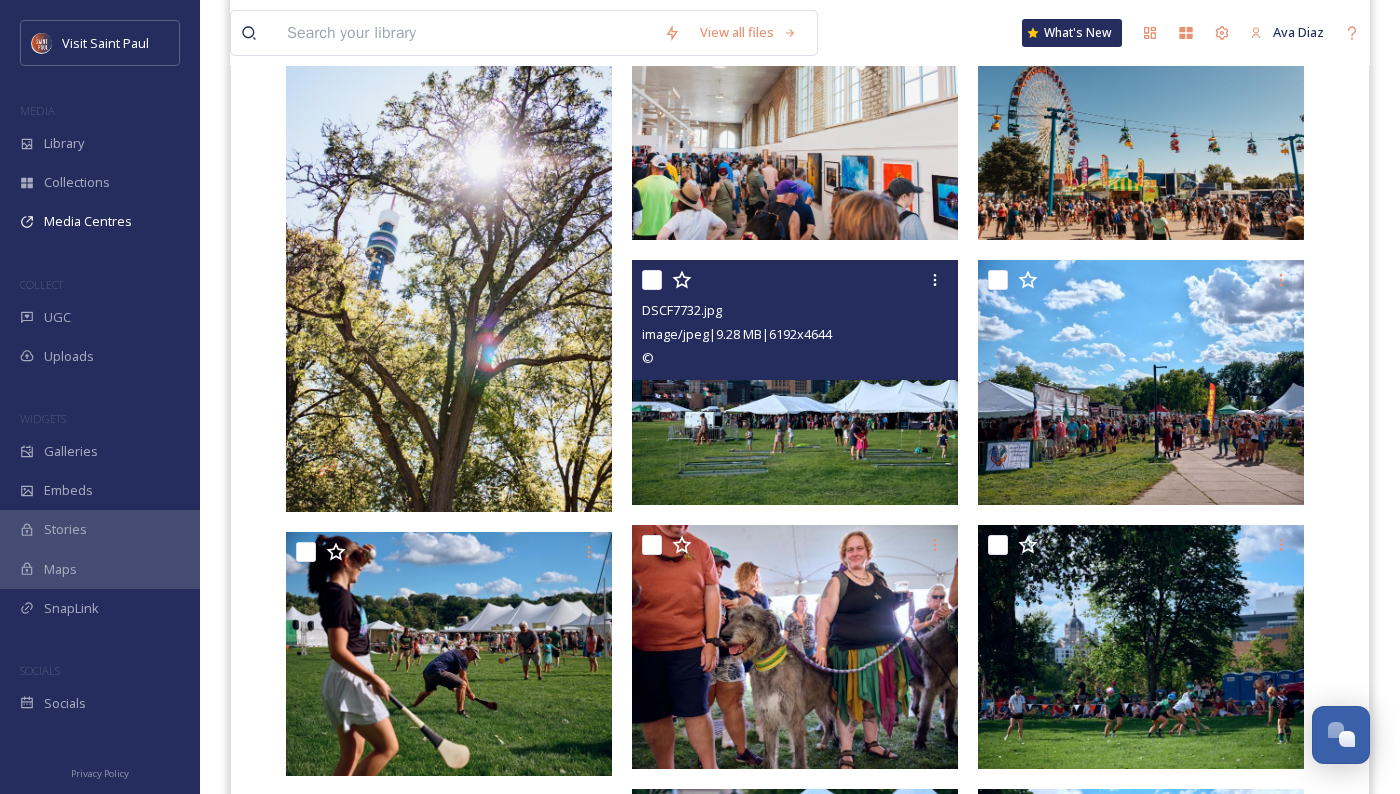 click at bounding box center [652, 280] 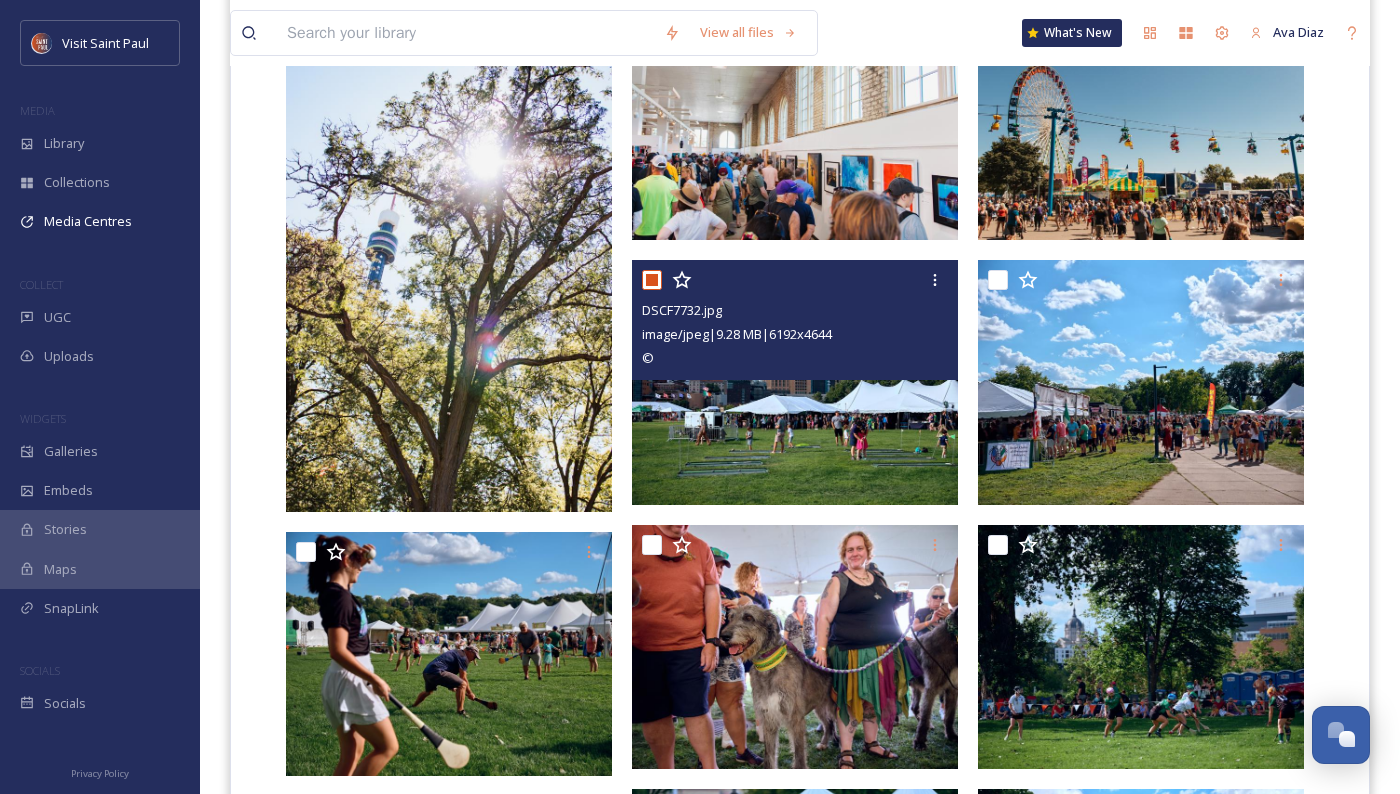 checkbox on "true" 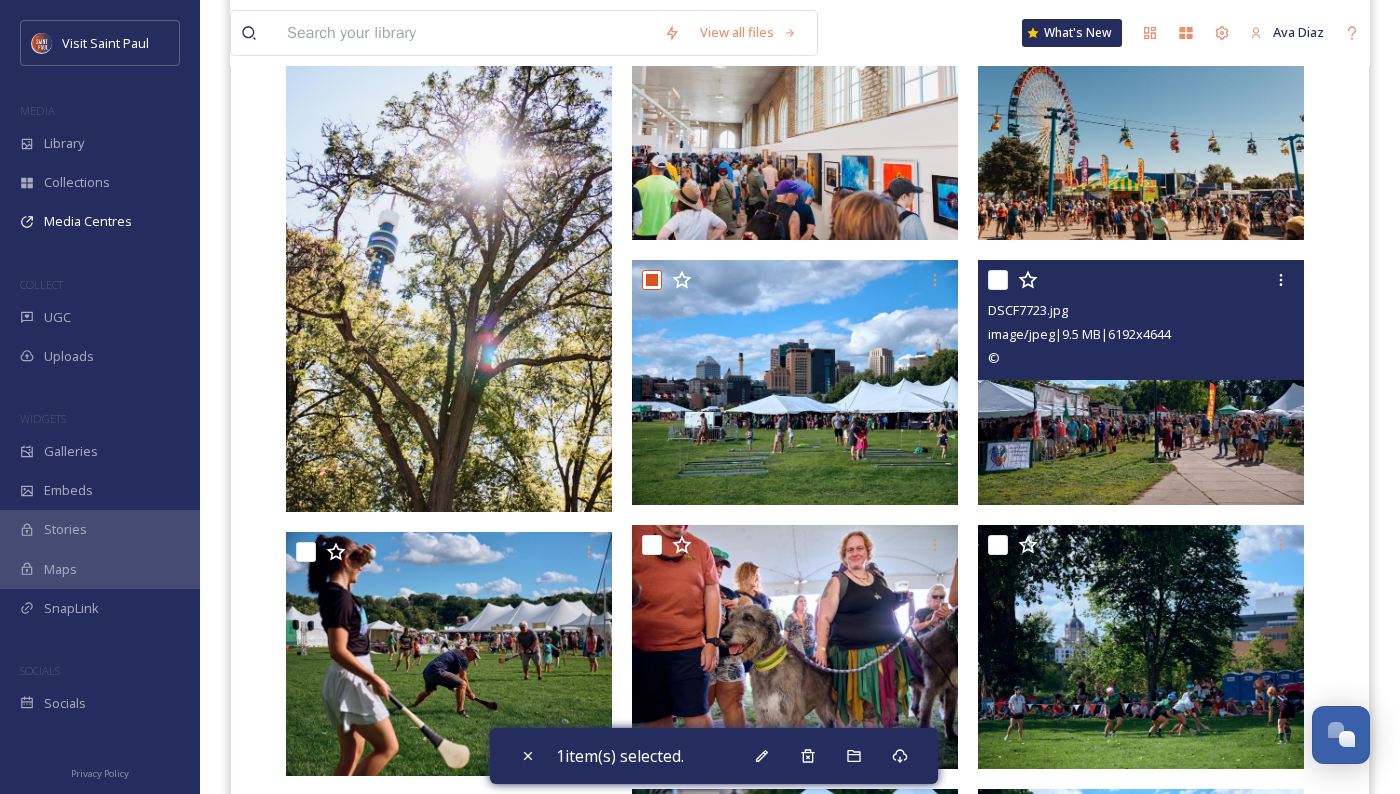 click at bounding box center (998, 280) 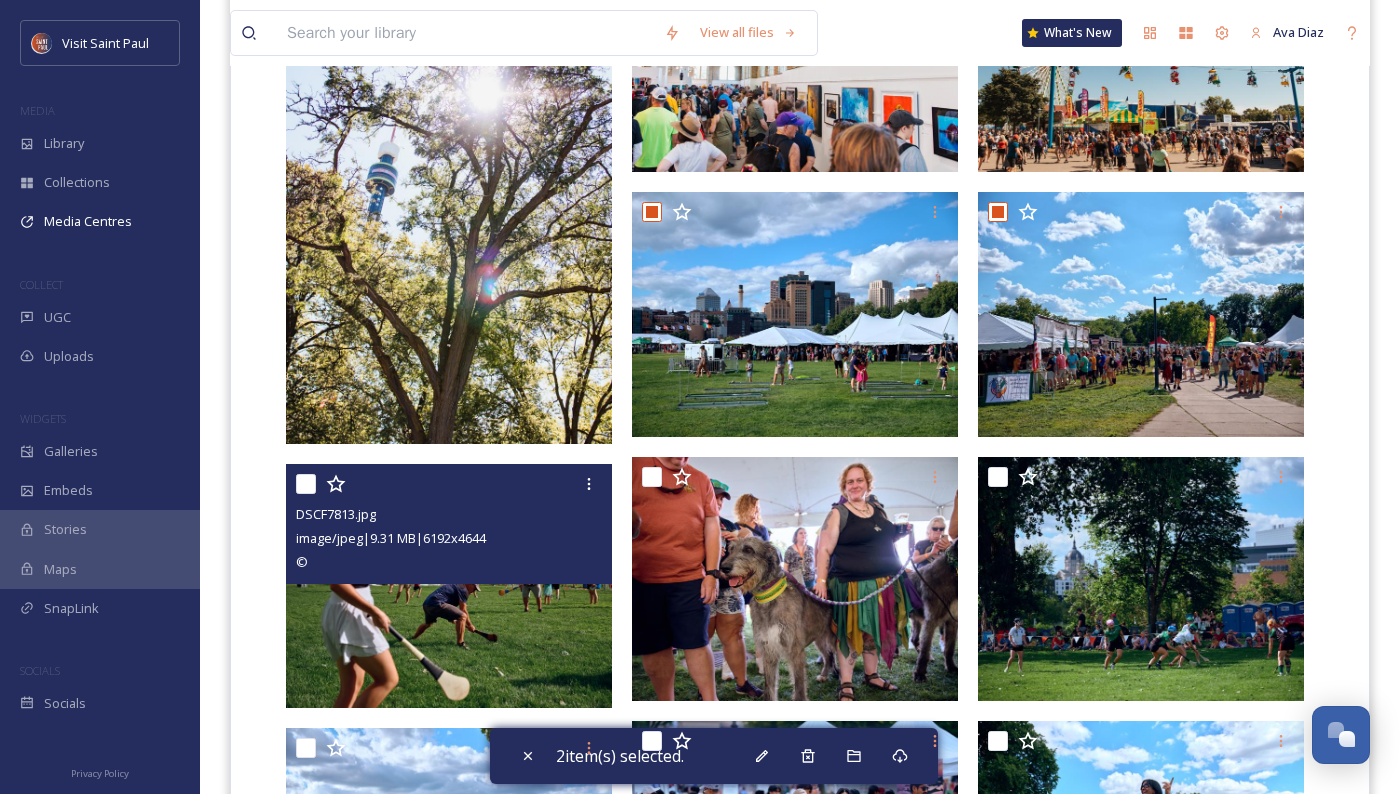 scroll, scrollTop: 773, scrollLeft: 0, axis: vertical 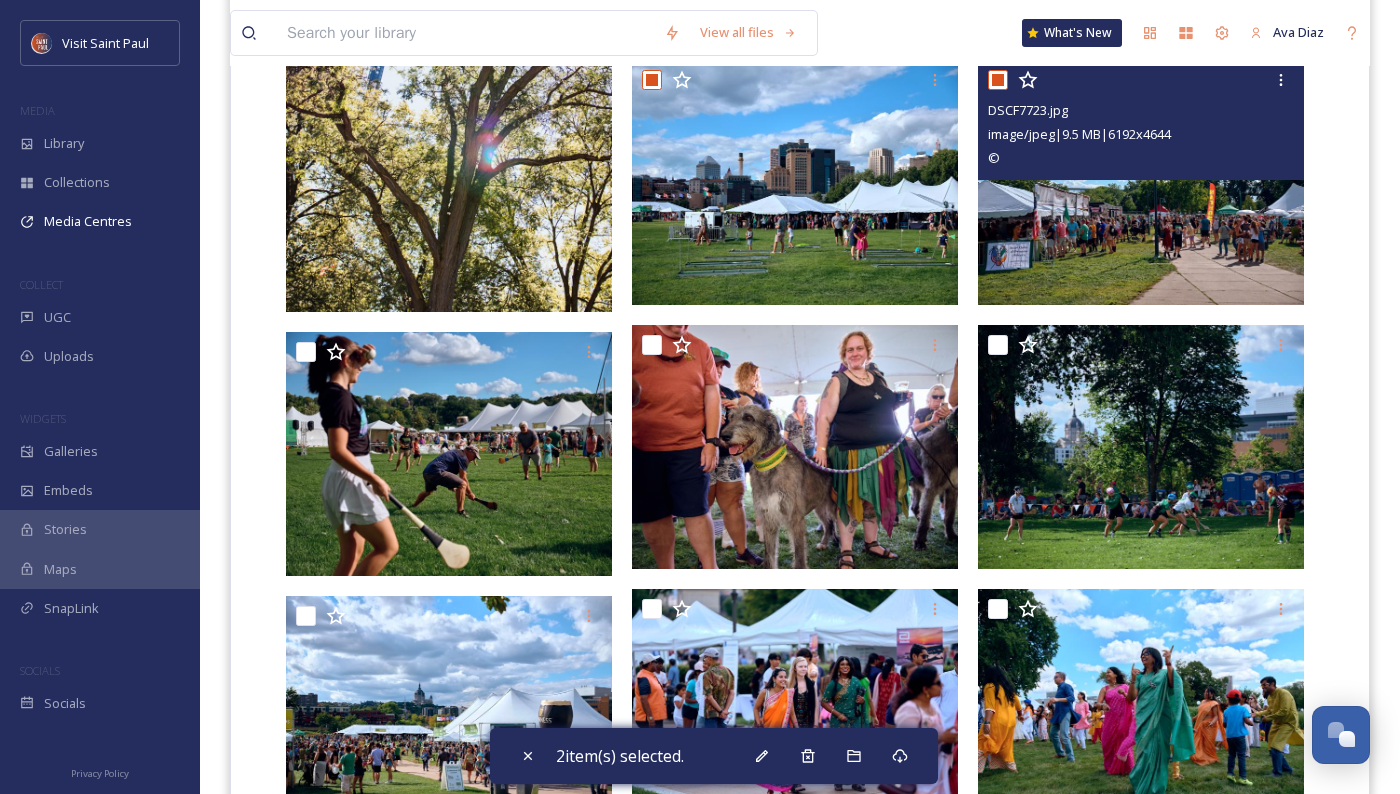 click at bounding box center [998, 80] 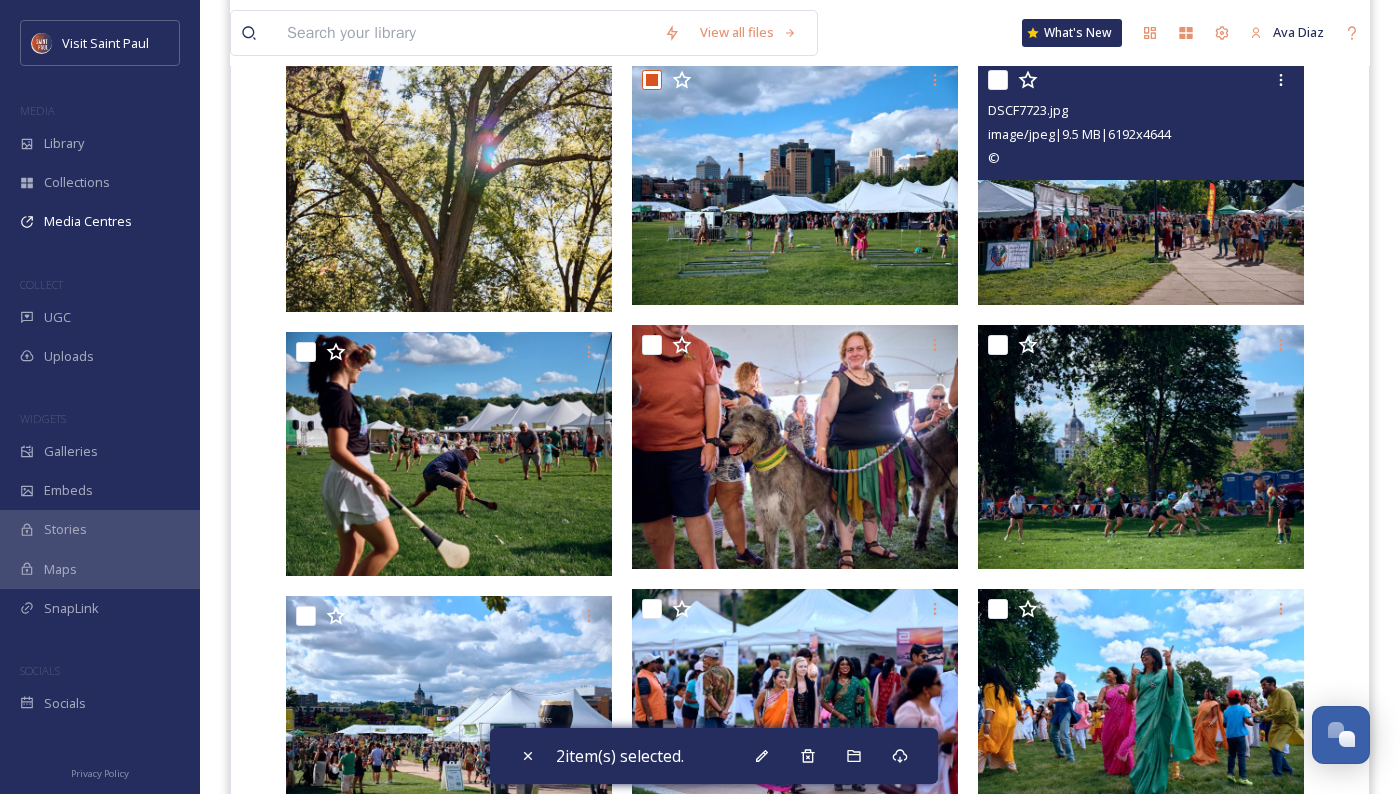 checkbox on "false" 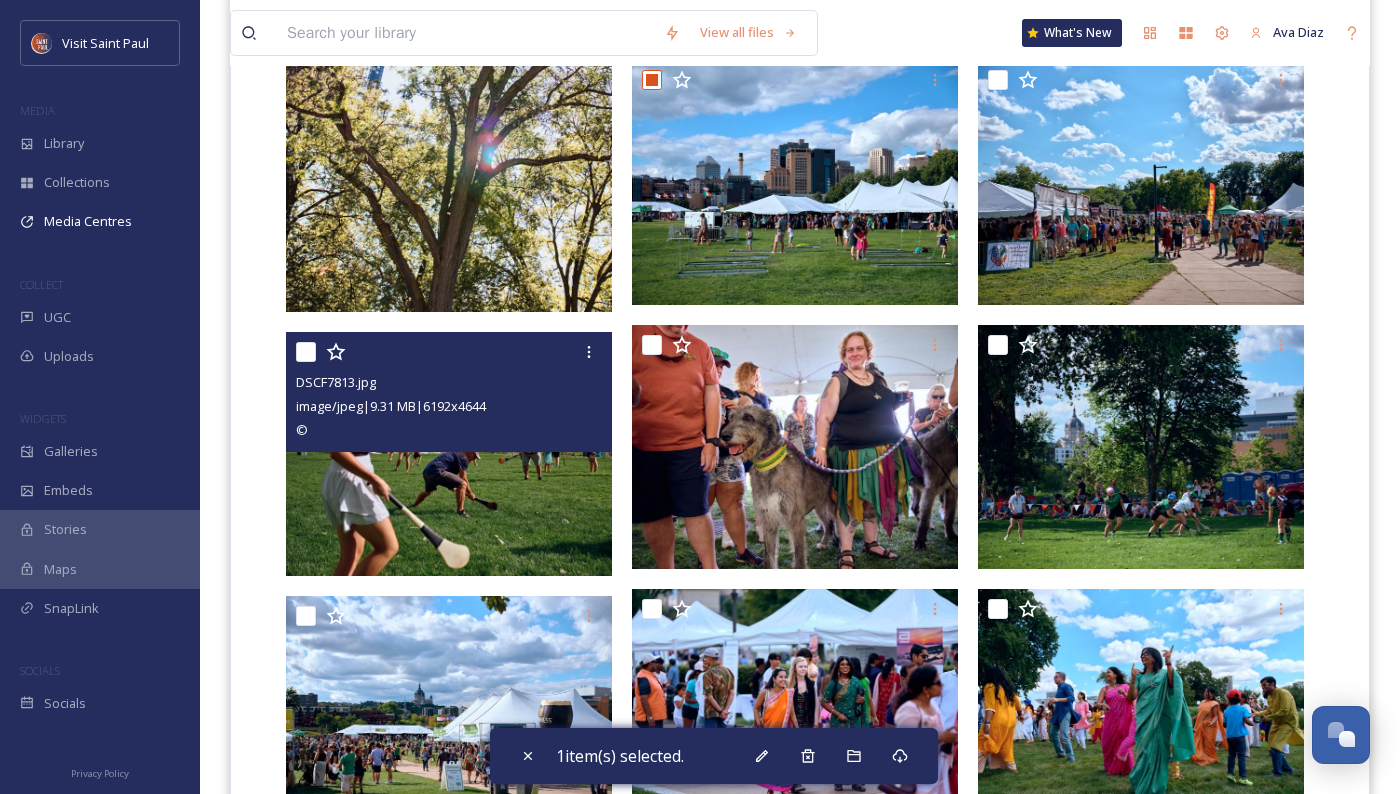 click at bounding box center (306, 352) 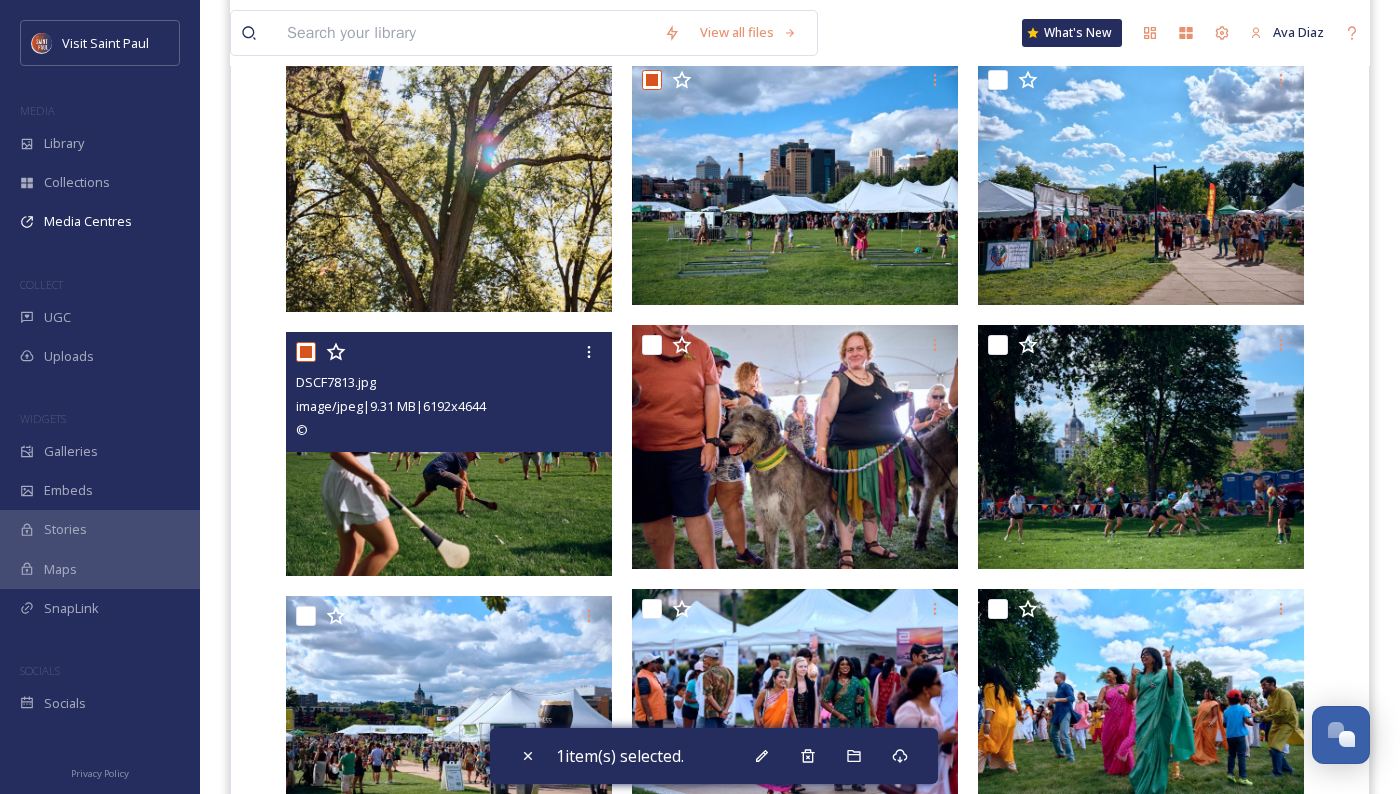 checkbox on "true" 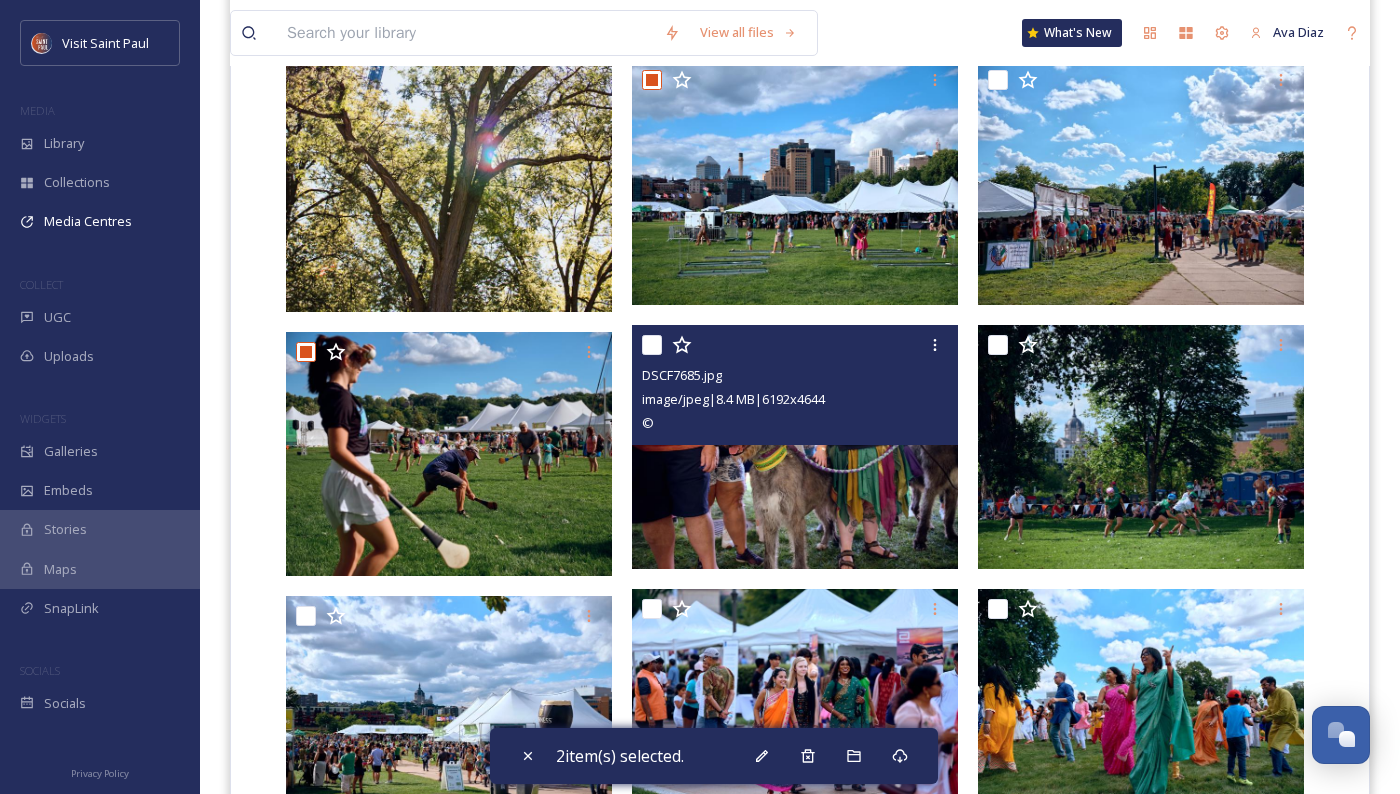 click at bounding box center [652, 345] 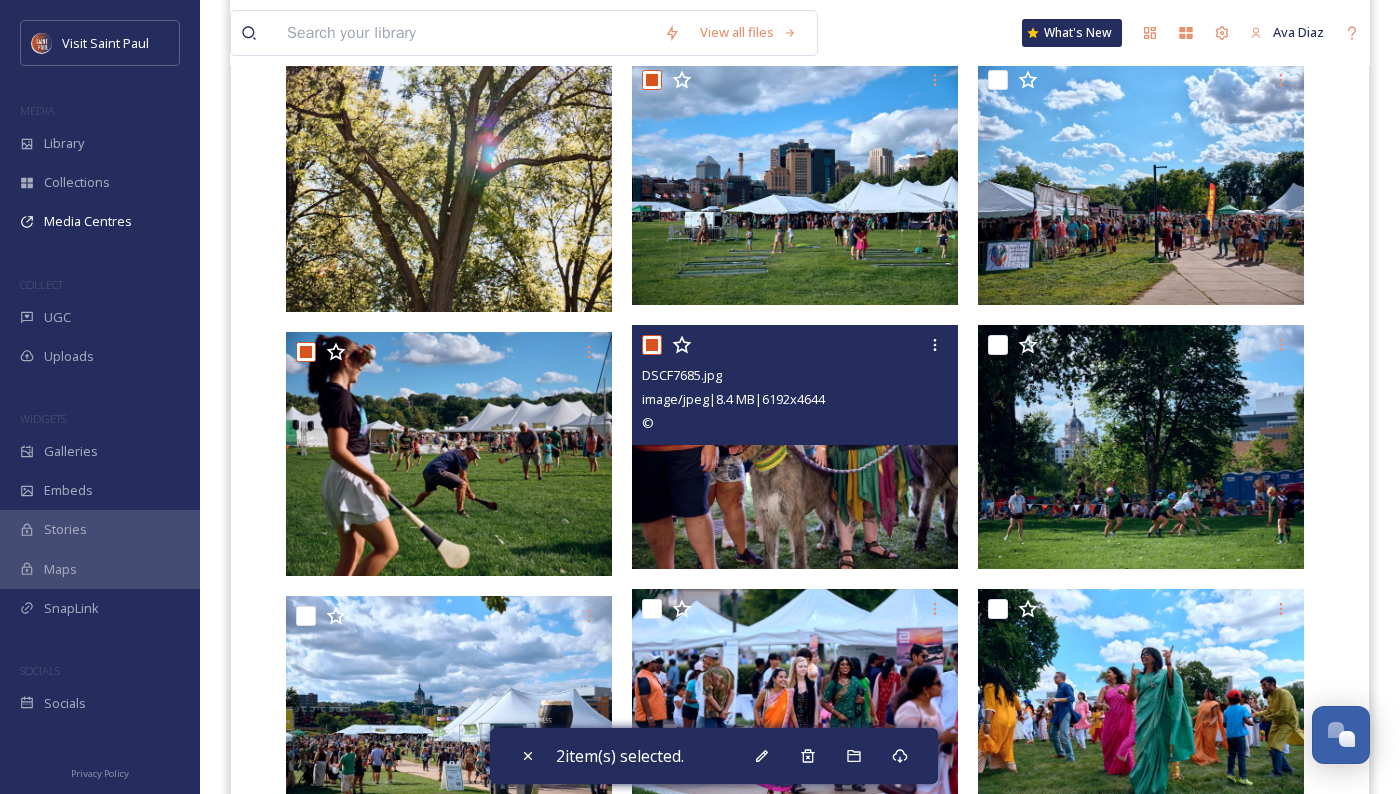 checkbox on "true" 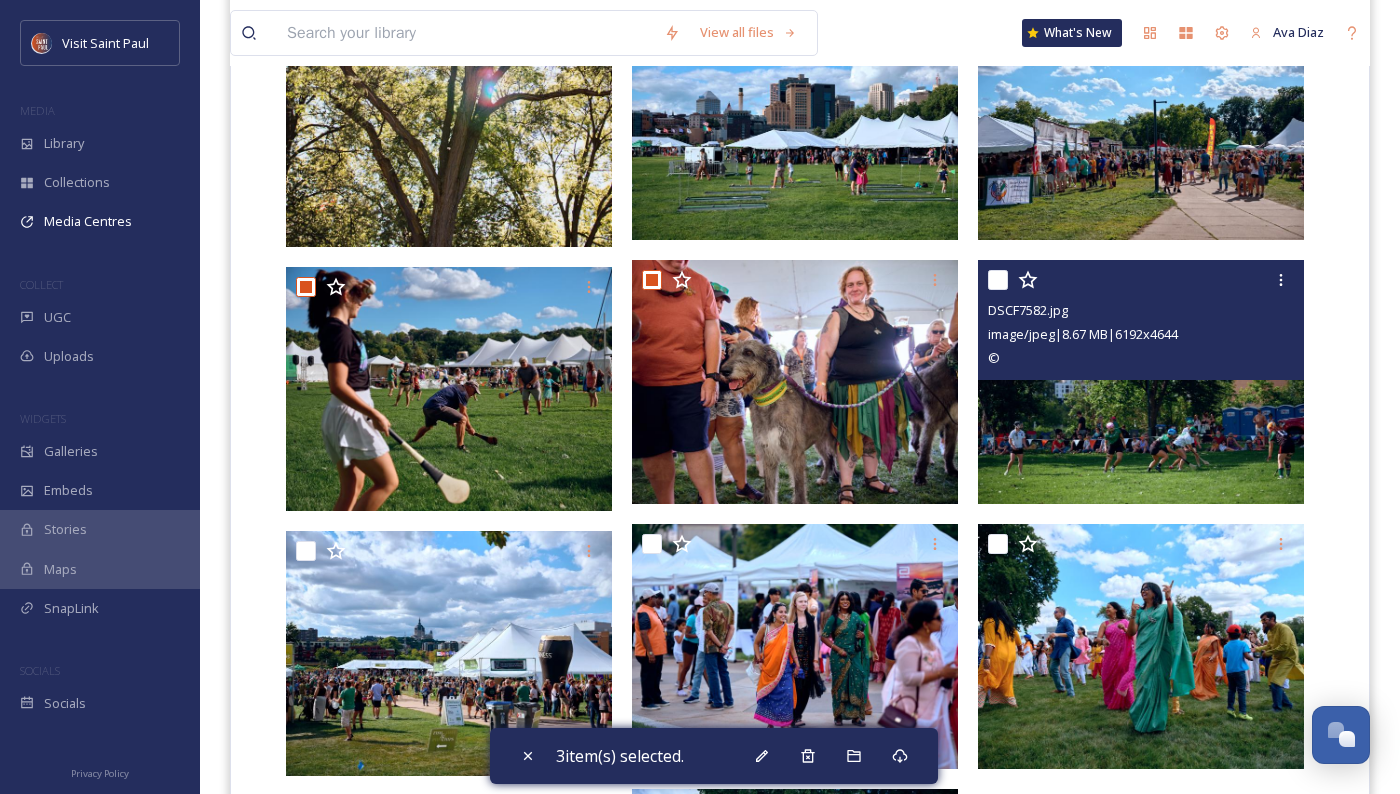 scroll, scrollTop: 873, scrollLeft: 0, axis: vertical 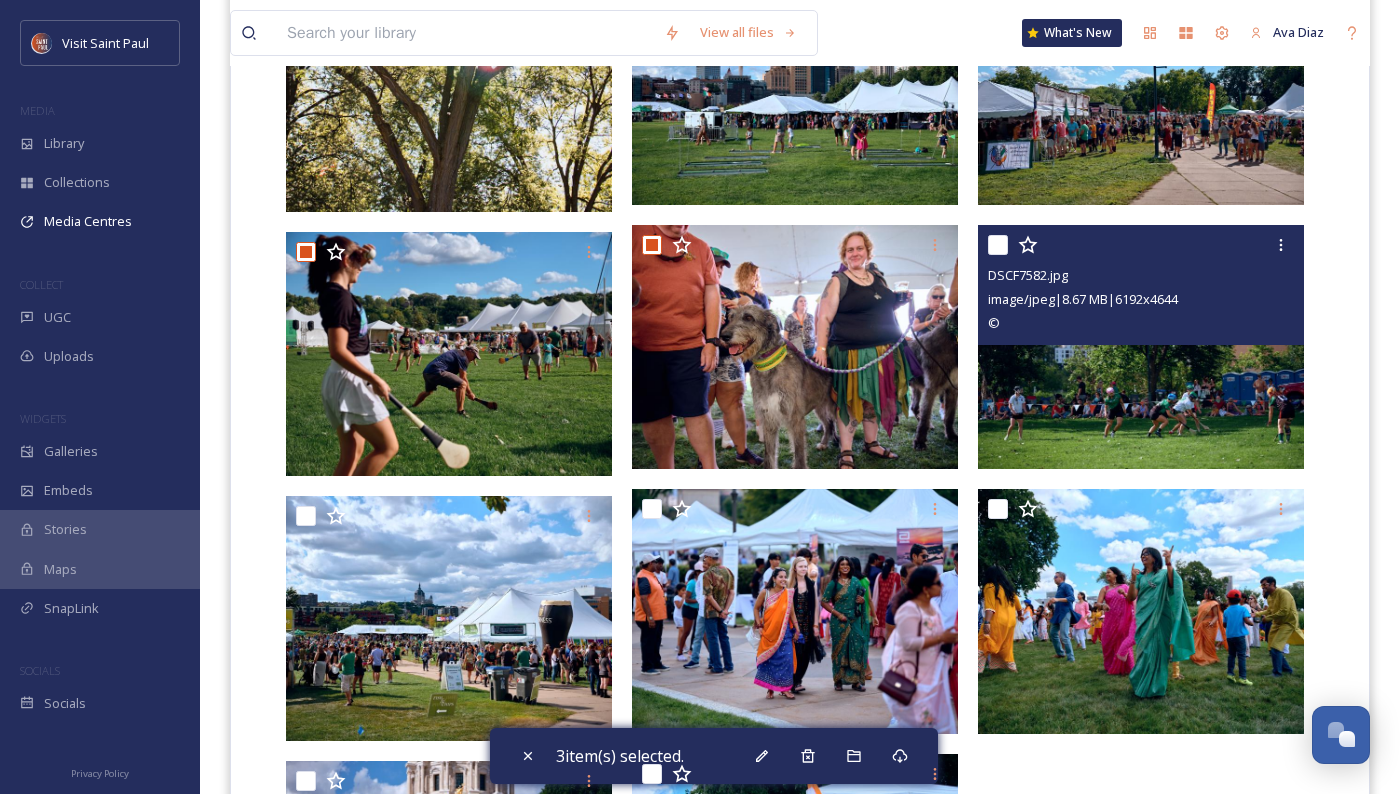 click at bounding box center [998, 245] 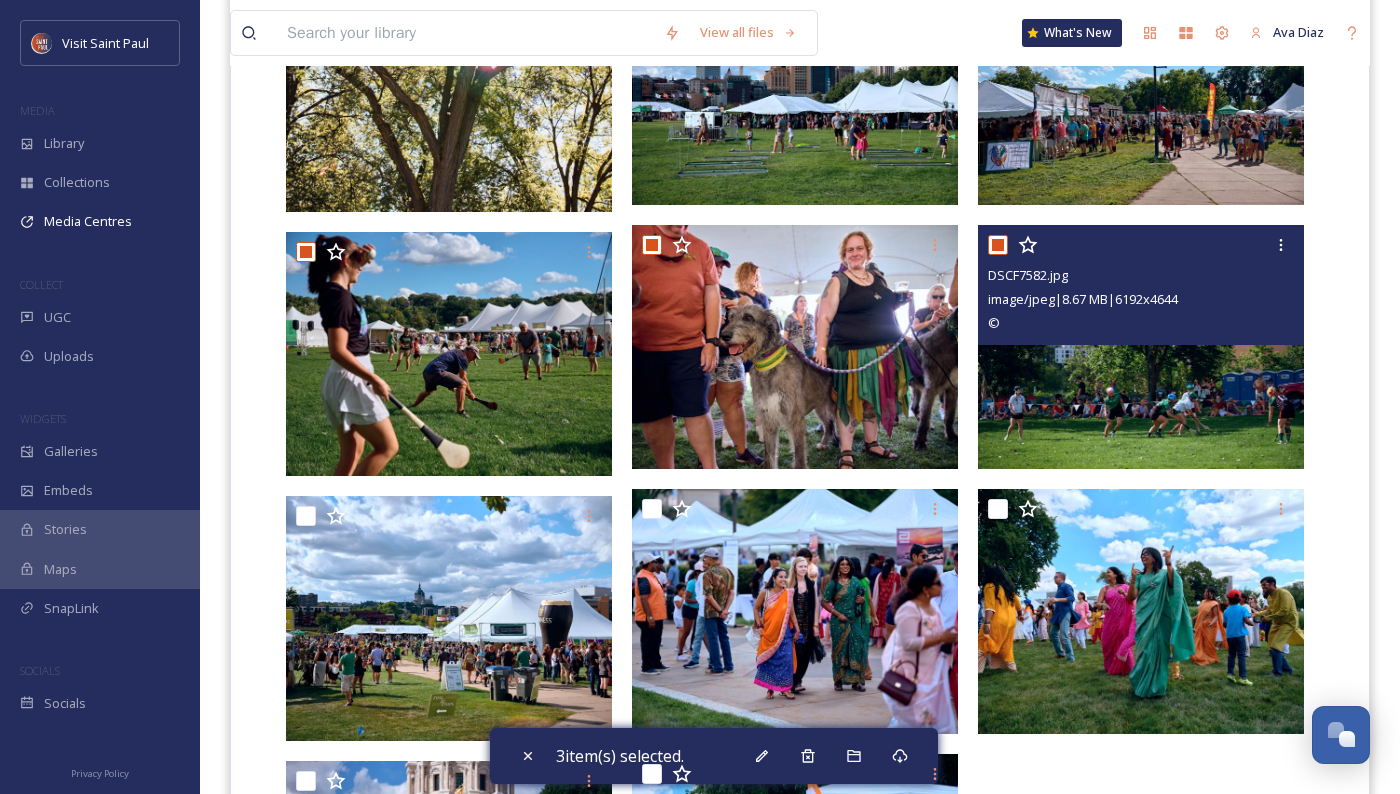 checkbox on "true" 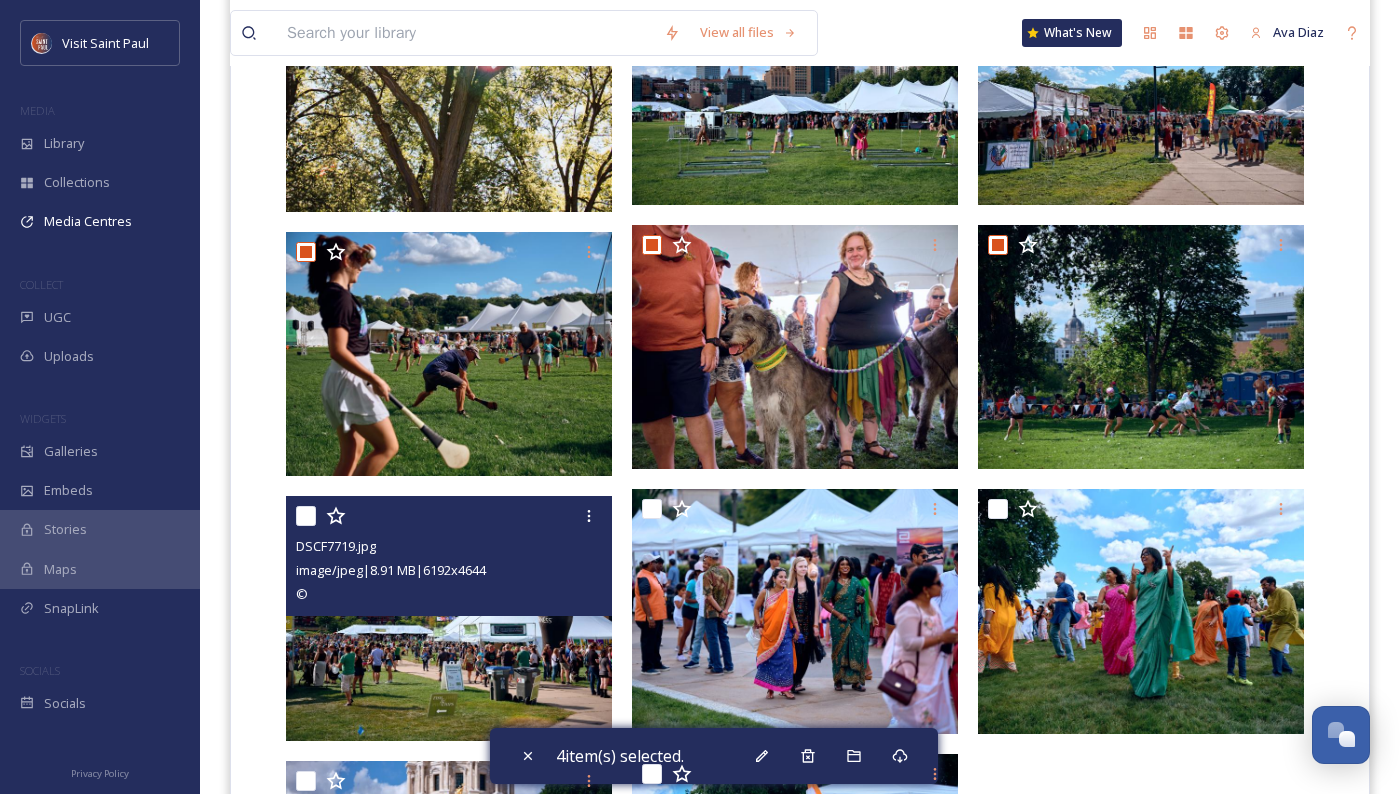 click at bounding box center (306, 516) 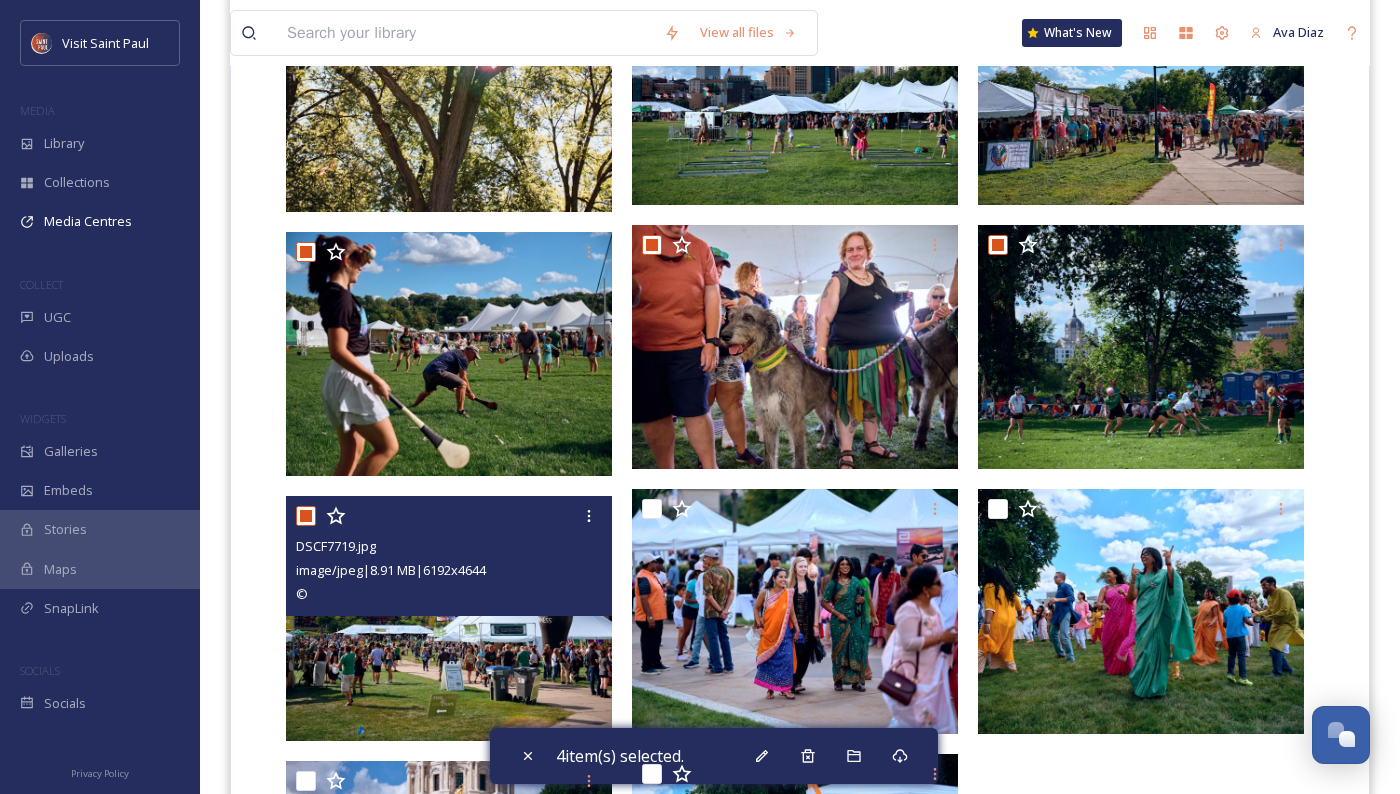 checkbox on "true" 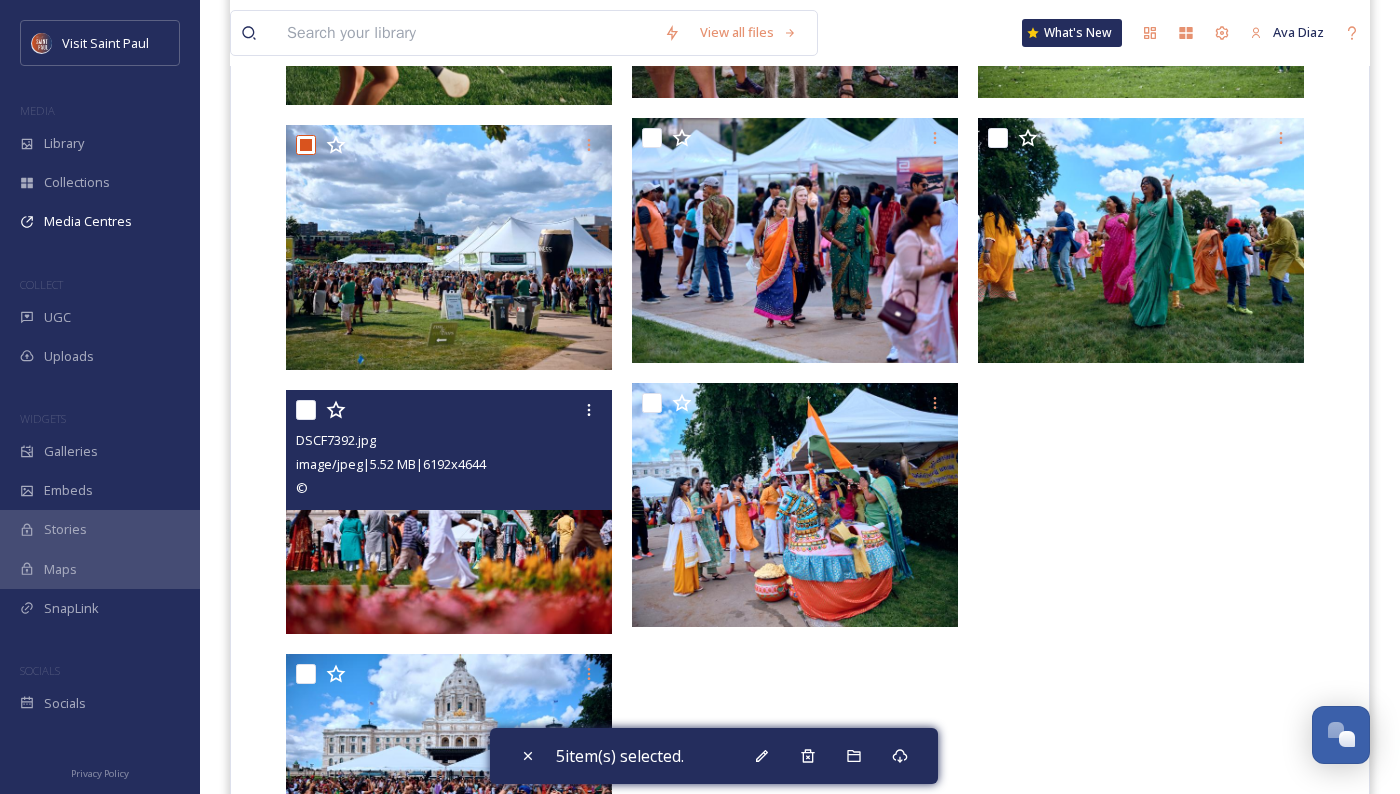 scroll, scrollTop: 1273, scrollLeft: 0, axis: vertical 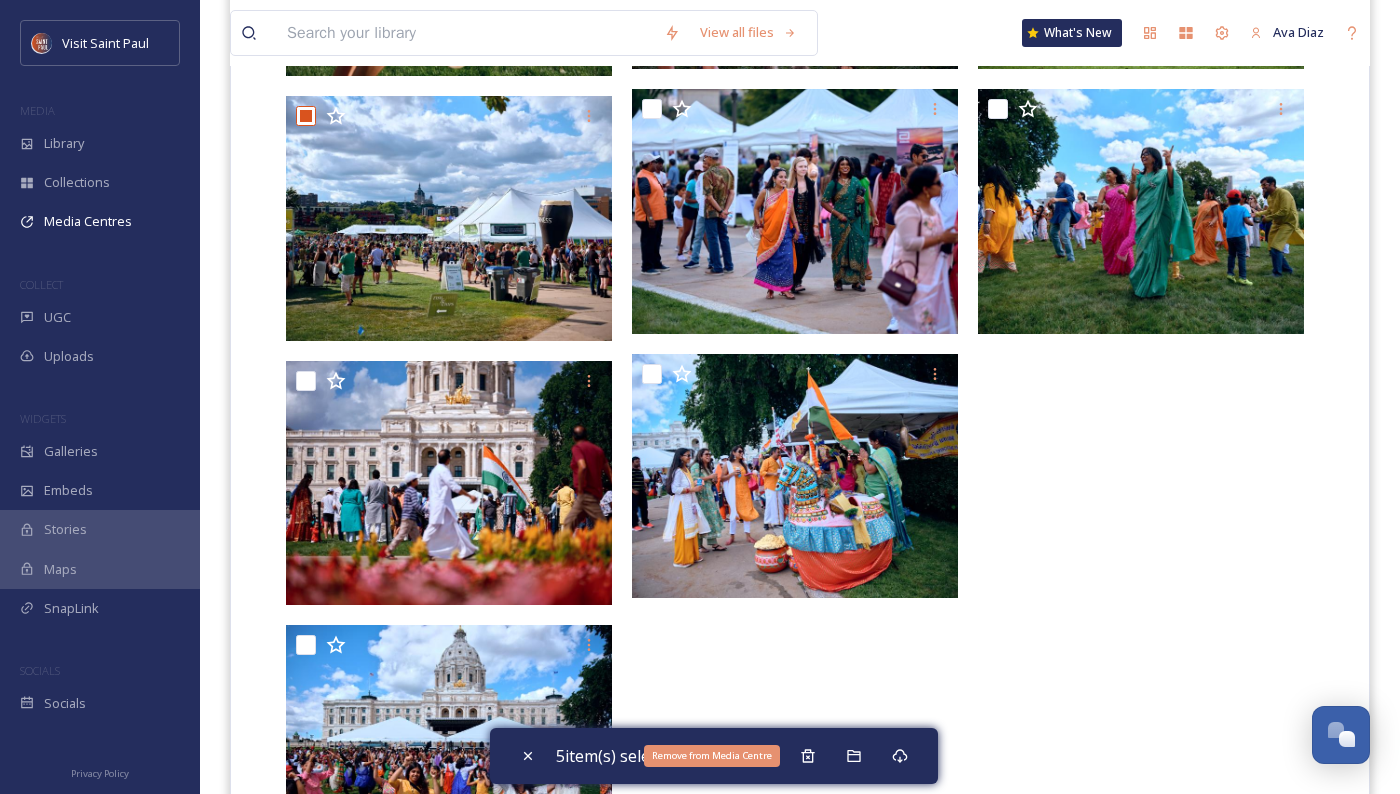 click 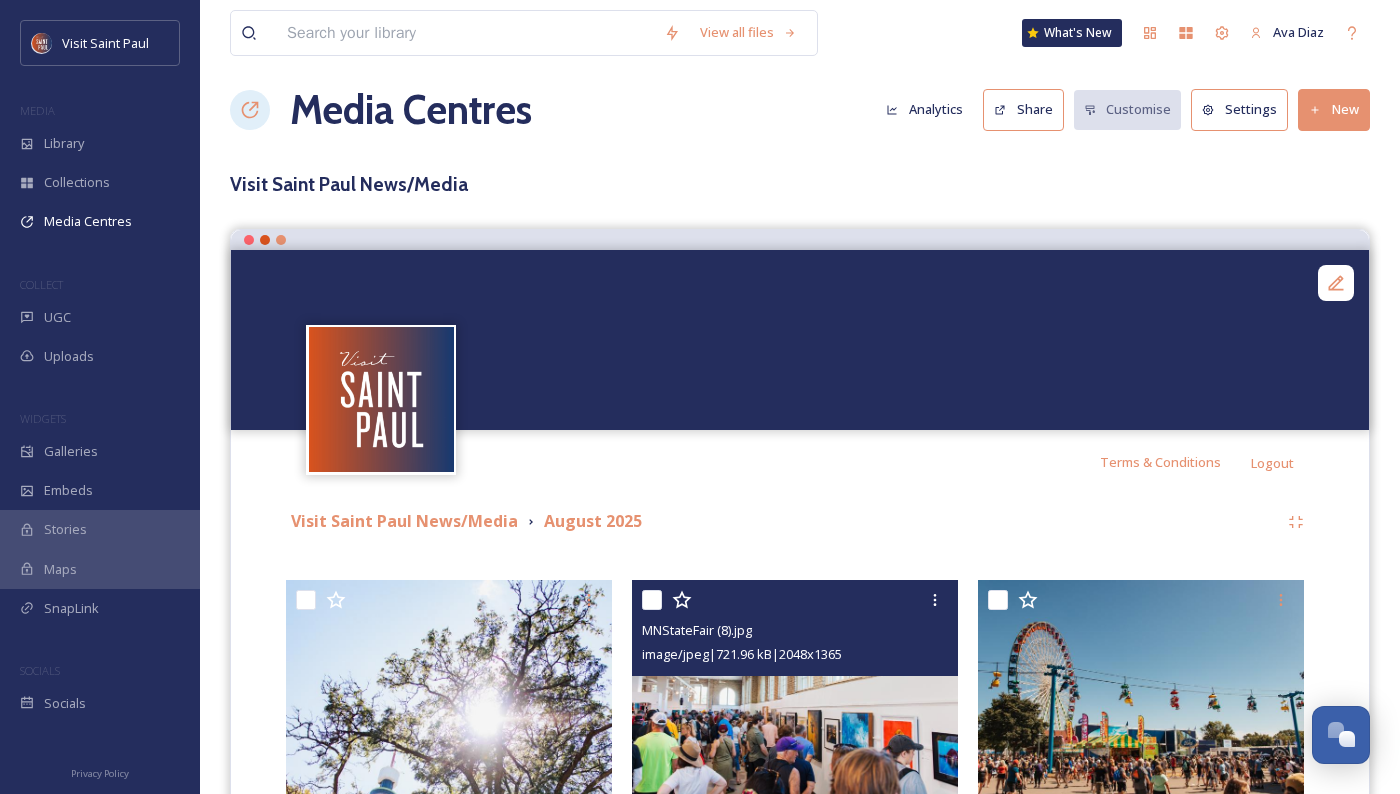 scroll, scrollTop: 0, scrollLeft: 0, axis: both 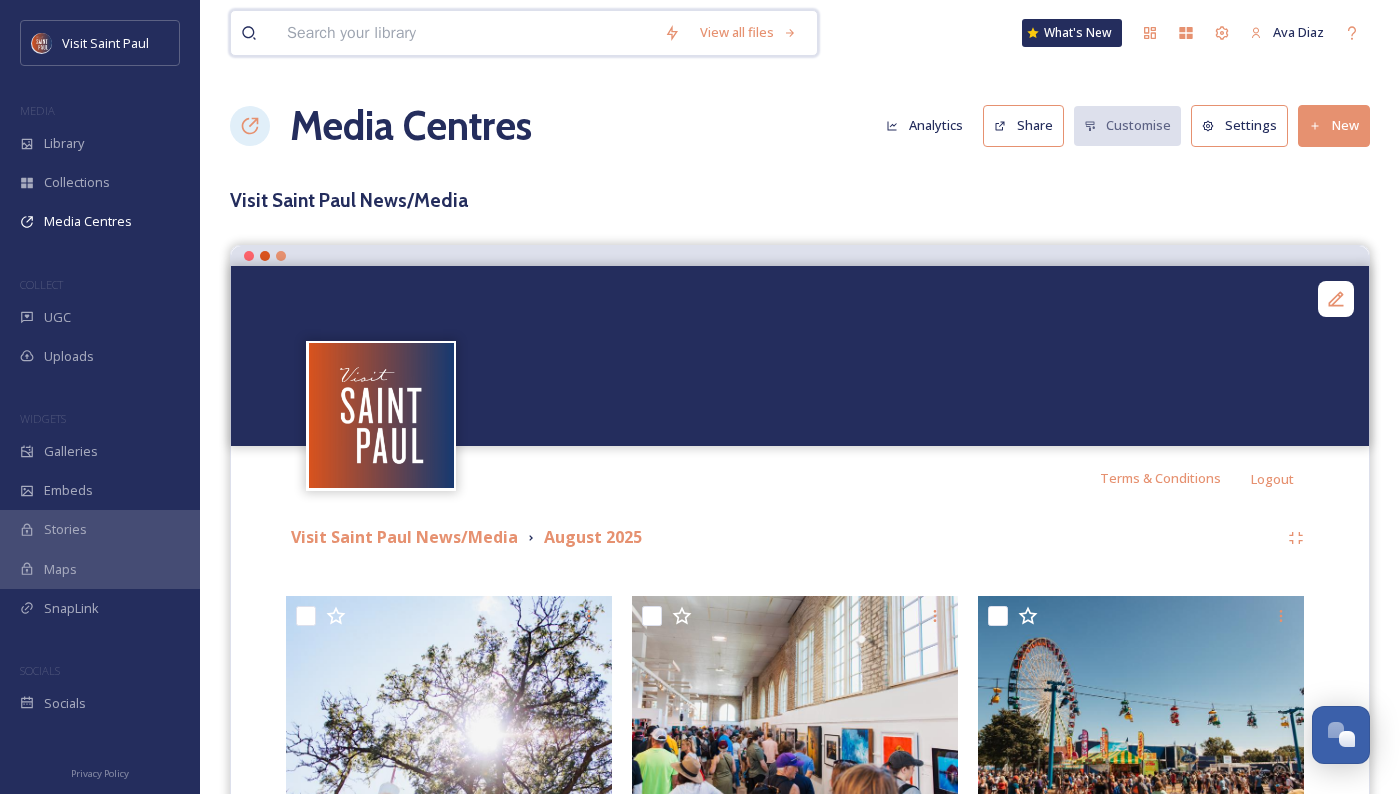click at bounding box center (465, 33) 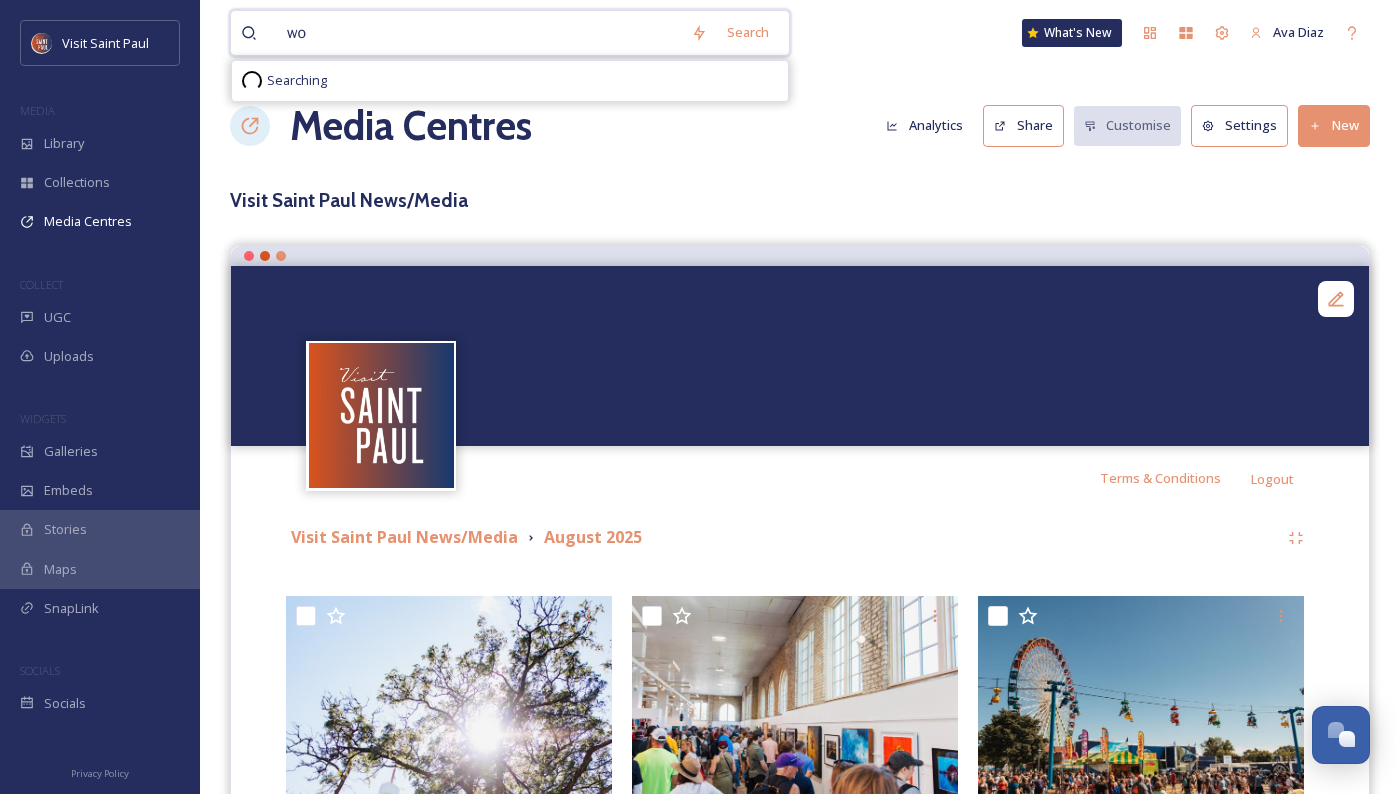type on "w" 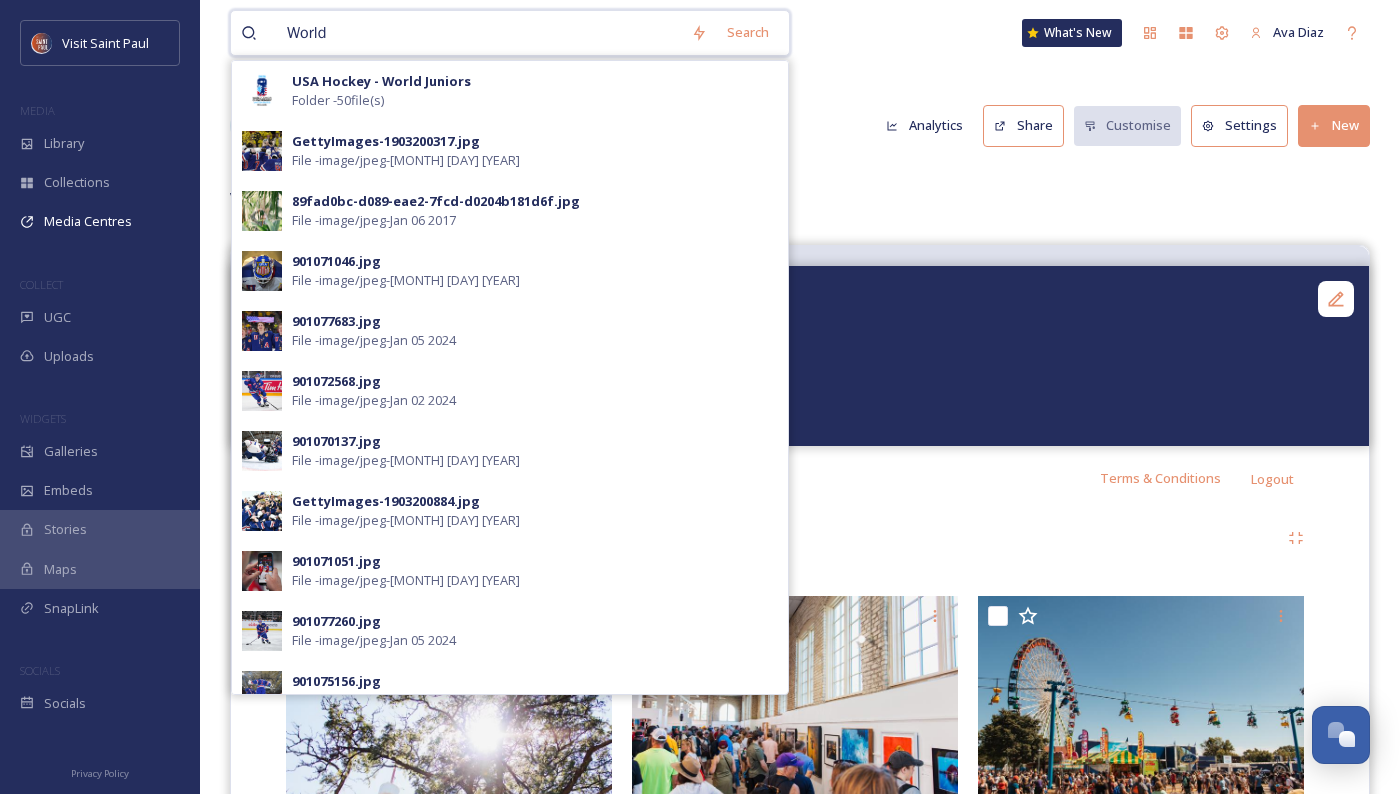type on "World" 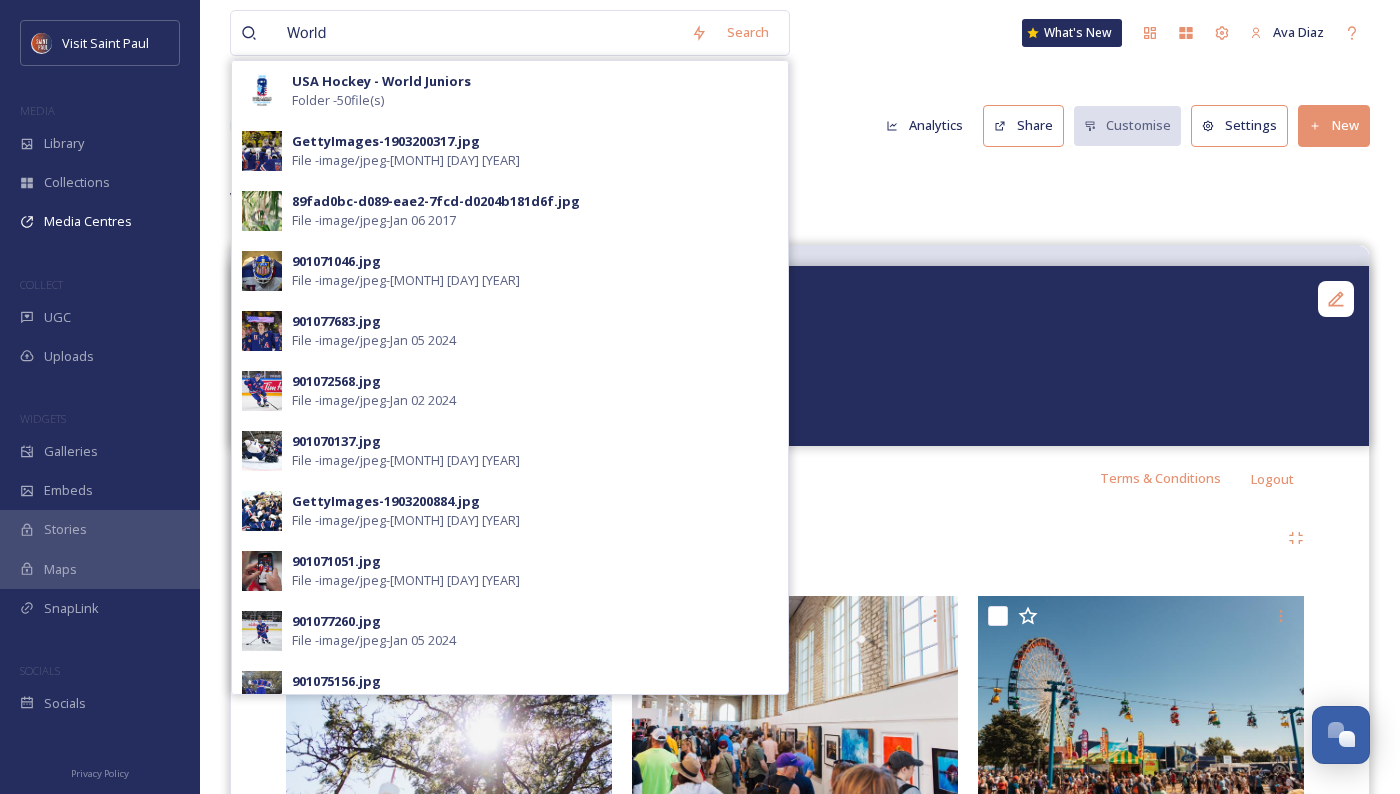 click on "USA Hockey - World Juniors Folder - 50 file(s)" at bounding box center (535, 91) 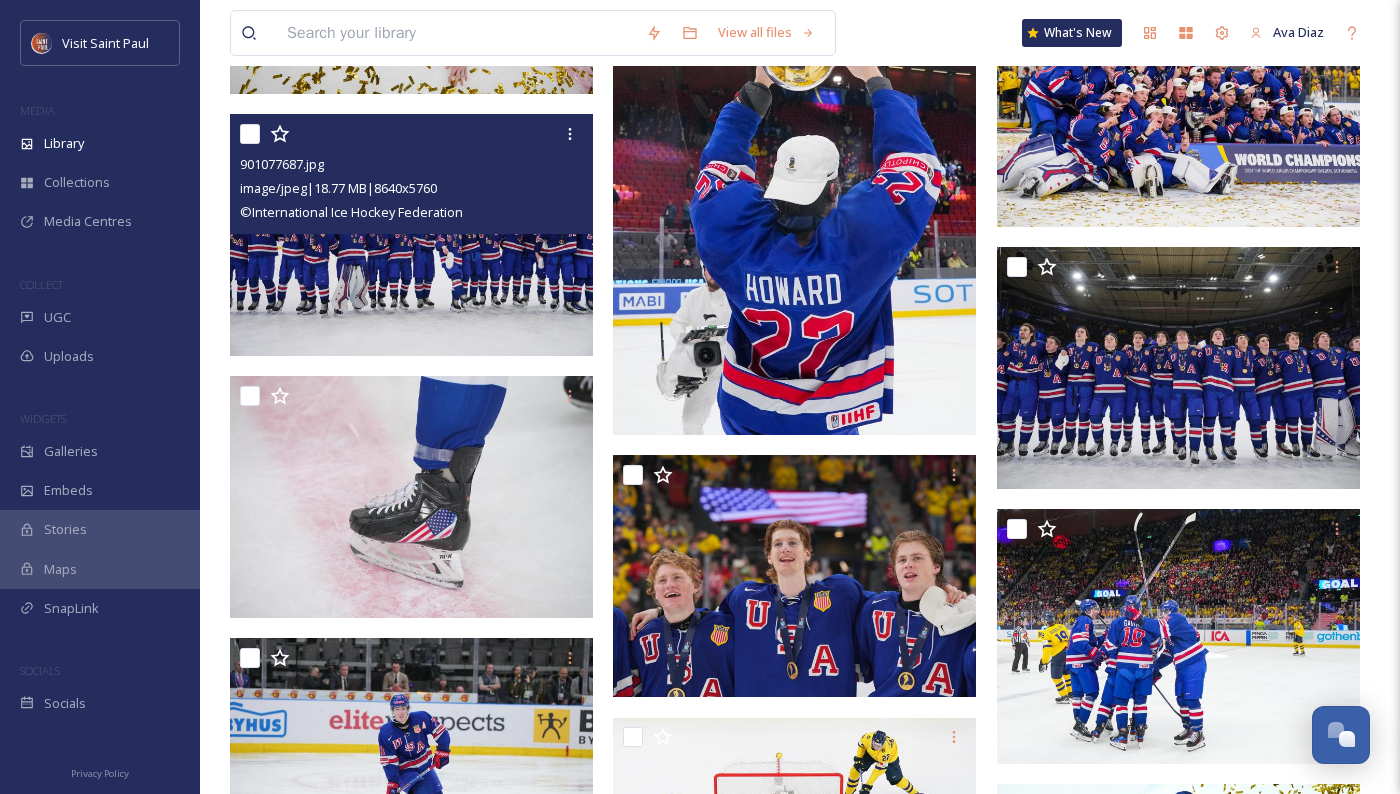 scroll, scrollTop: 1500, scrollLeft: 0, axis: vertical 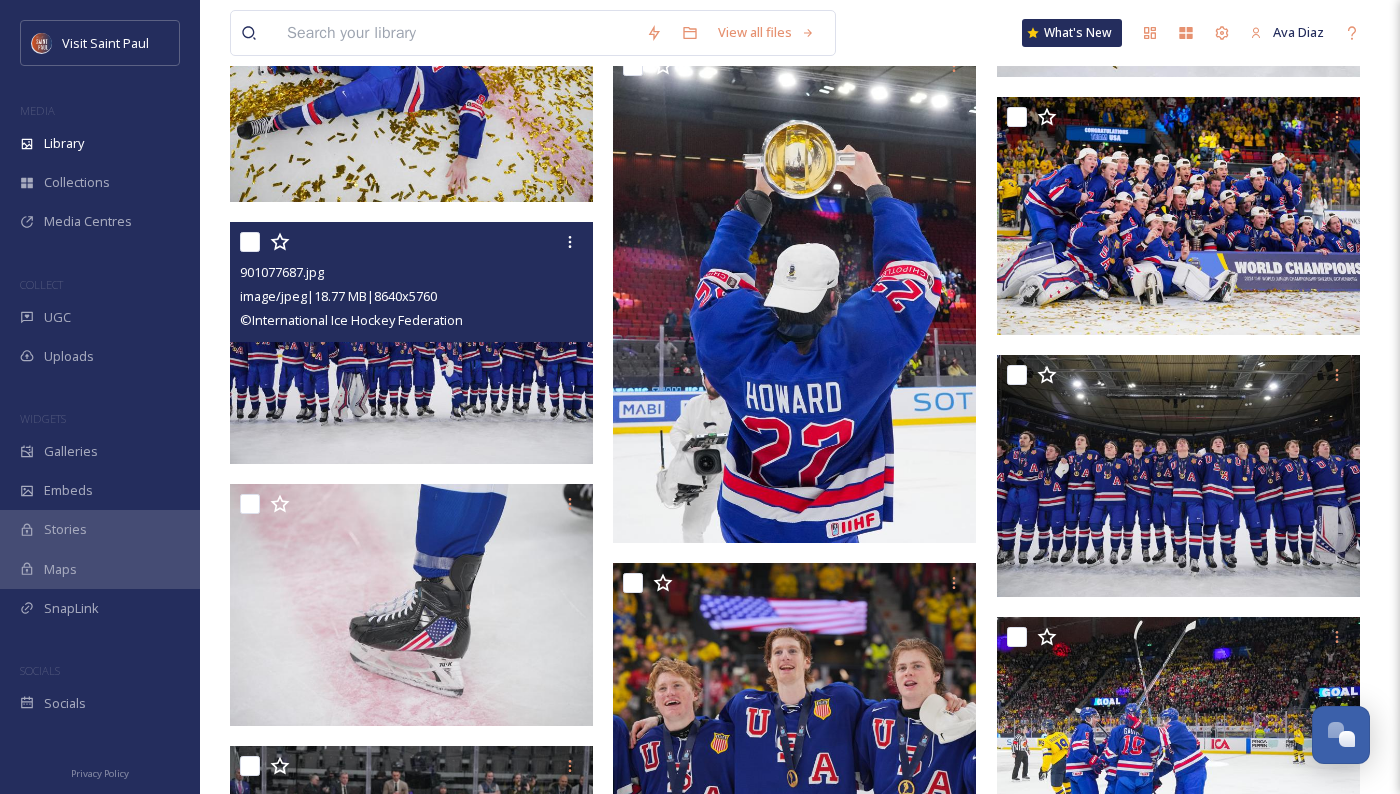 click at bounding box center (250, 242) 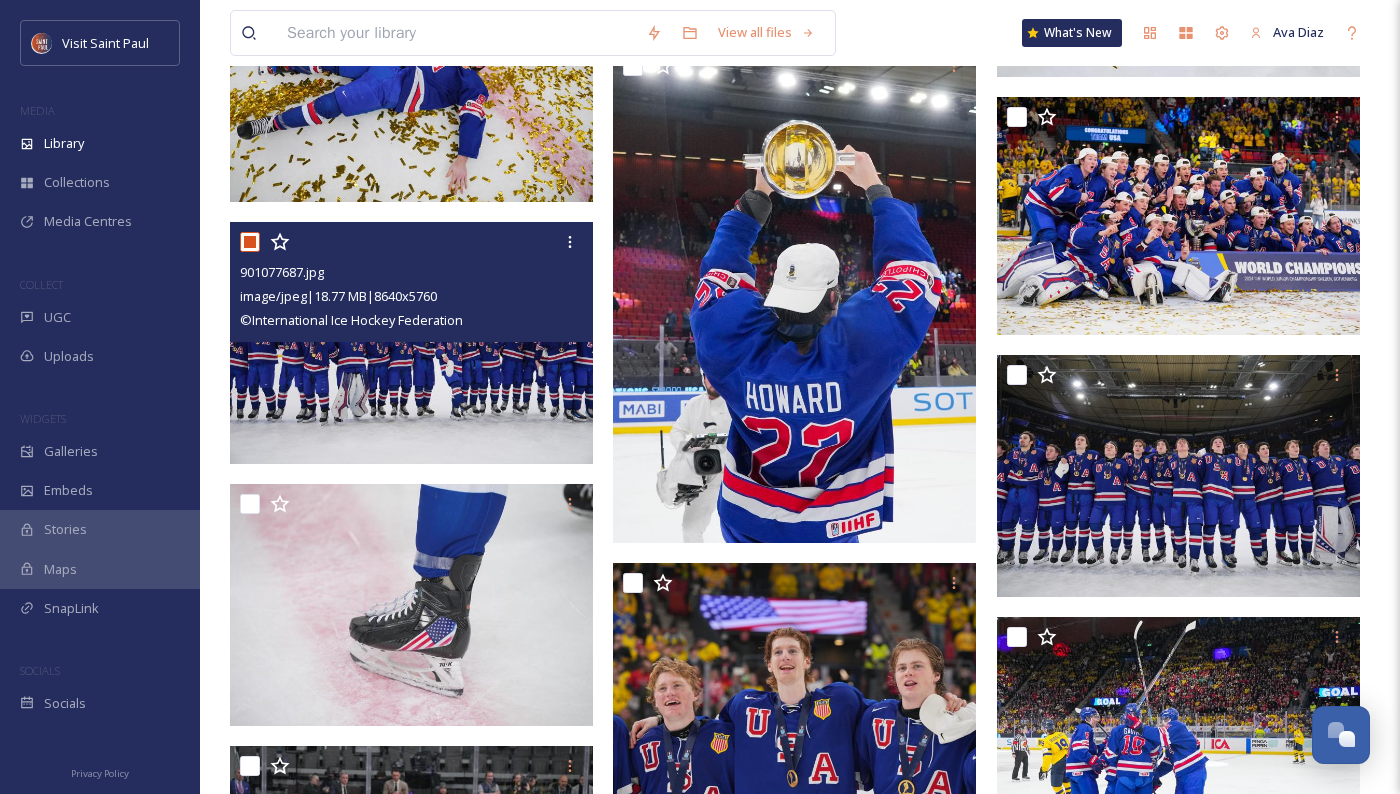 checkbox on "true" 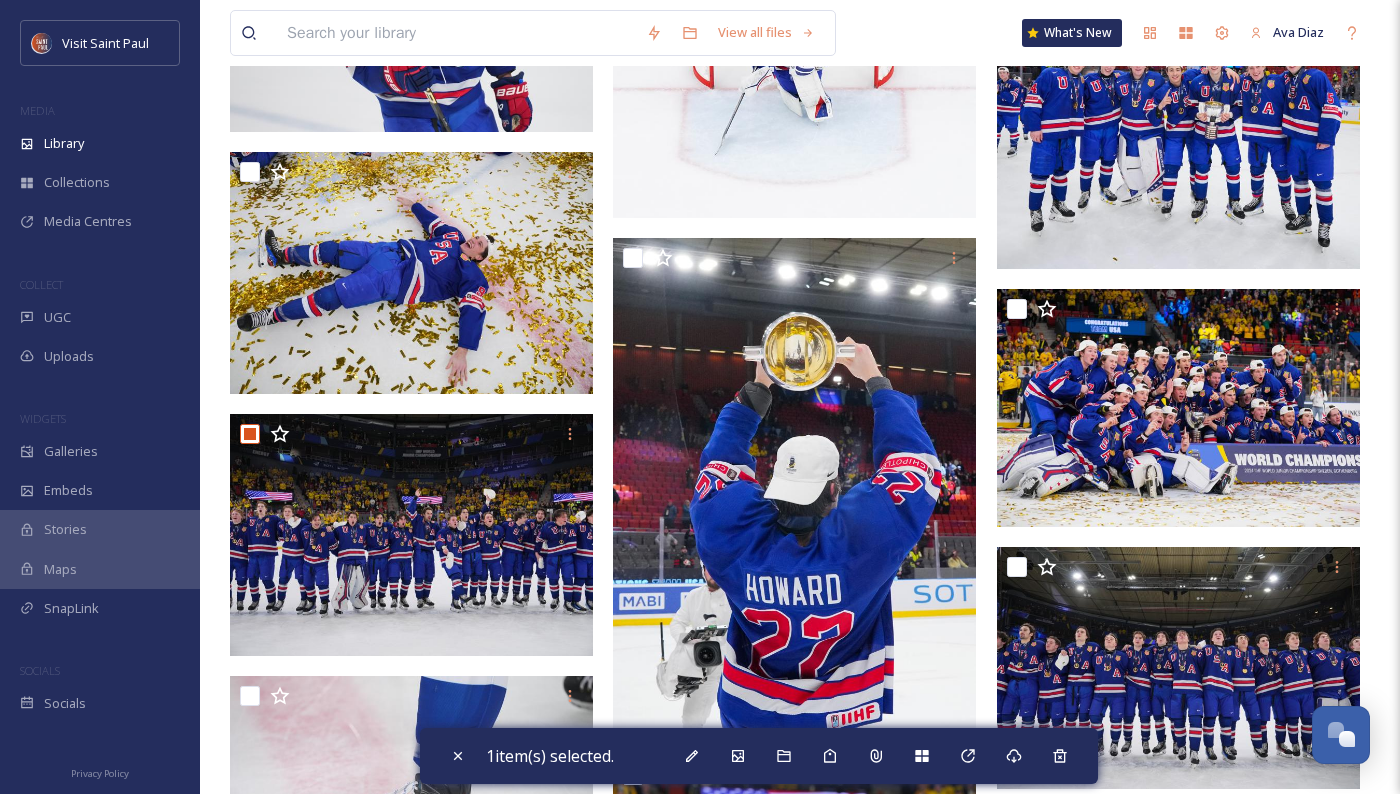 scroll, scrollTop: 1100, scrollLeft: 0, axis: vertical 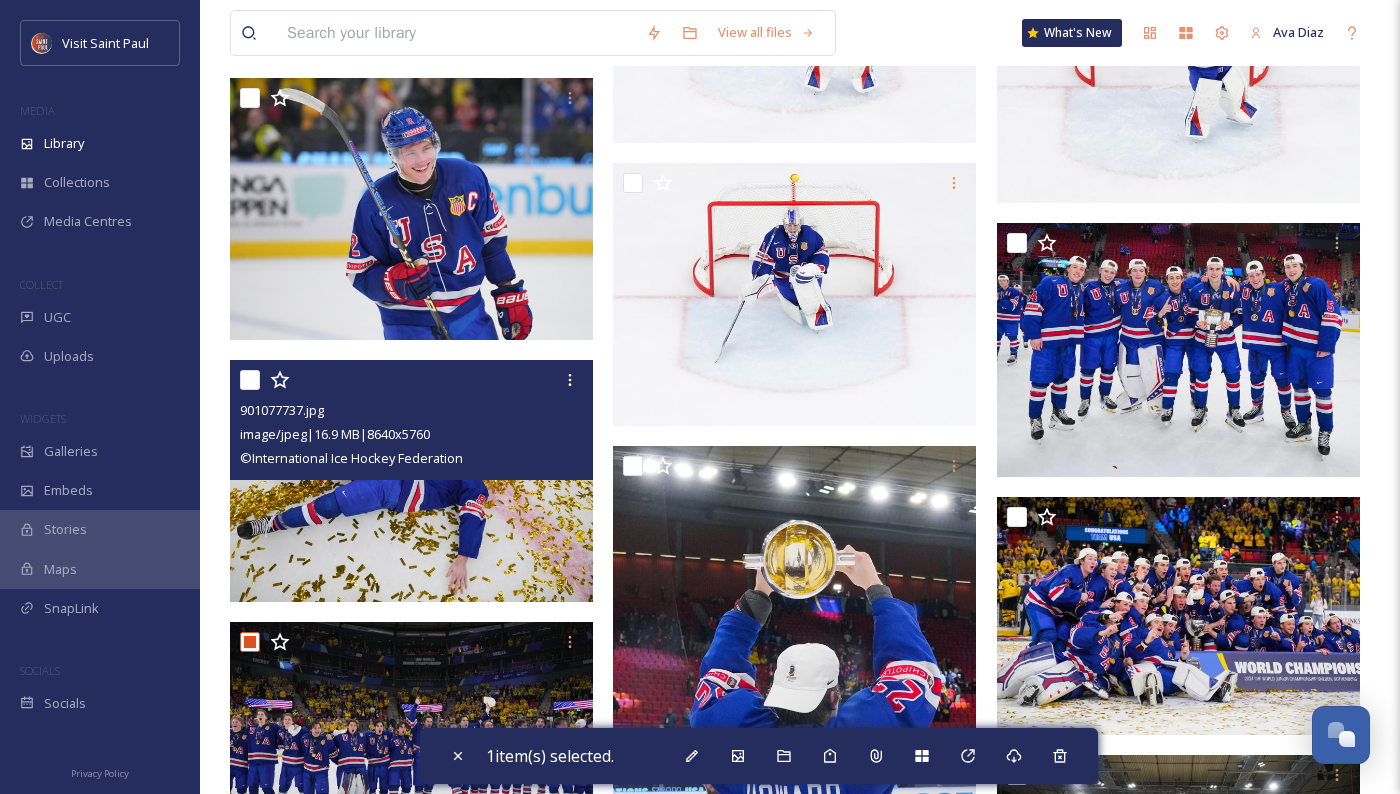 click at bounding box center [250, 380] 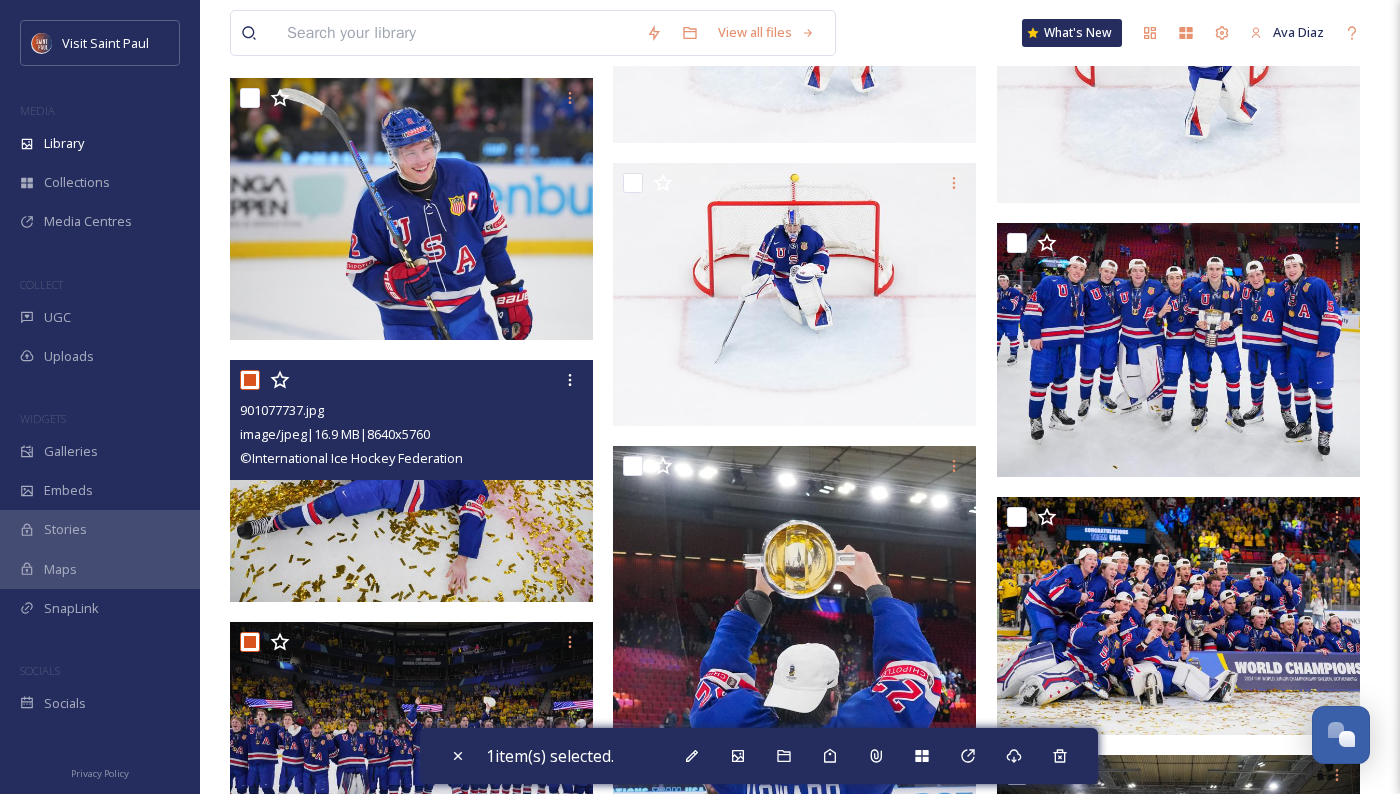 checkbox on "true" 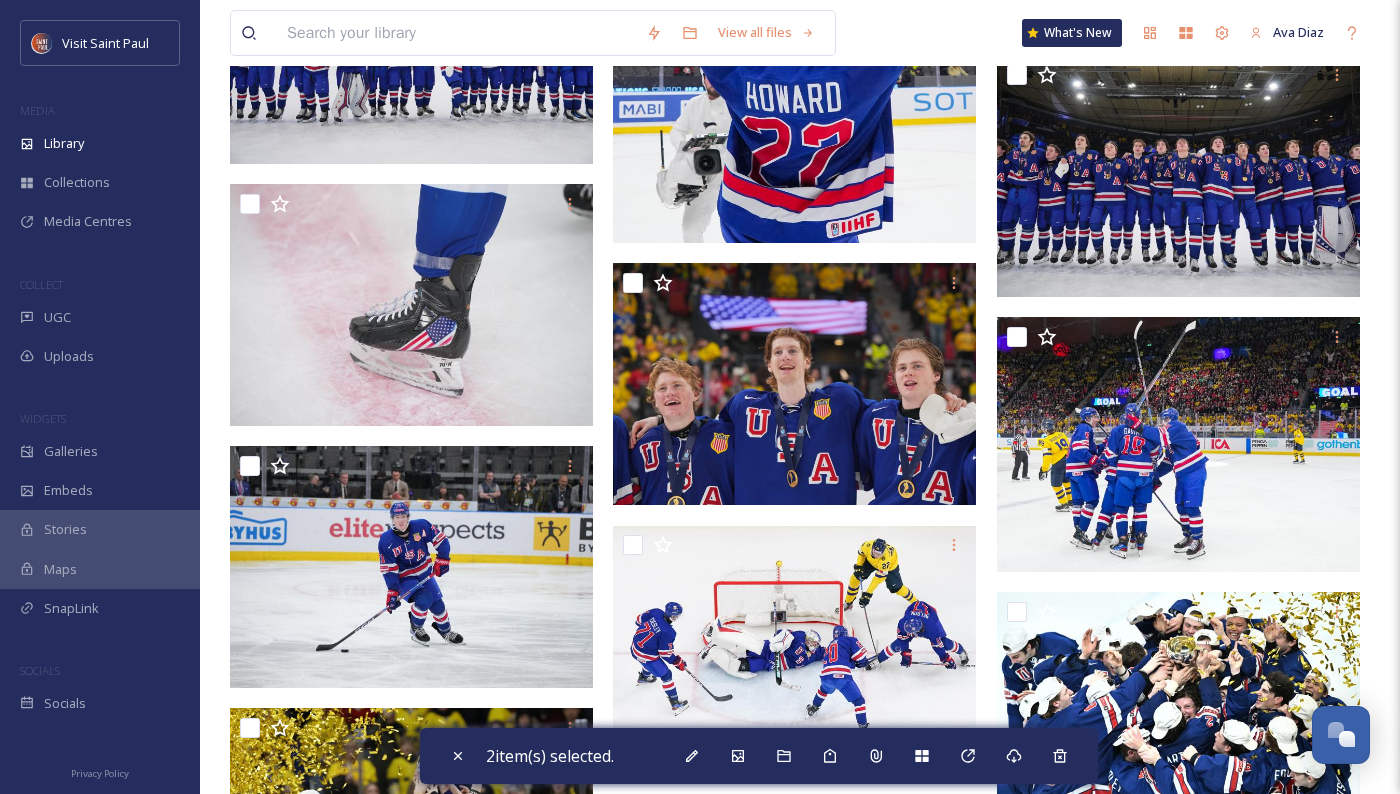 scroll, scrollTop: 2200, scrollLeft: 0, axis: vertical 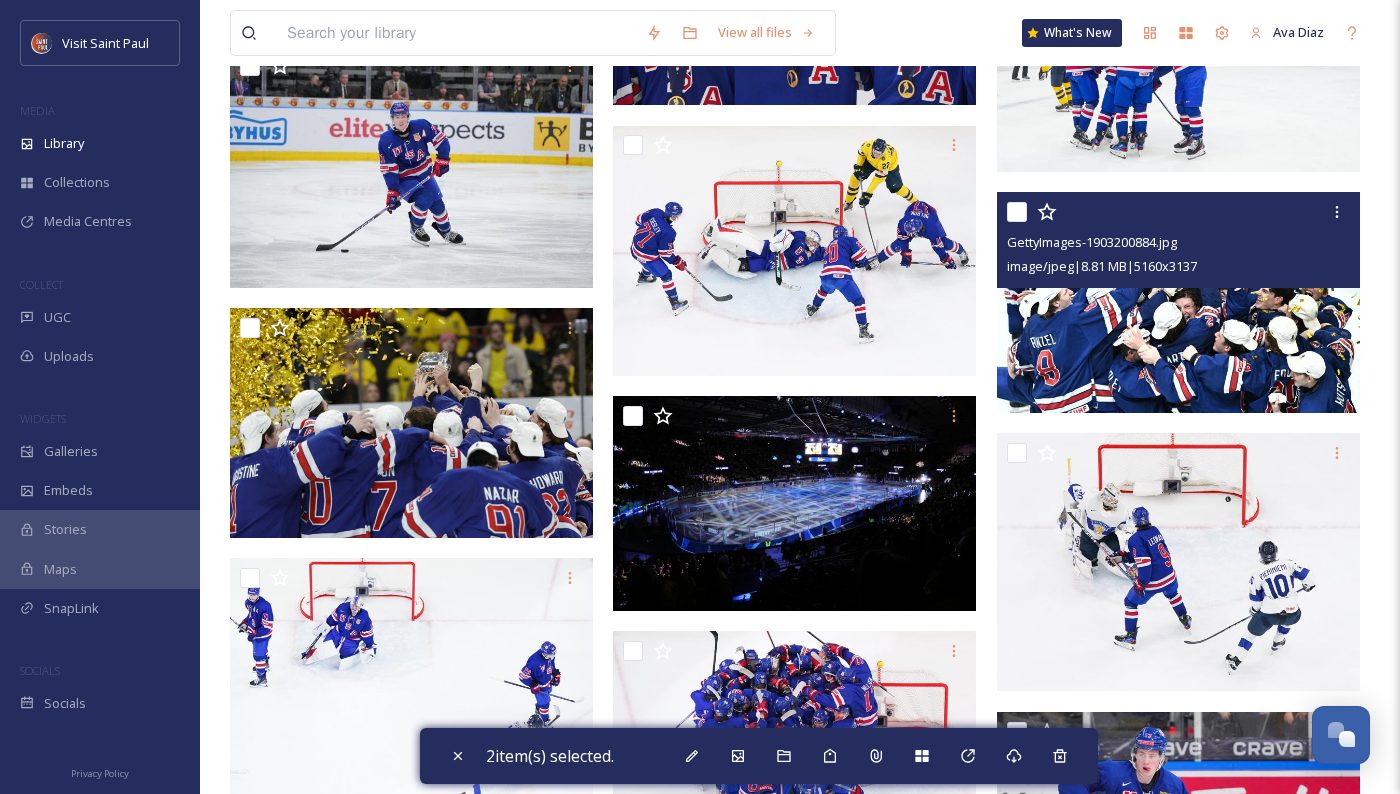 click at bounding box center (1017, 212) 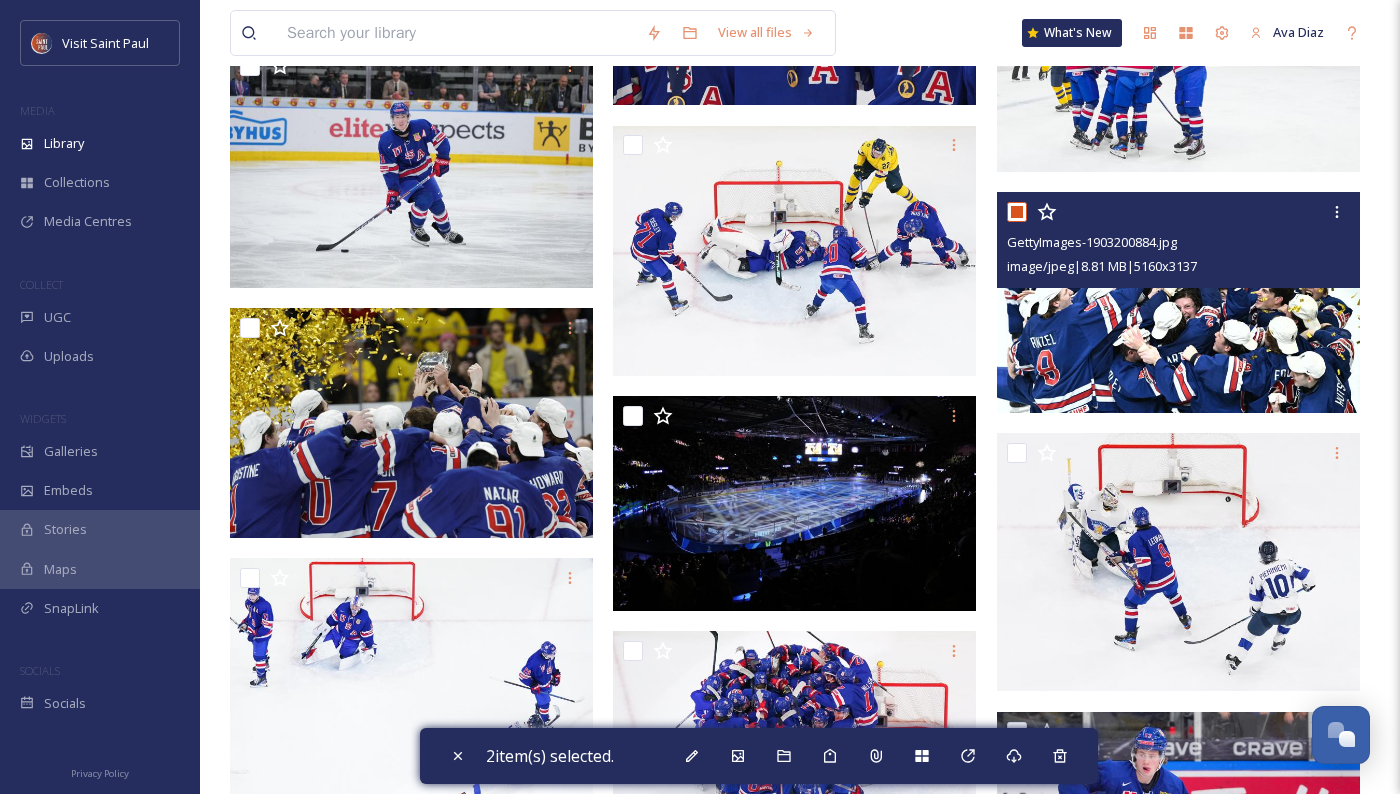checkbox on "true" 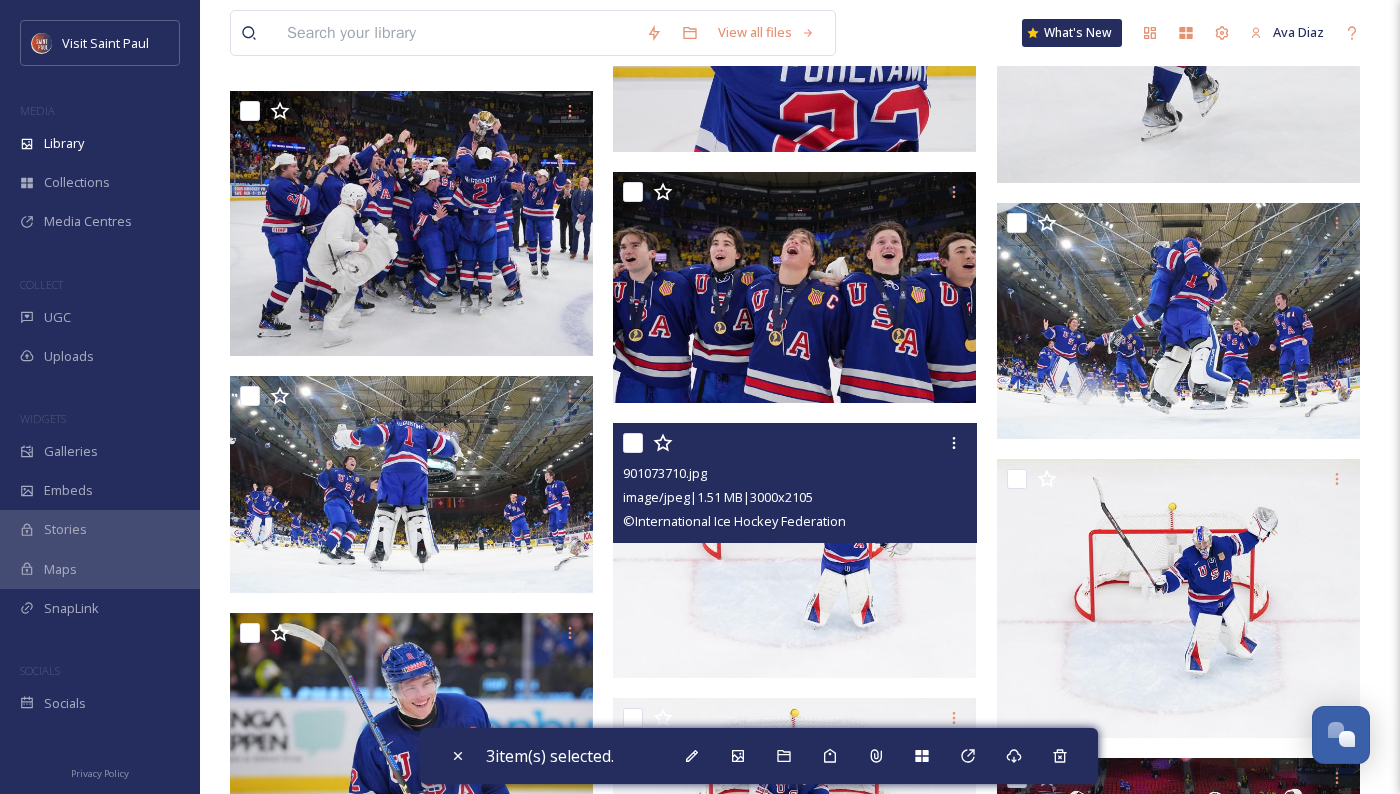scroll, scrollTop: 556, scrollLeft: 0, axis: vertical 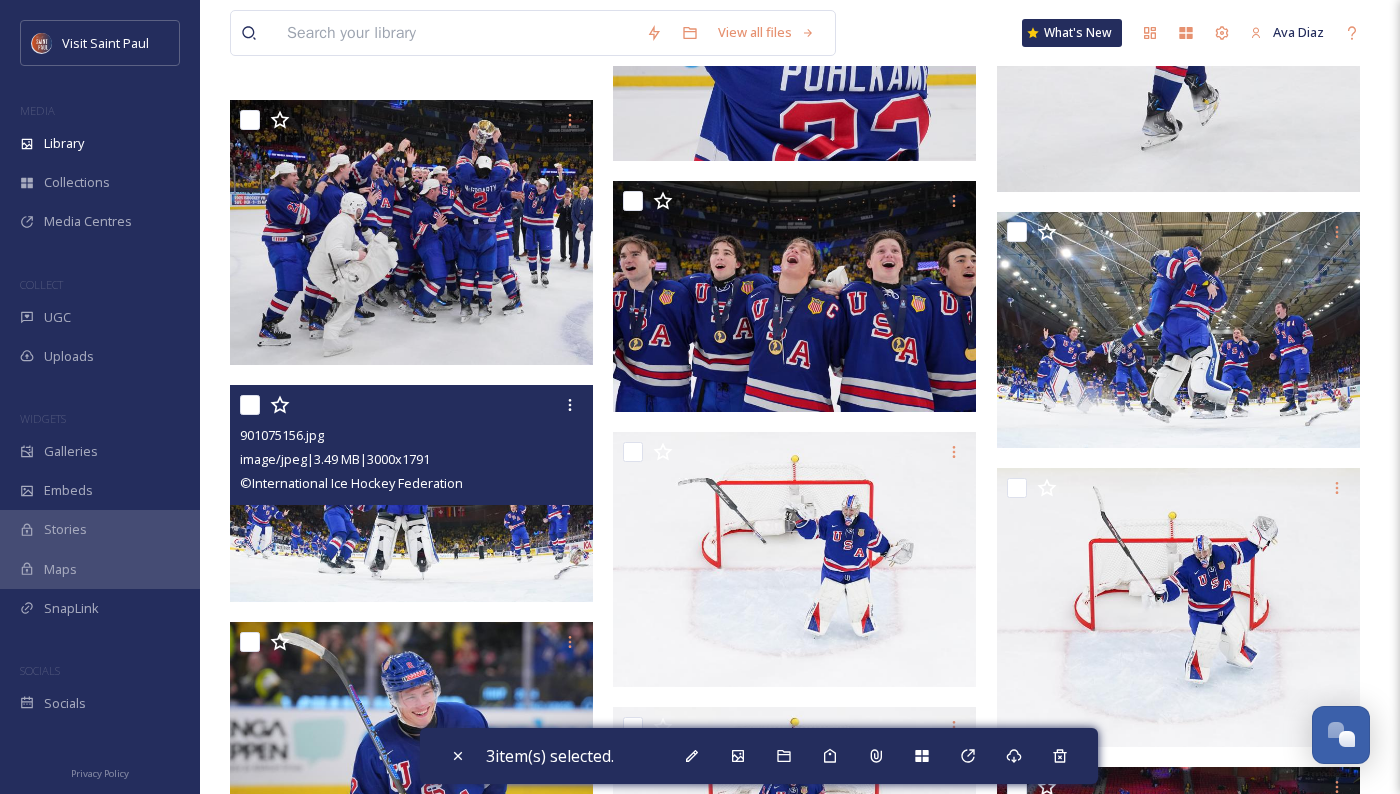 click at bounding box center [250, 405] 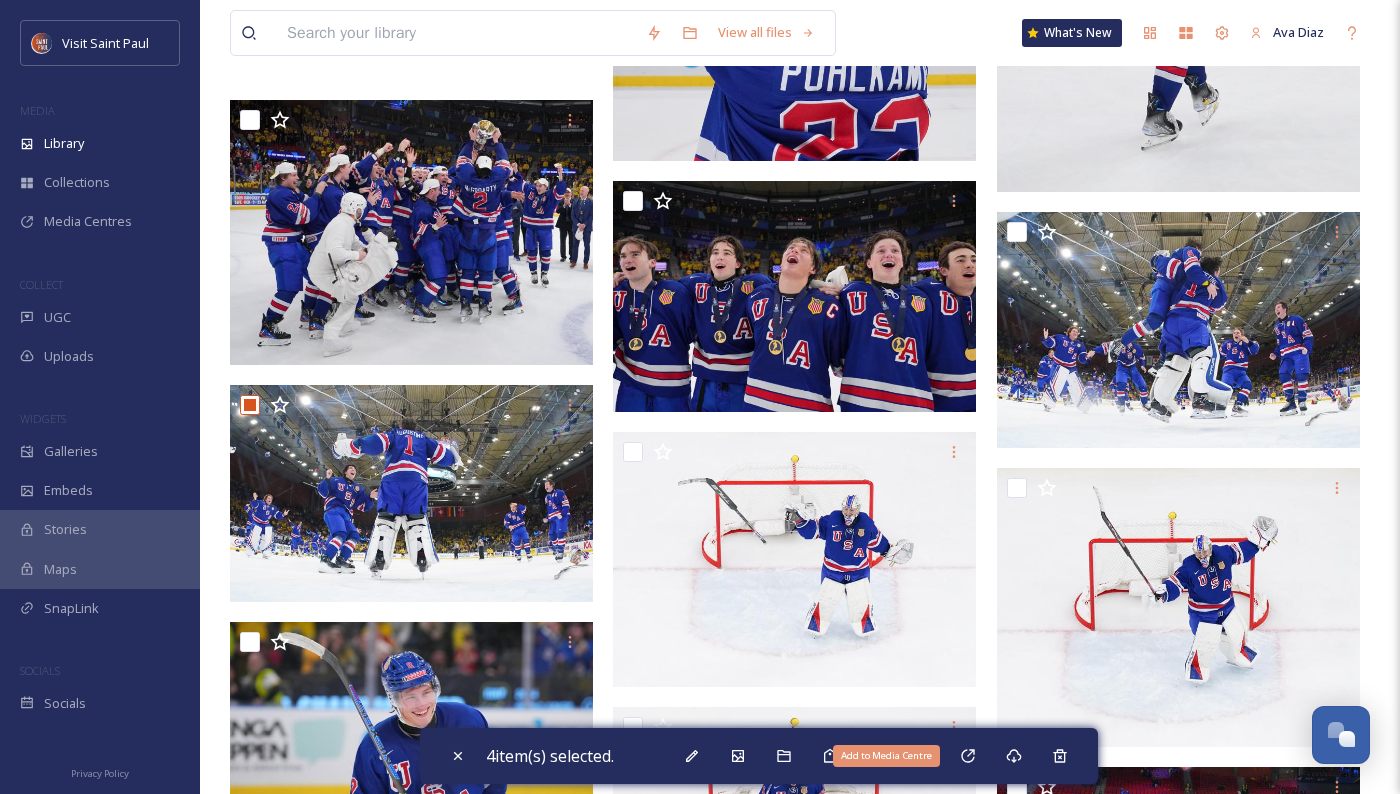 click 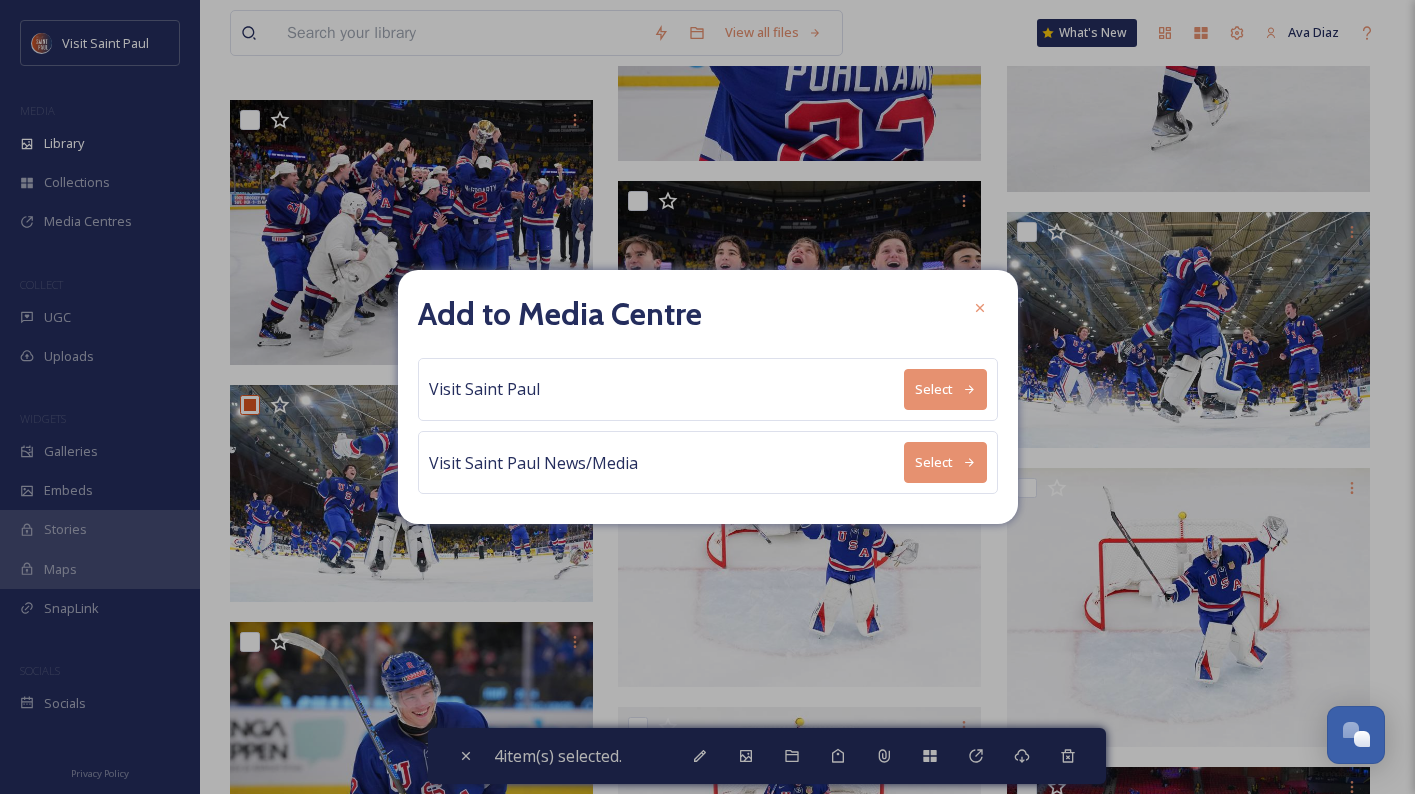 click on "Select" at bounding box center [945, 462] 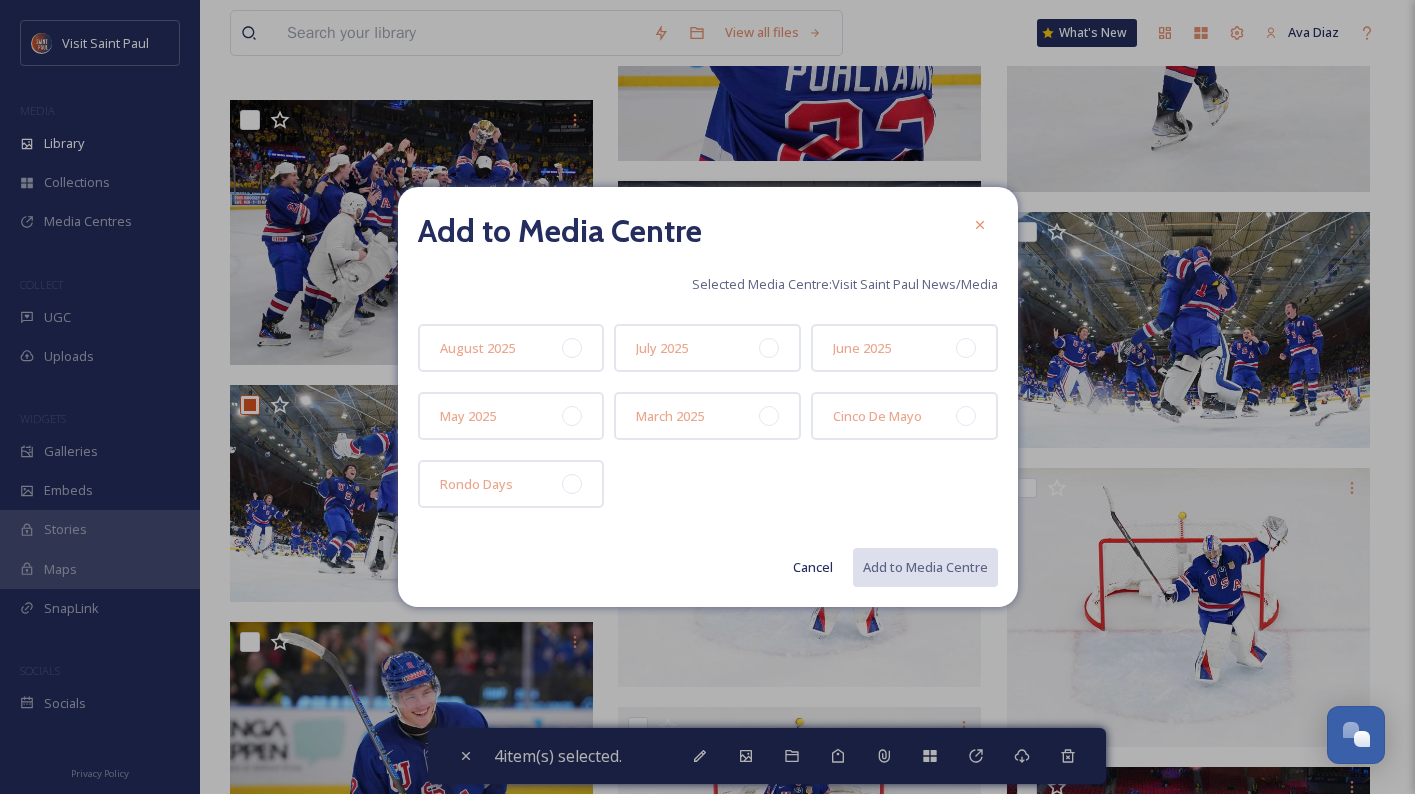 click on "August 2025" at bounding box center (511, 348) 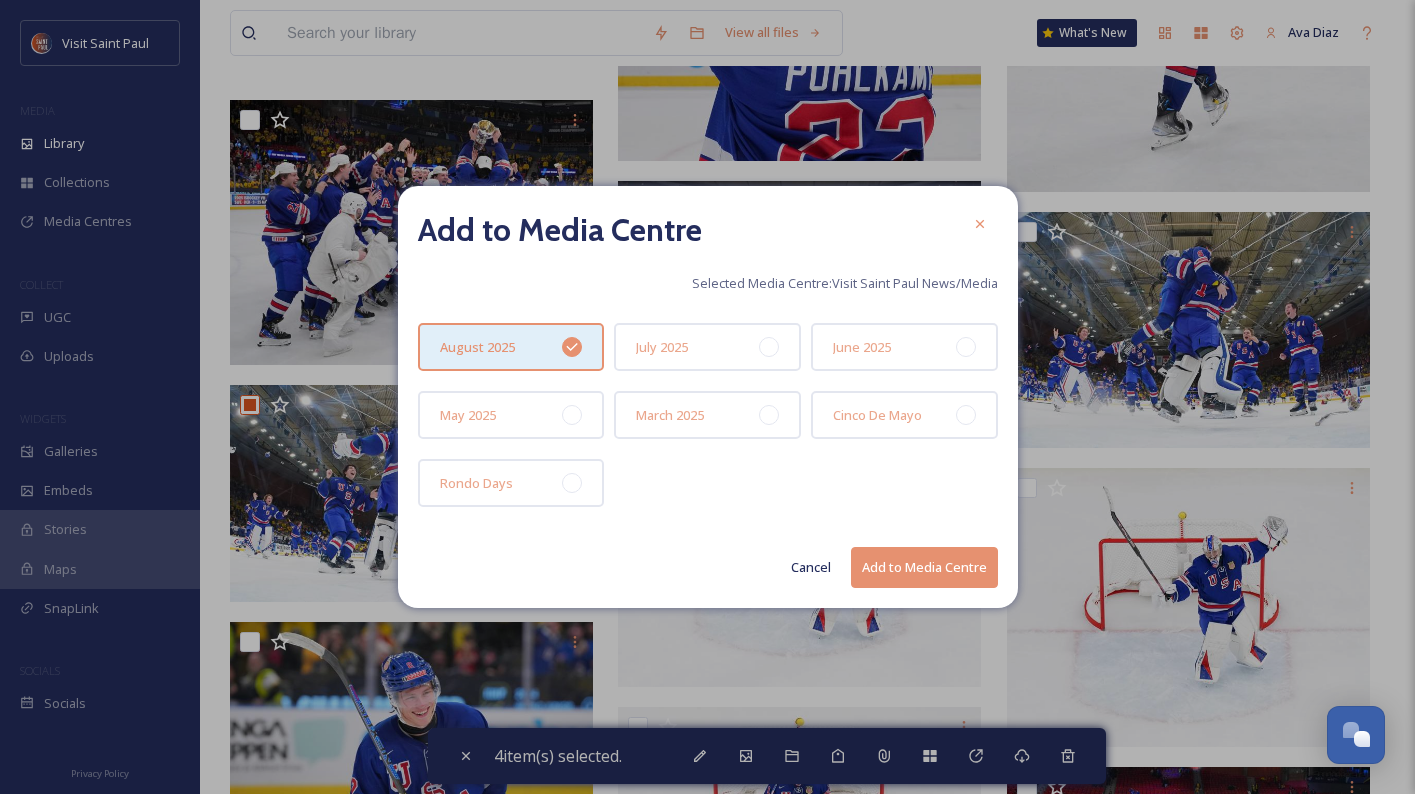 click on "Add to Media Centre" at bounding box center [924, 567] 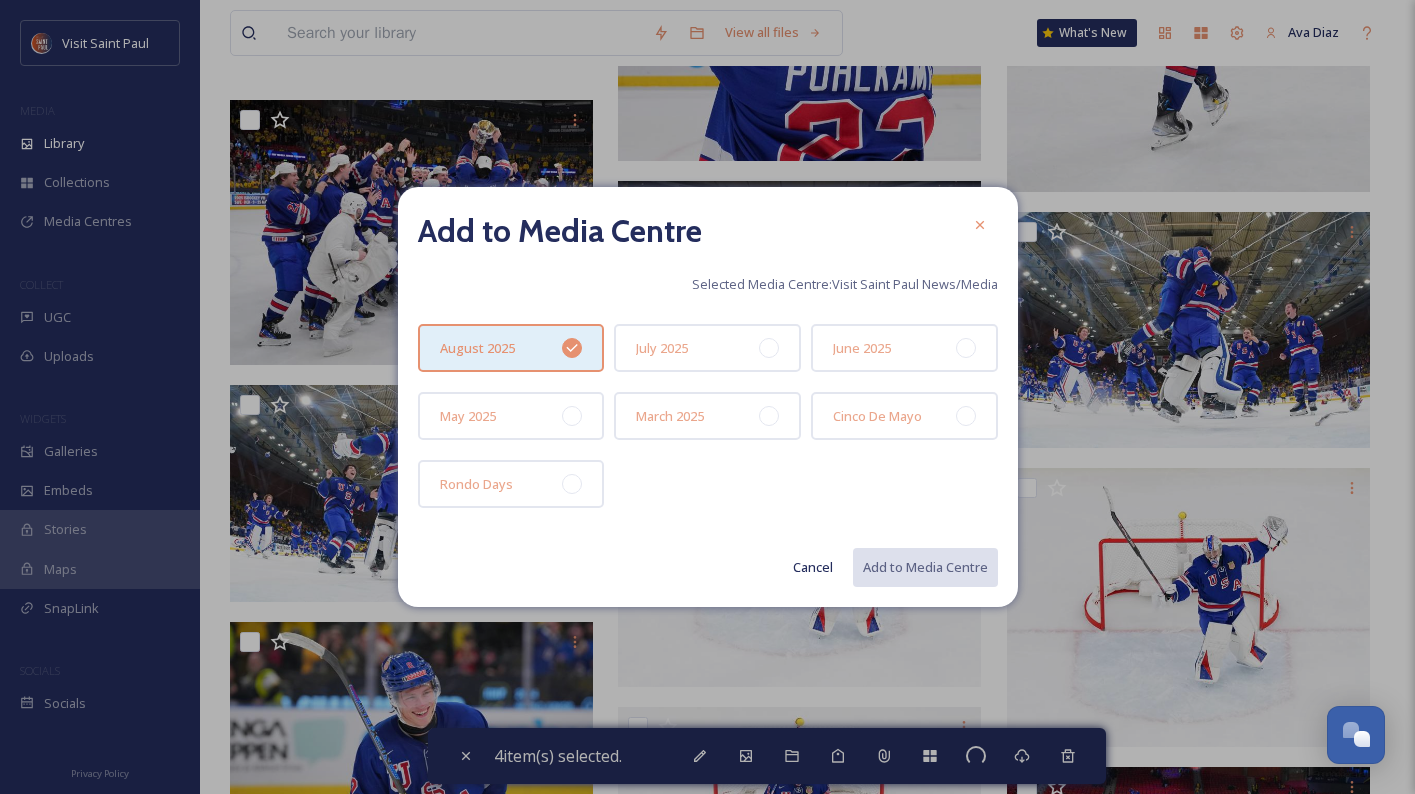 checkbox on "false" 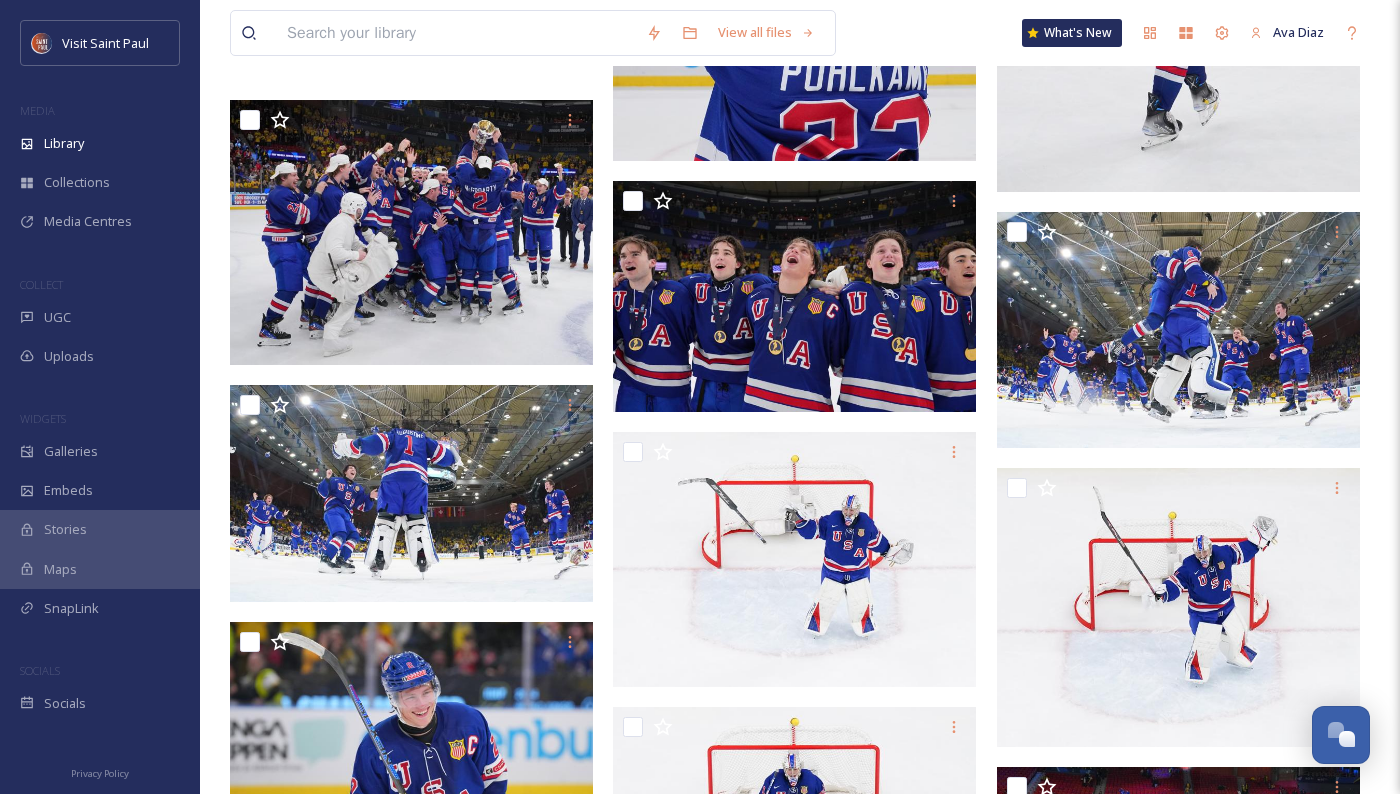 click on "Media Centres" at bounding box center [88, 221] 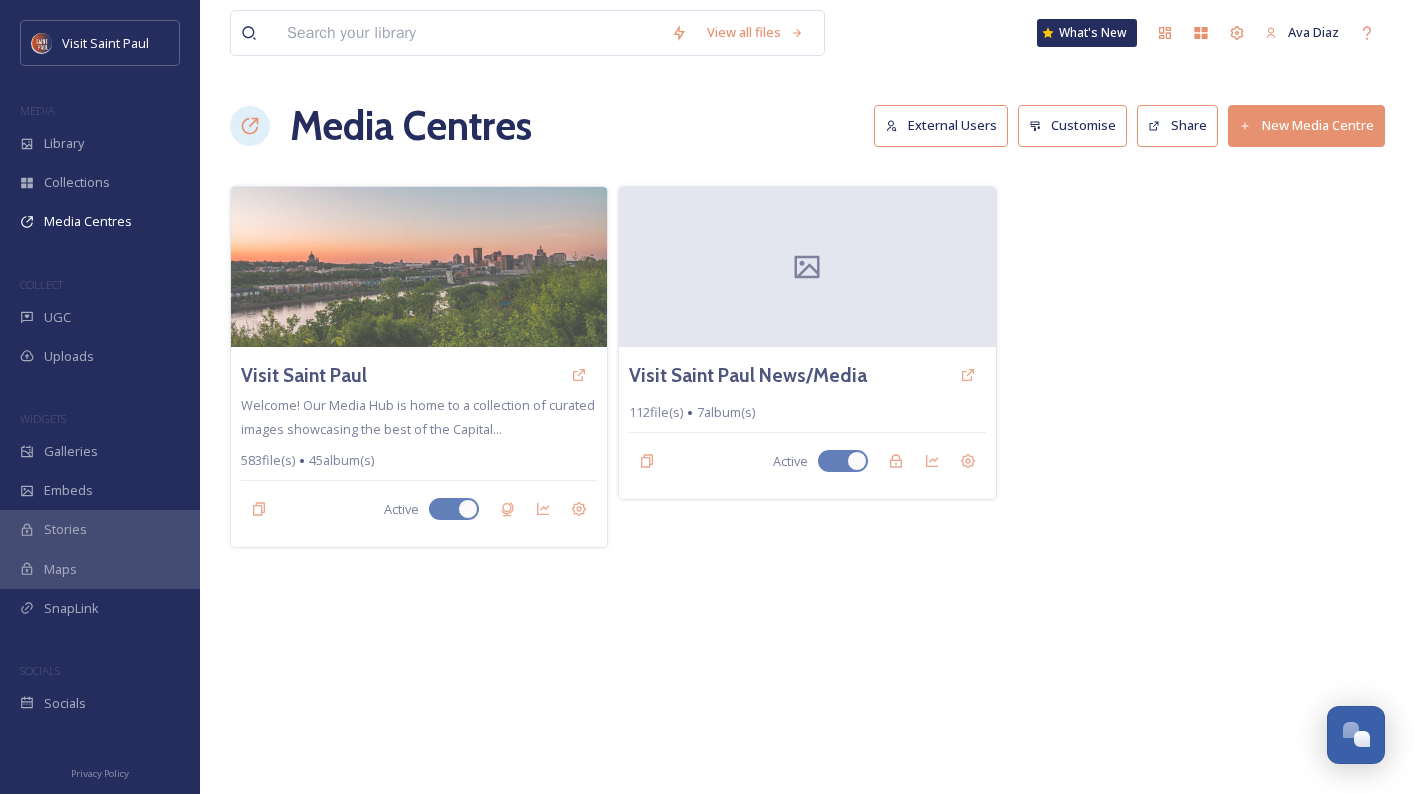 click at bounding box center [807, 267] 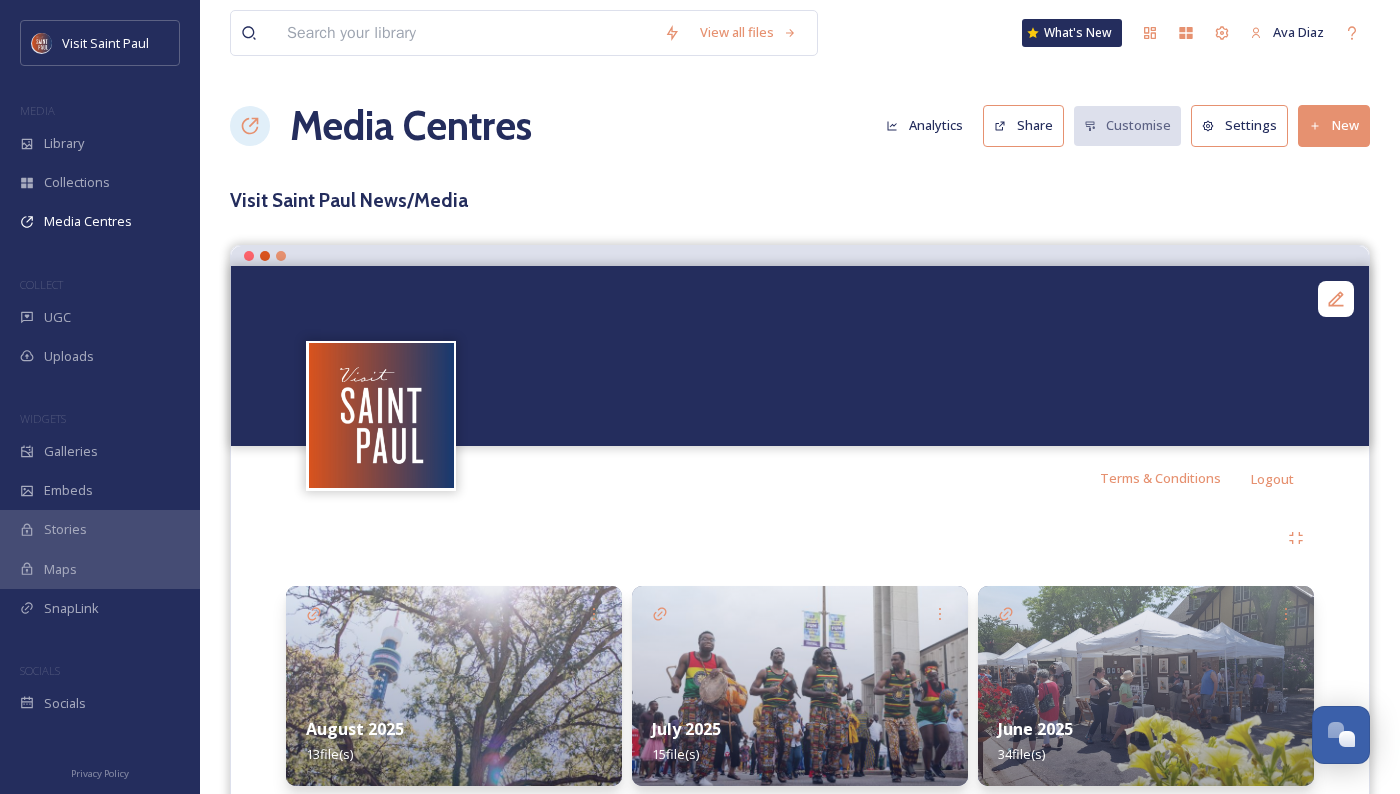 scroll, scrollTop: 493, scrollLeft: 0, axis: vertical 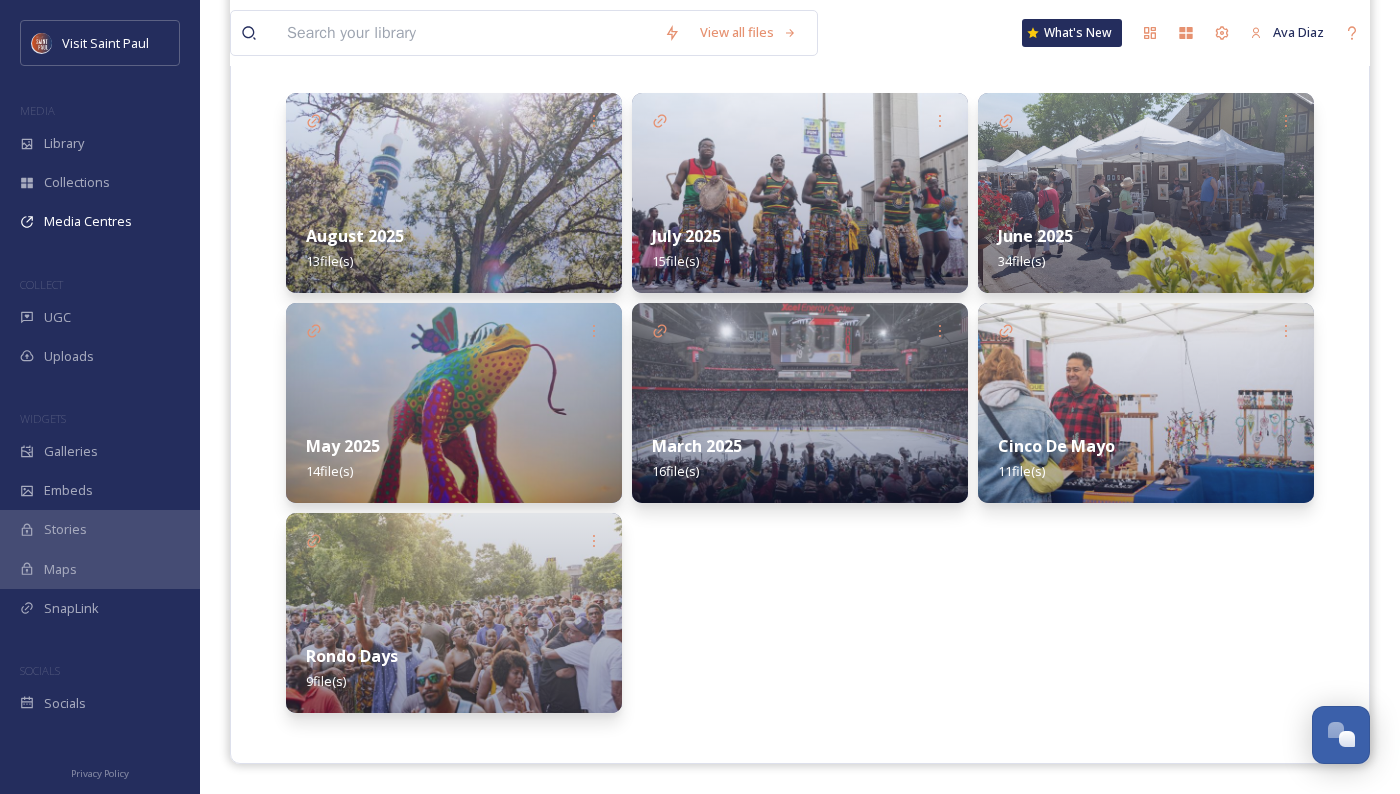 click on "August 2025 13  file(s)" at bounding box center [454, 248] 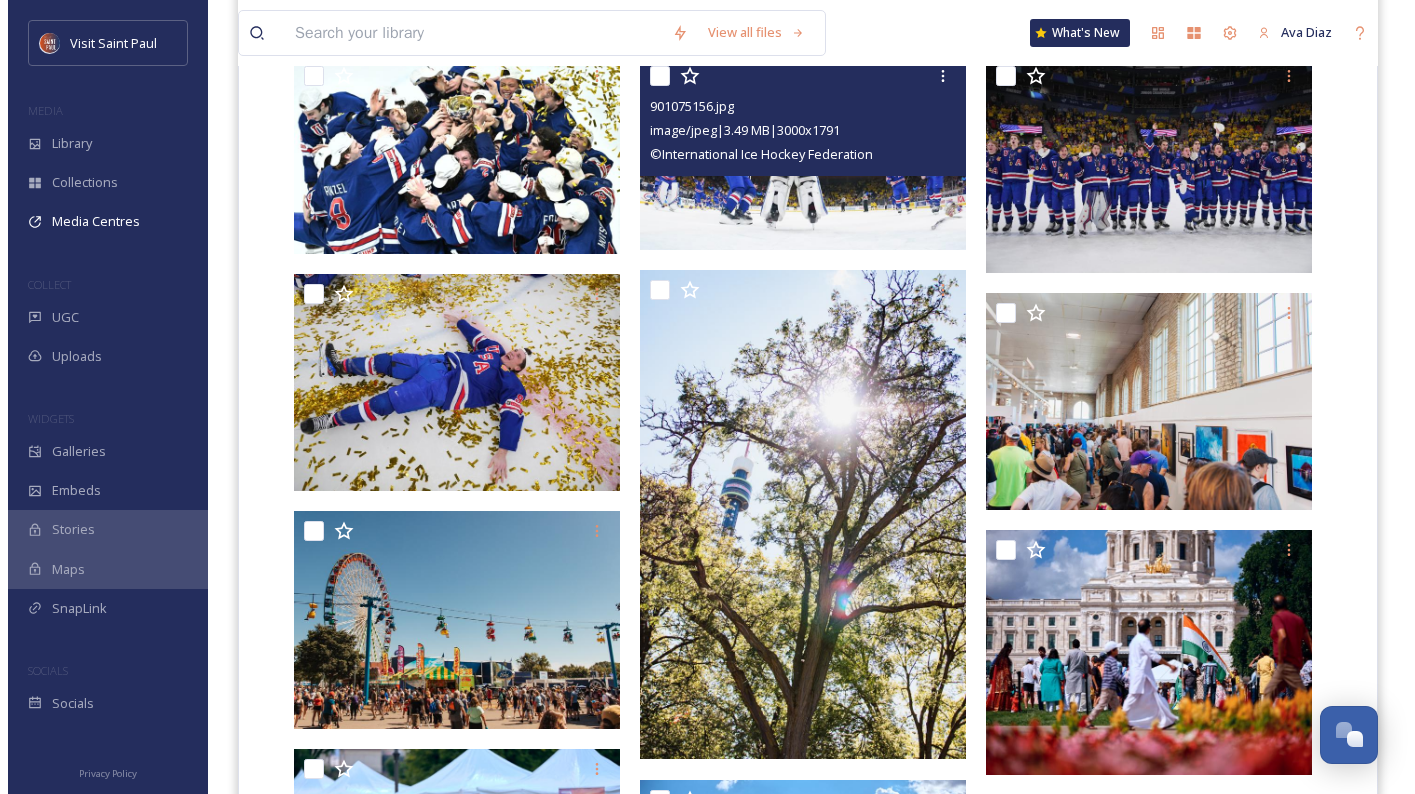 scroll, scrollTop: 40, scrollLeft: 0, axis: vertical 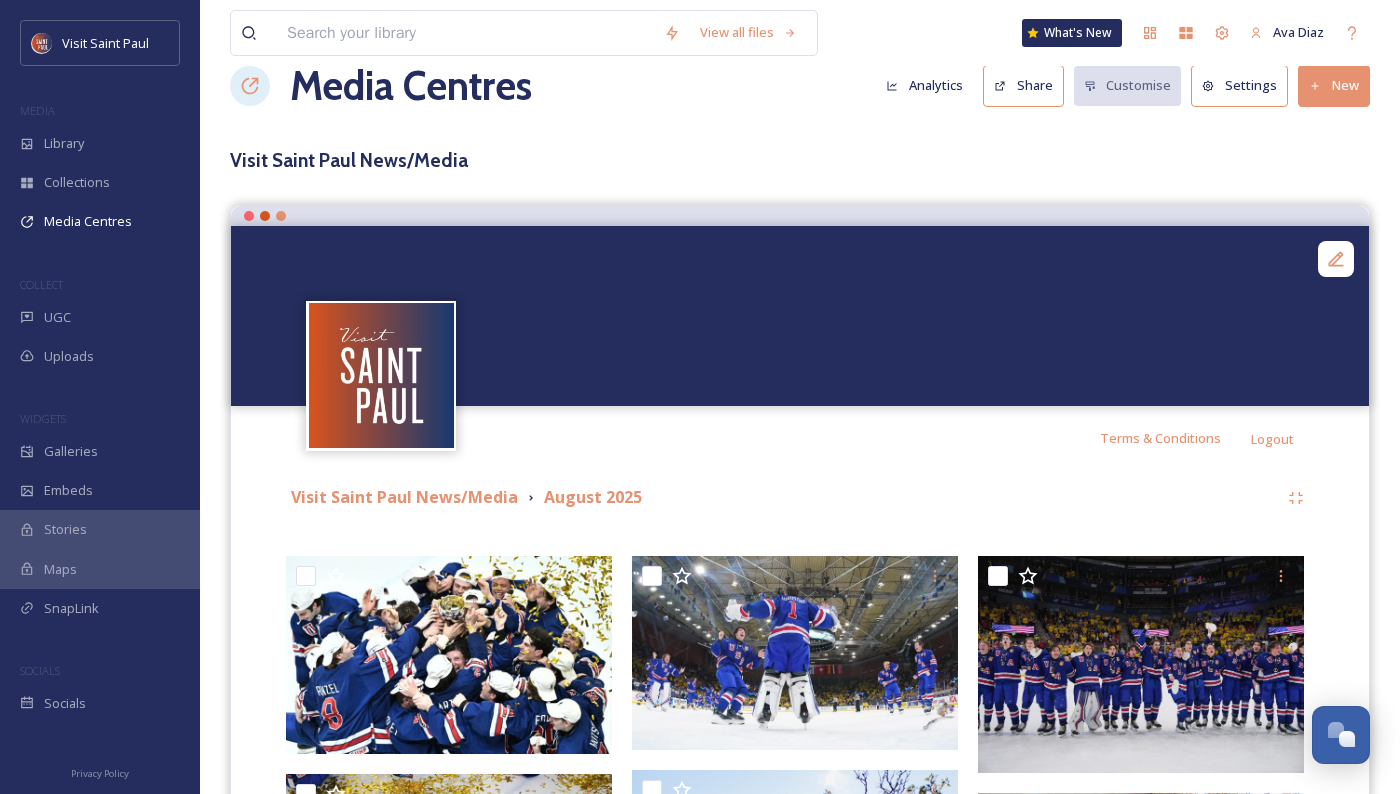 click on "Share" at bounding box center (1023, 85) 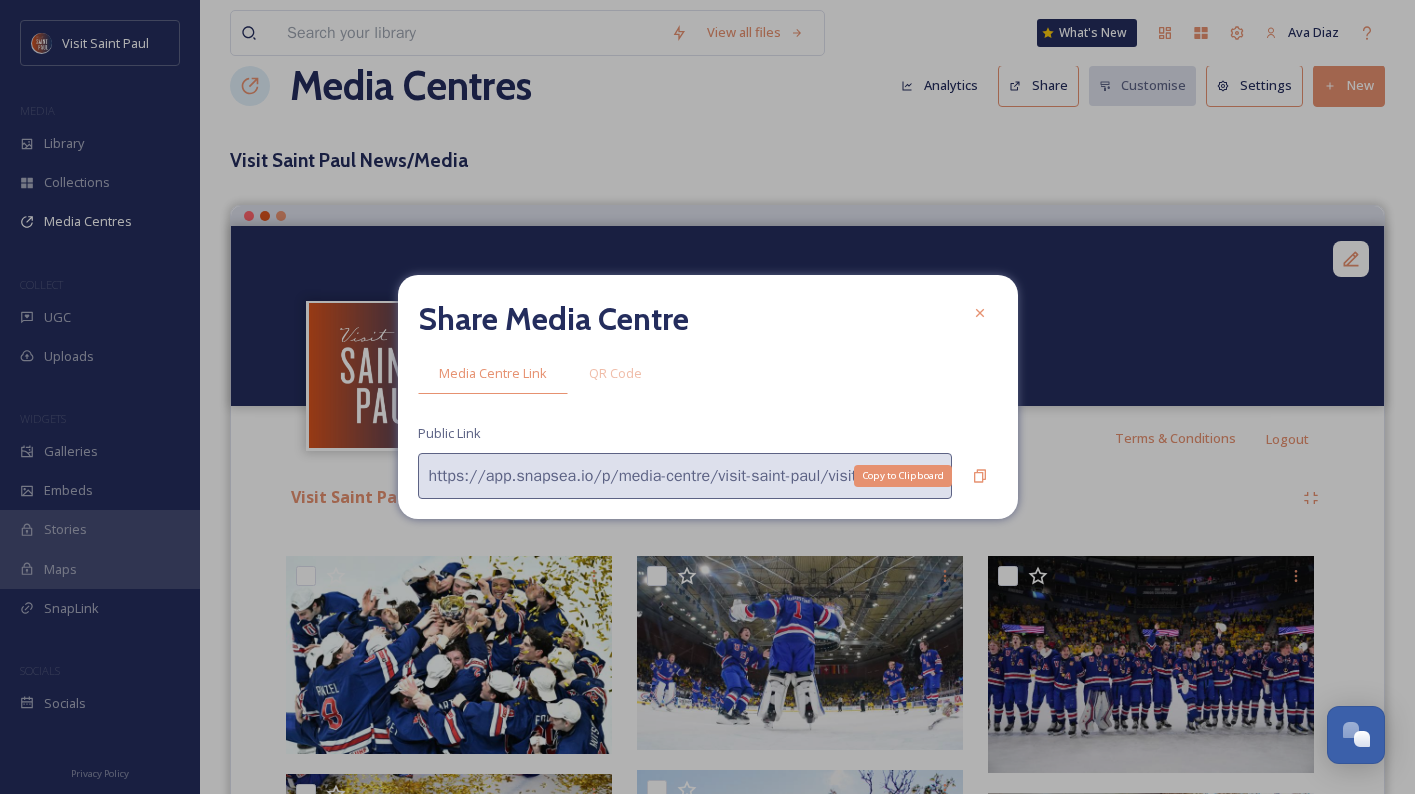 click on "Copy to Clipboard" at bounding box center (980, 476) 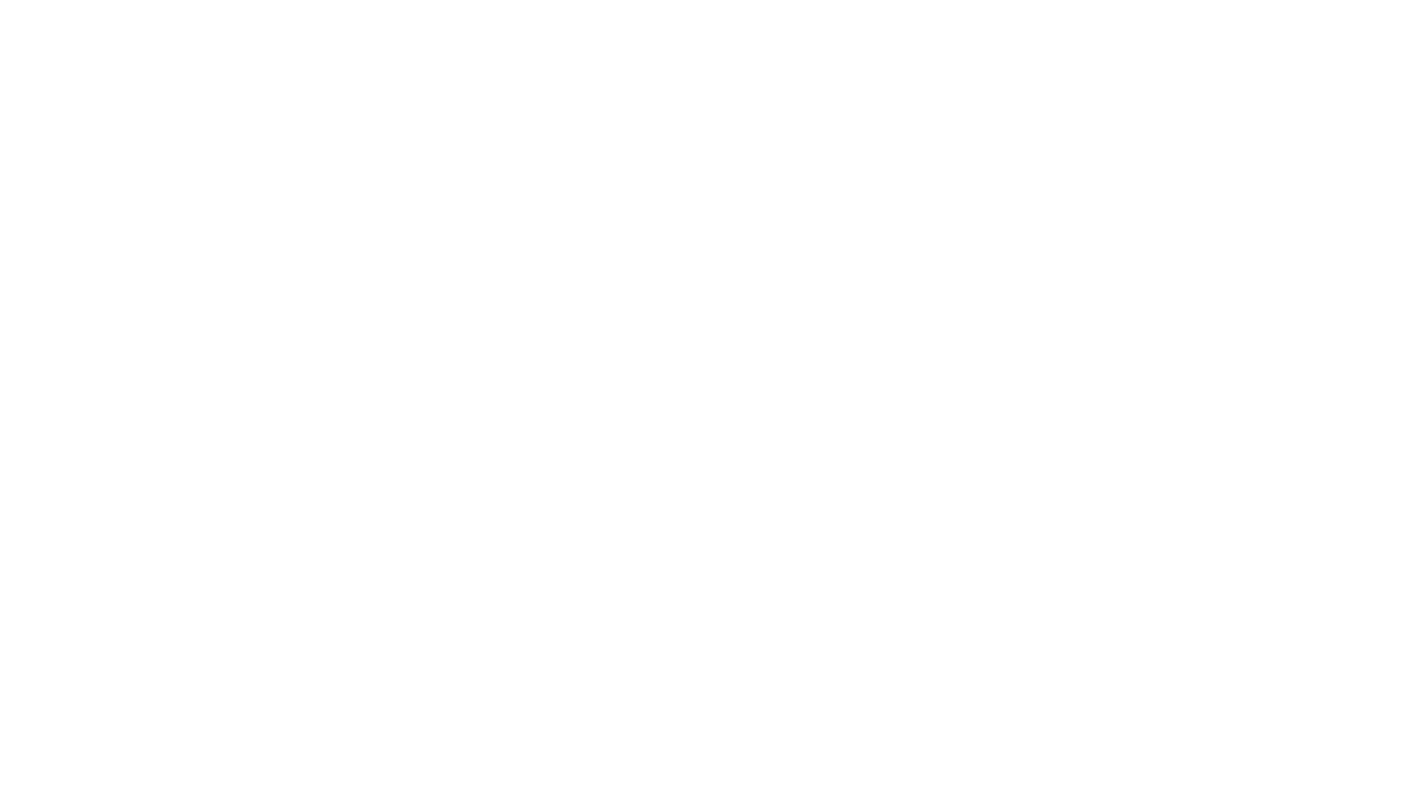 scroll, scrollTop: 0, scrollLeft: 0, axis: both 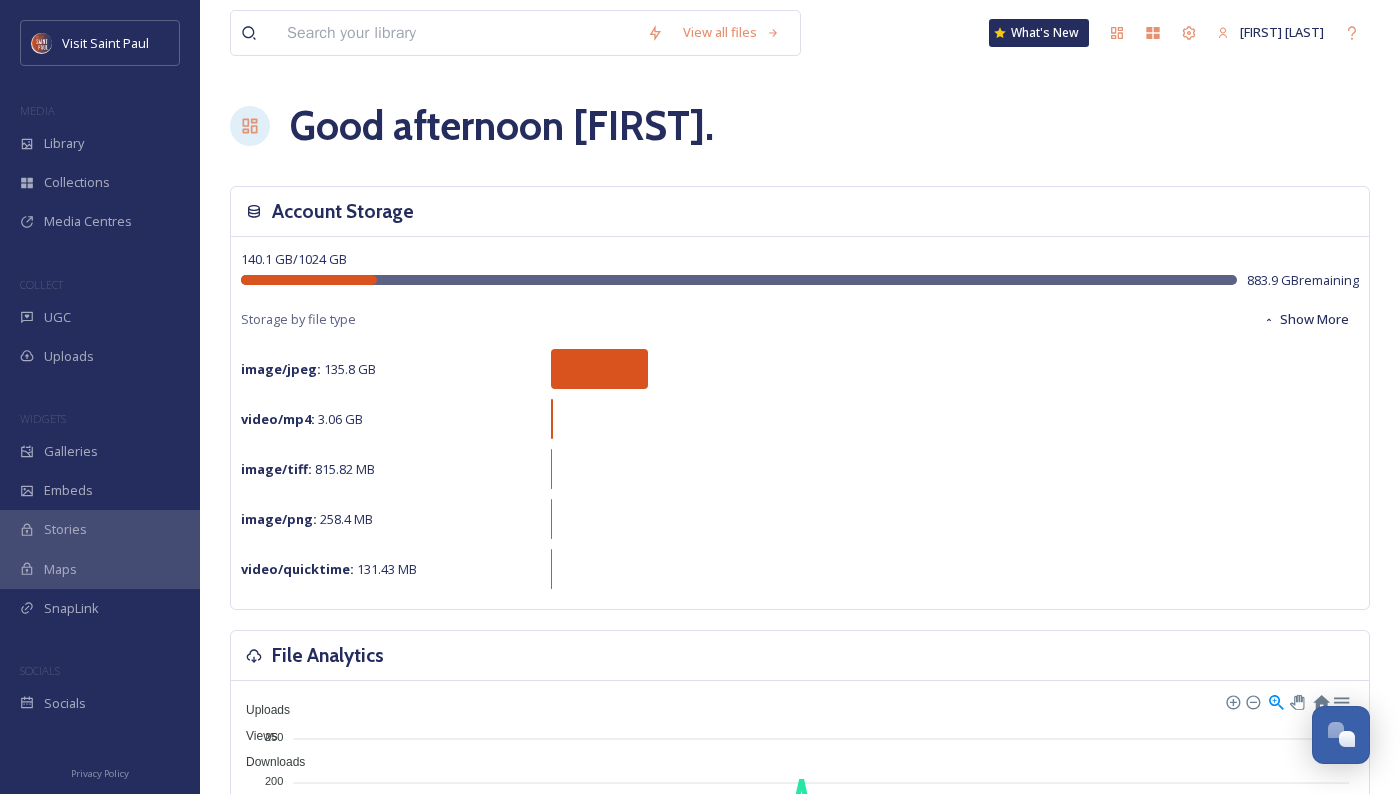 click on "Galleries" at bounding box center [100, 451] 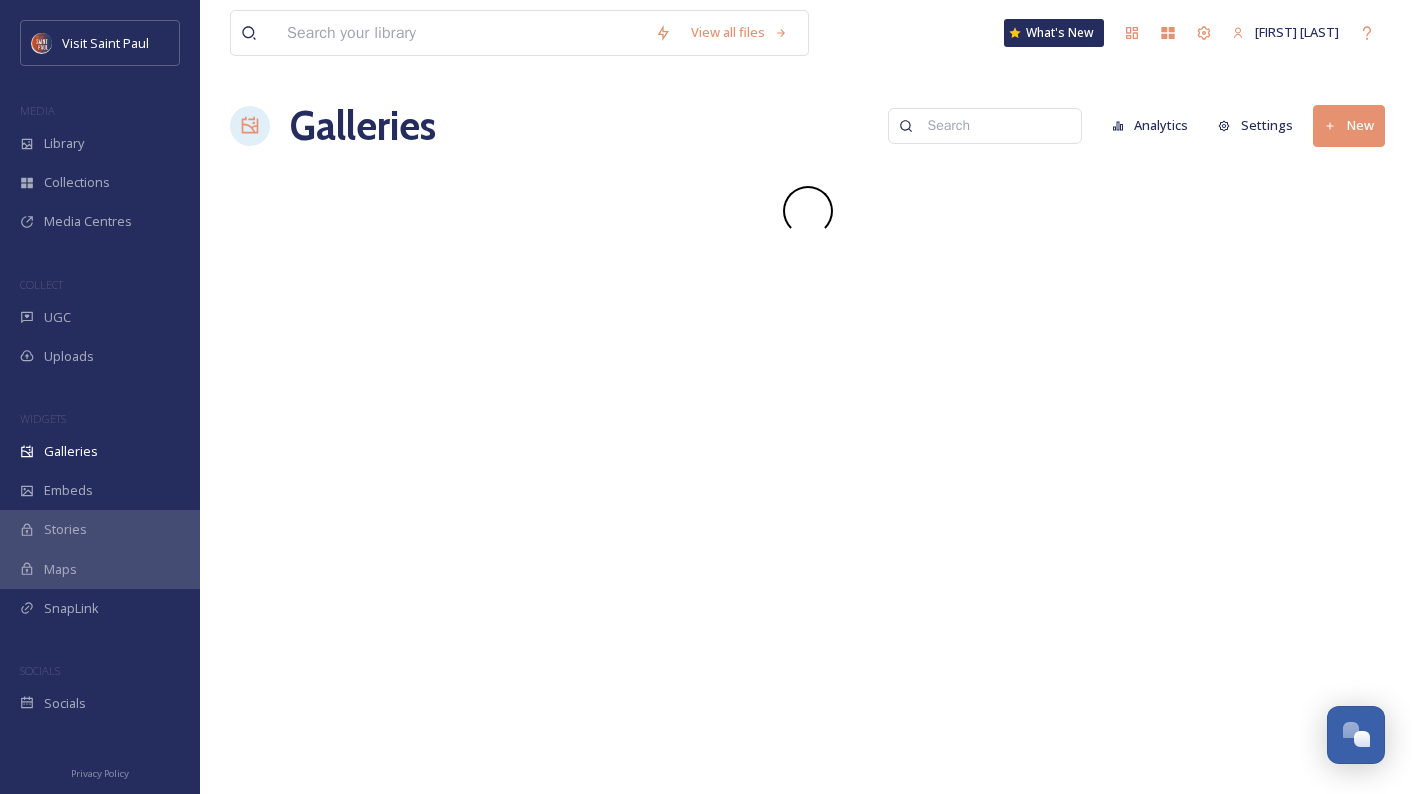 click on "Collections" at bounding box center [100, 182] 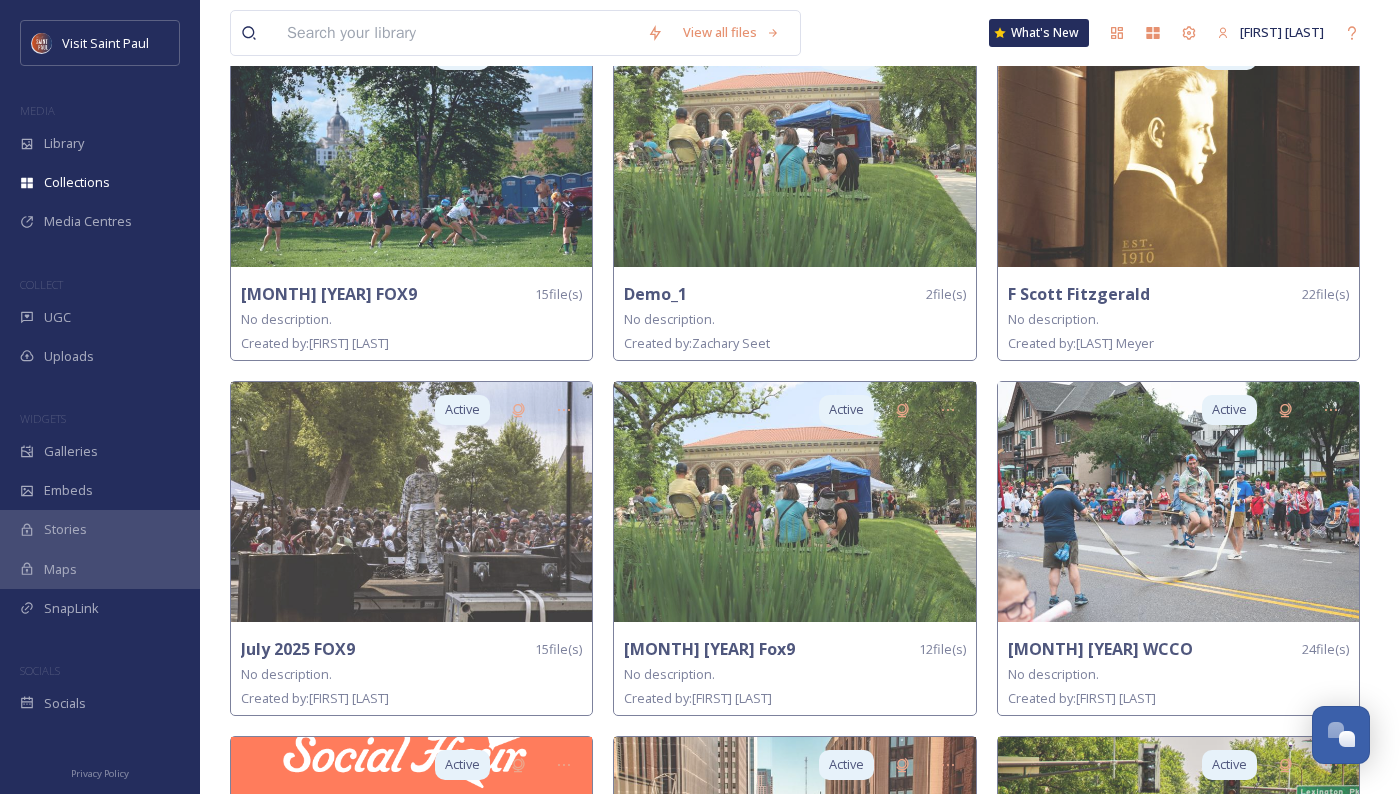 scroll, scrollTop: 90, scrollLeft: 0, axis: vertical 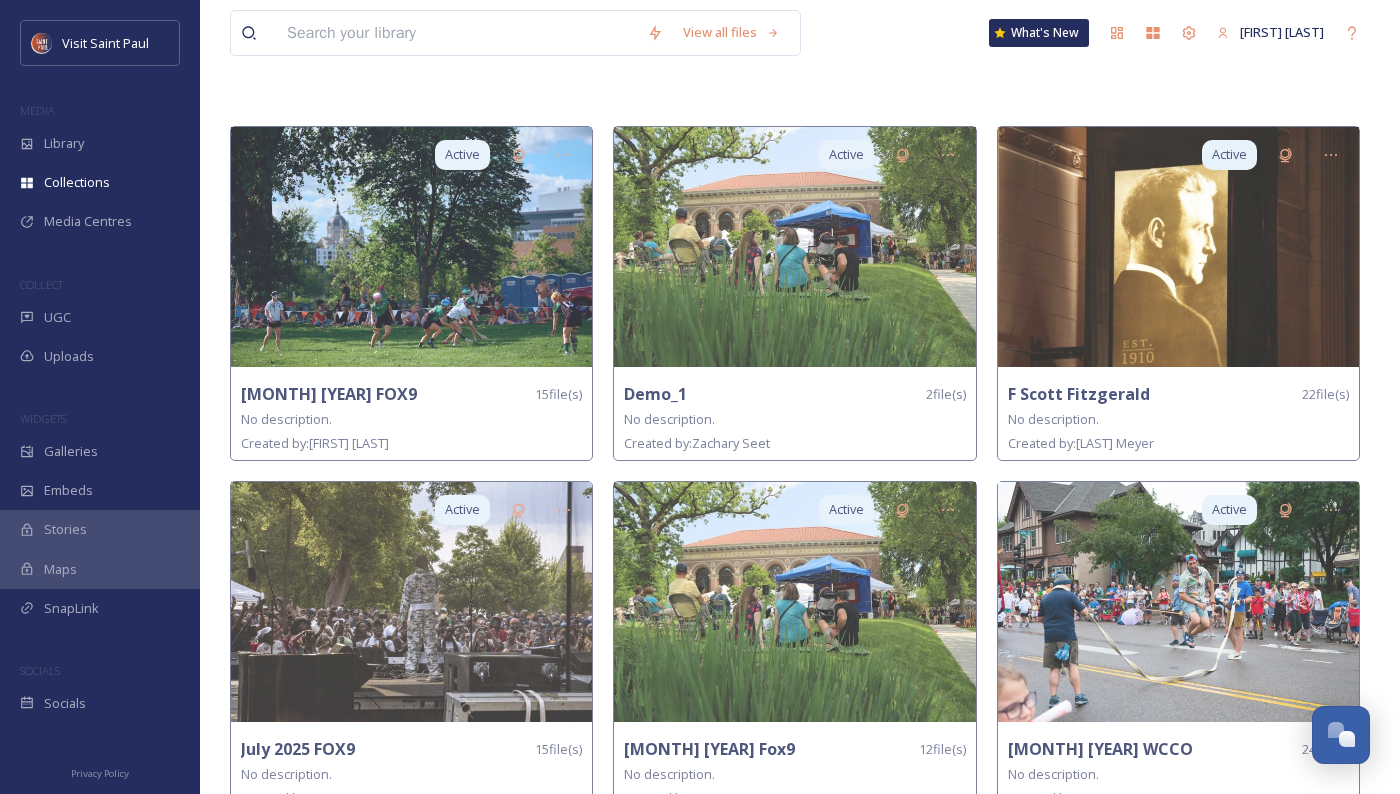 click at bounding box center [411, 247] 